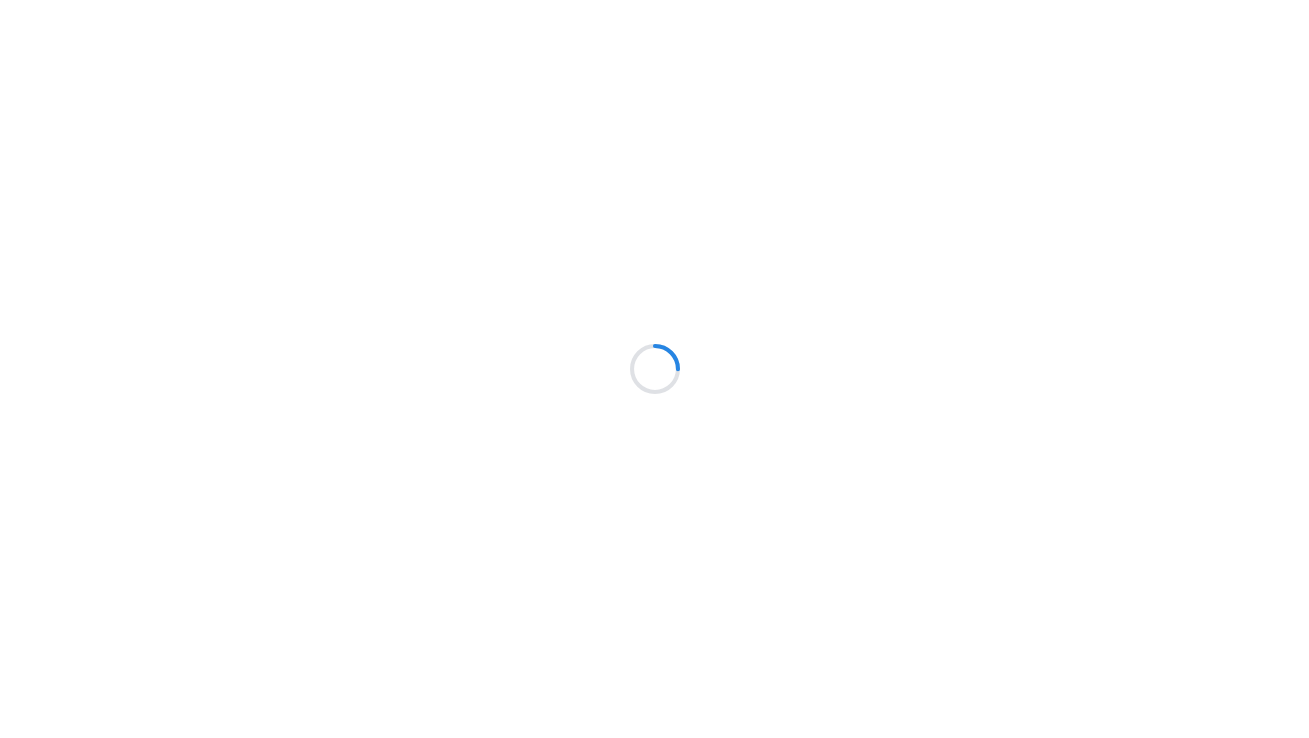 scroll, scrollTop: 0, scrollLeft: 0, axis: both 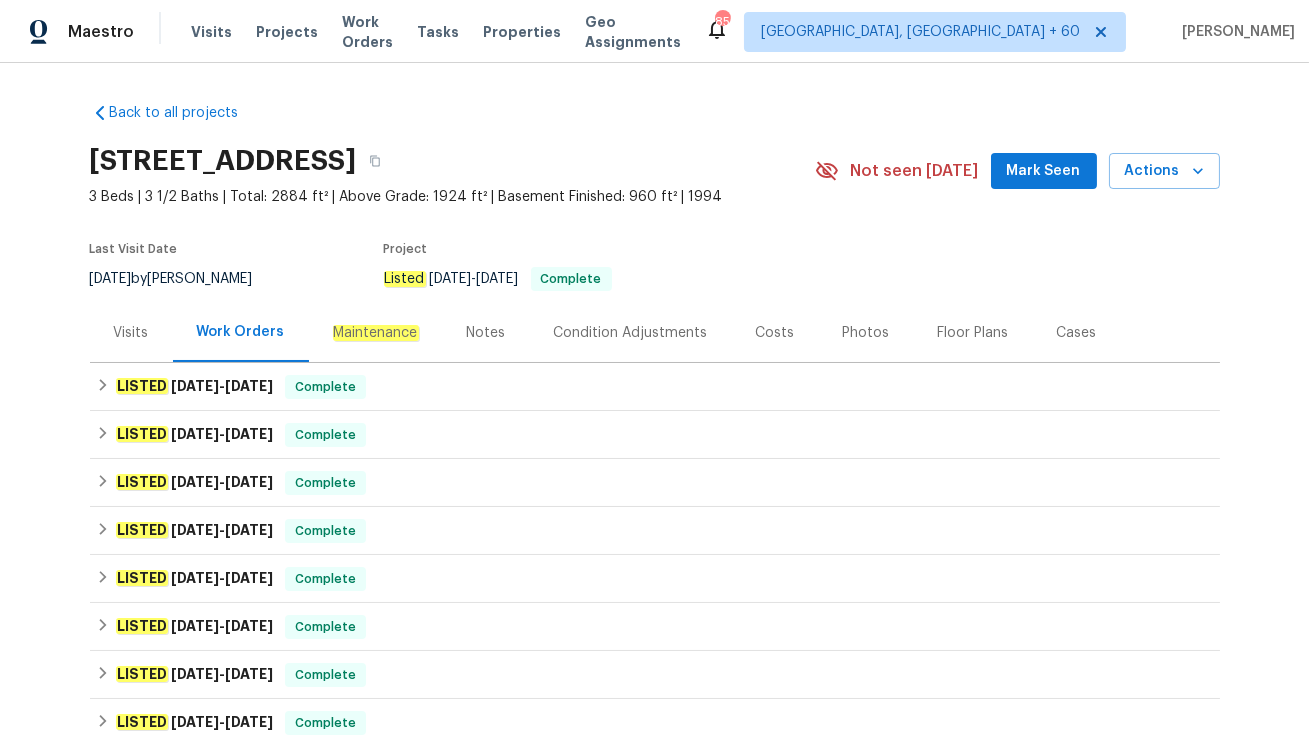 click on "Maintenance" at bounding box center (376, 332) 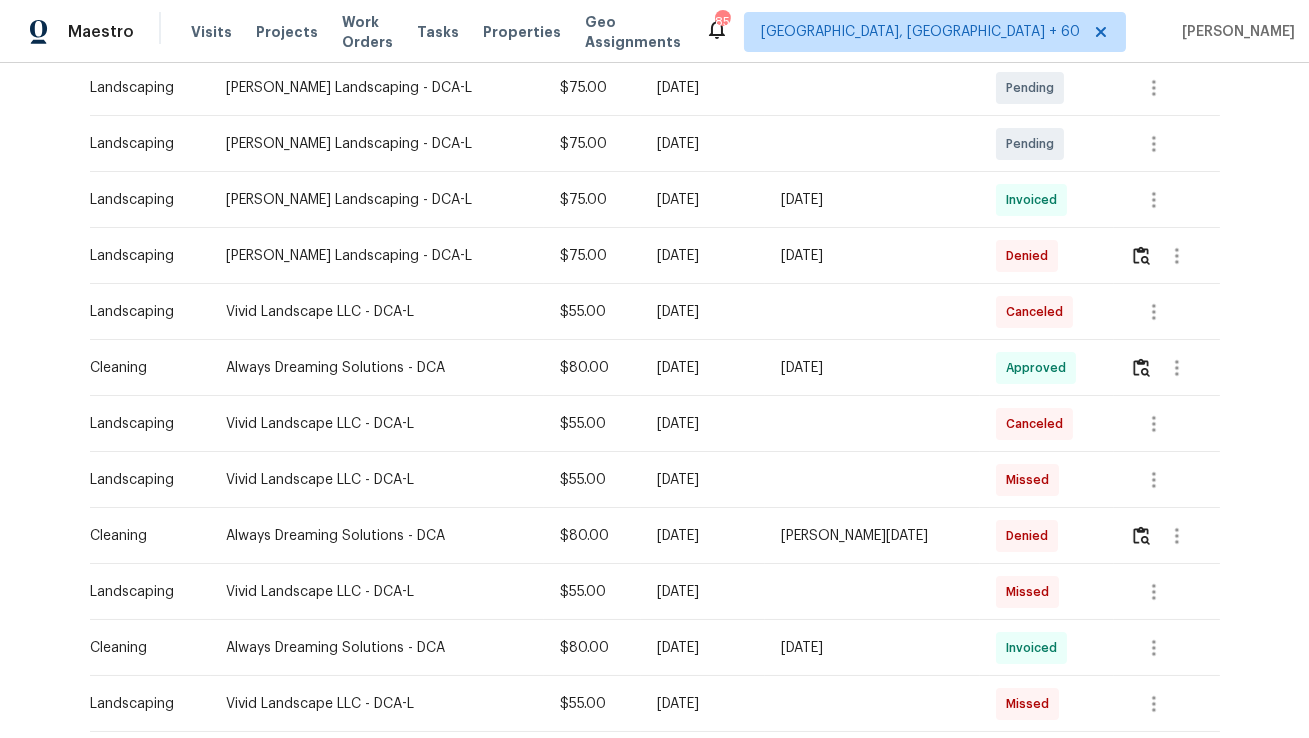 scroll, scrollTop: 536, scrollLeft: 0, axis: vertical 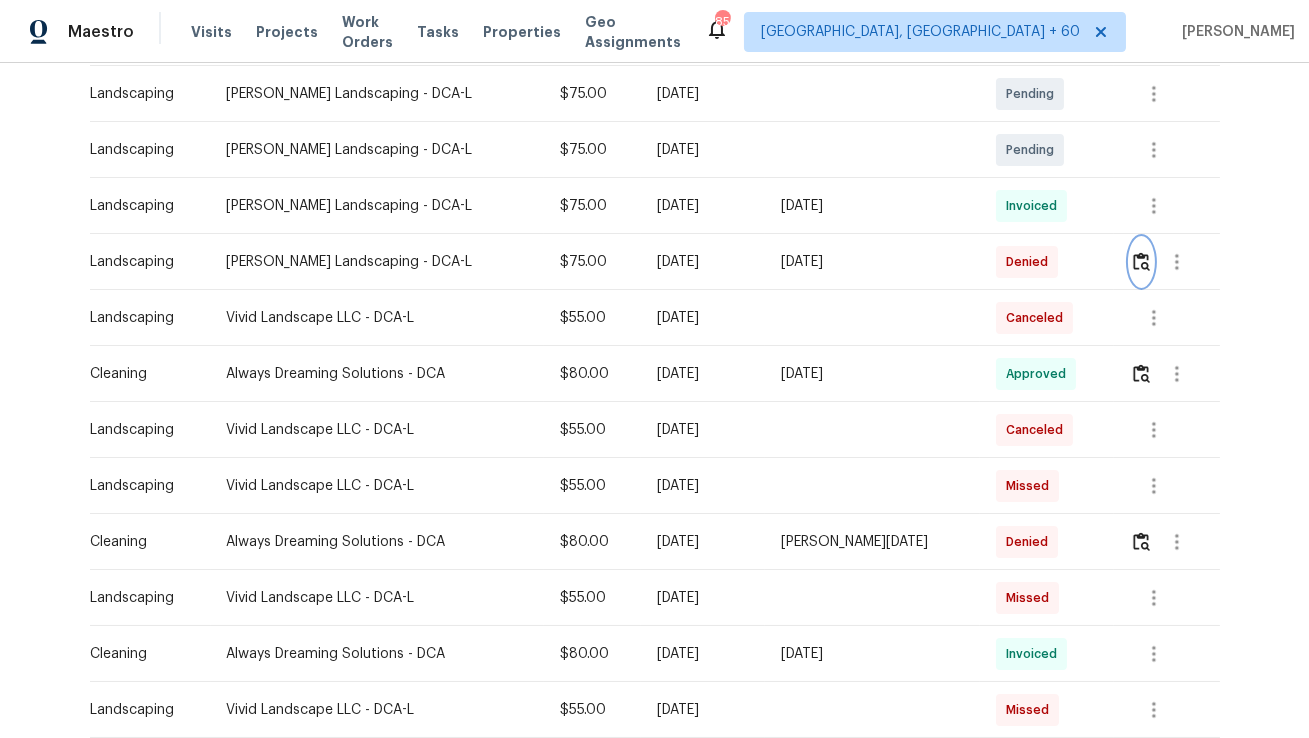 click at bounding box center (1141, 261) 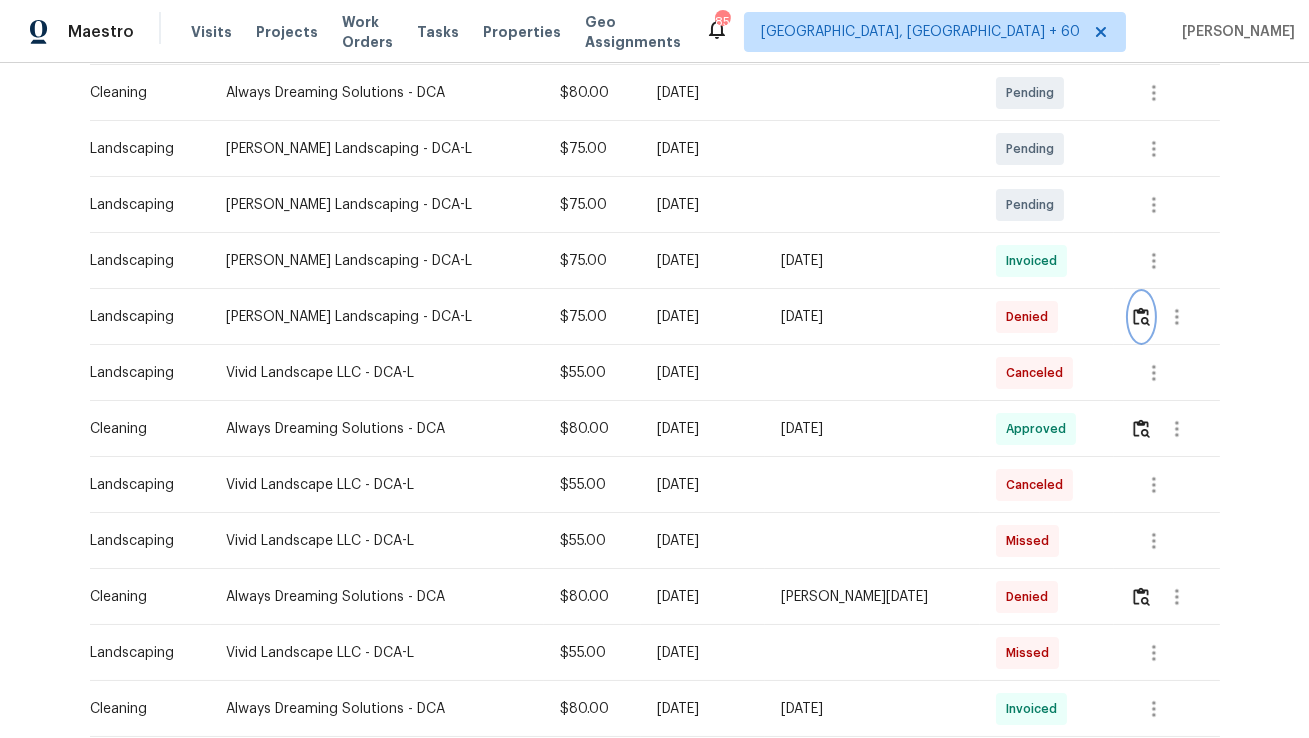 scroll, scrollTop: 491, scrollLeft: 0, axis: vertical 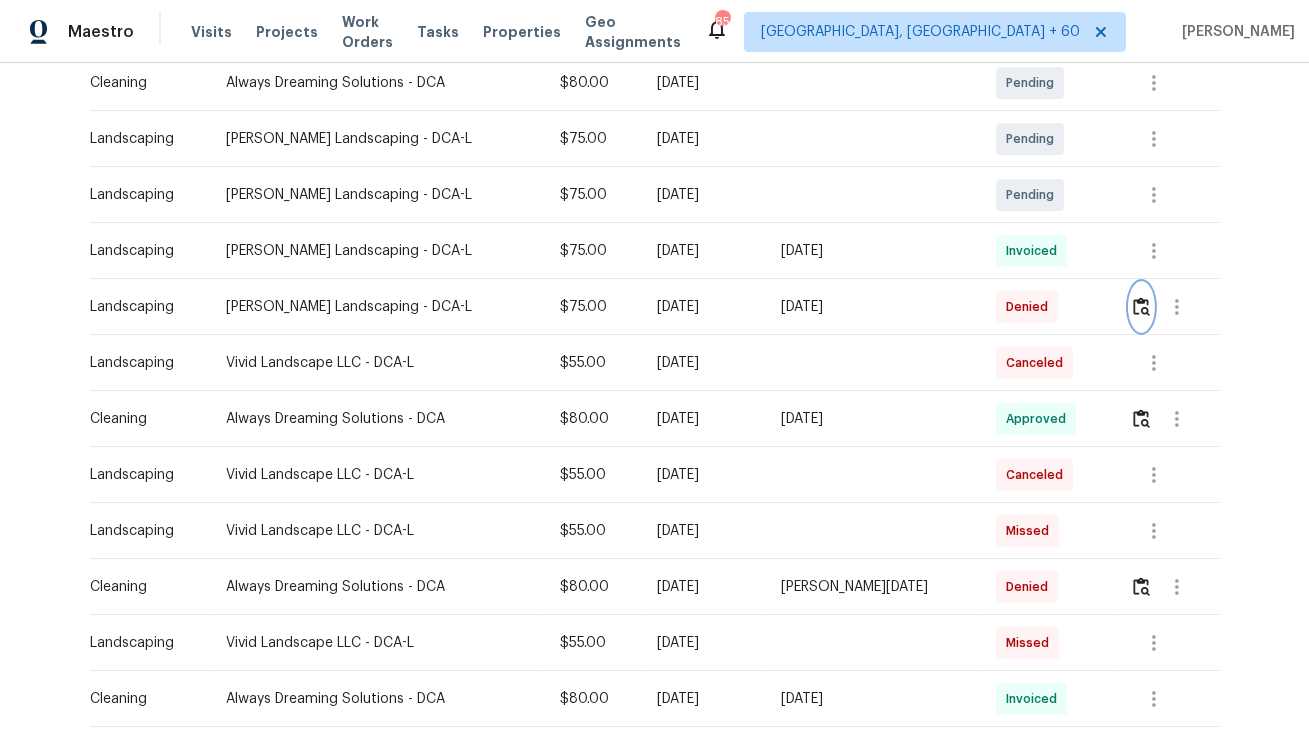 click at bounding box center [1141, 306] 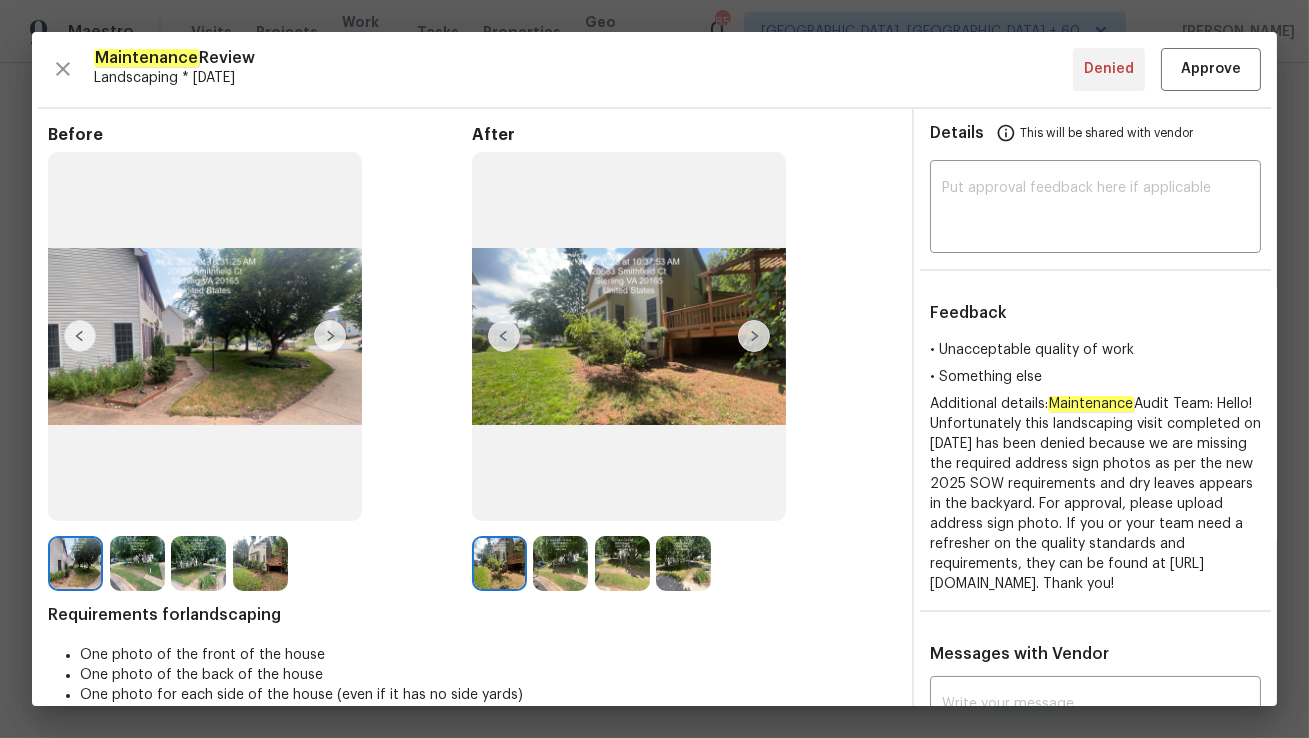 click at bounding box center [560, 563] 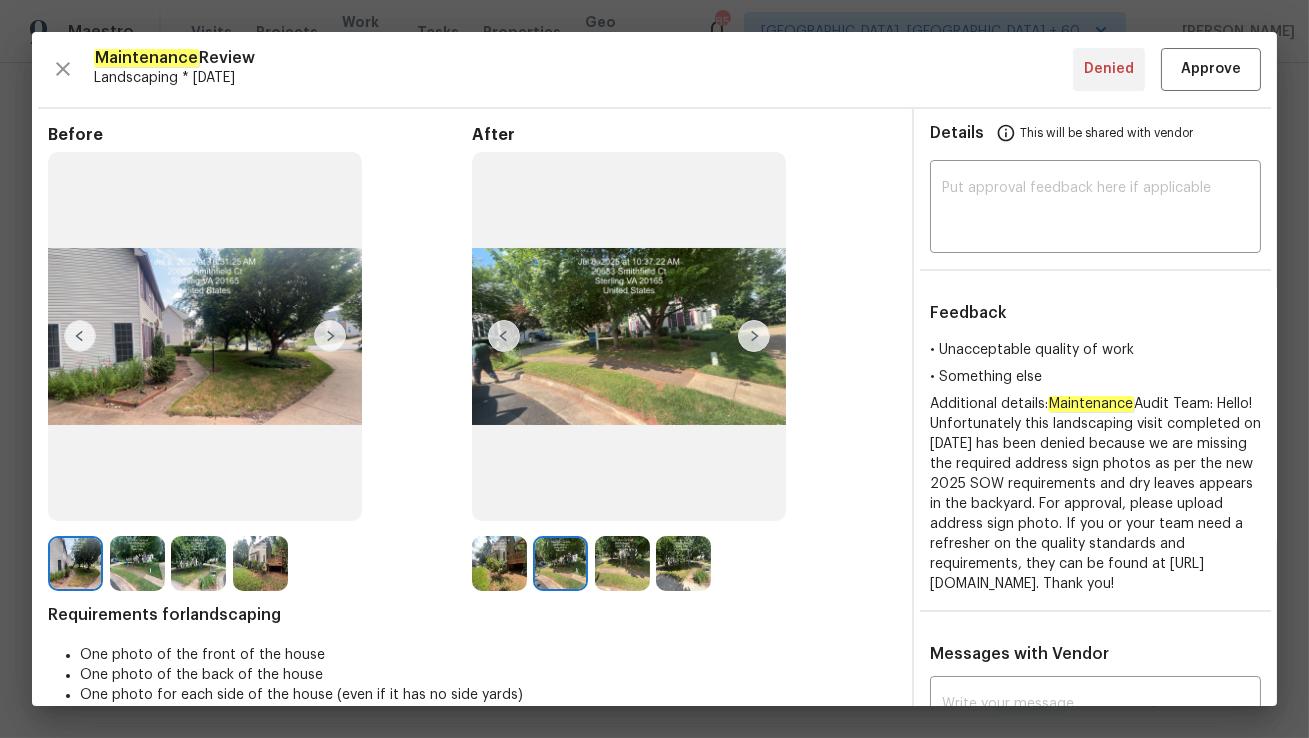 click at bounding box center (622, 563) 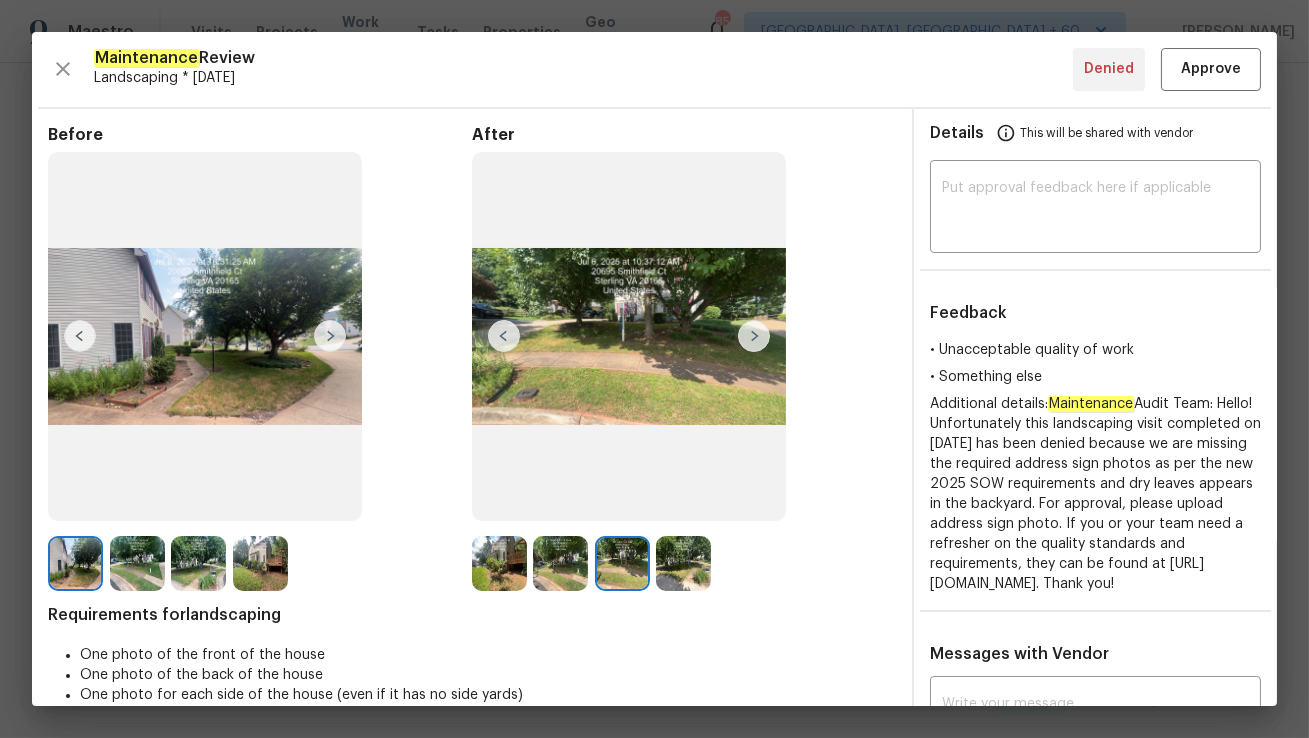 click at bounding box center (683, 563) 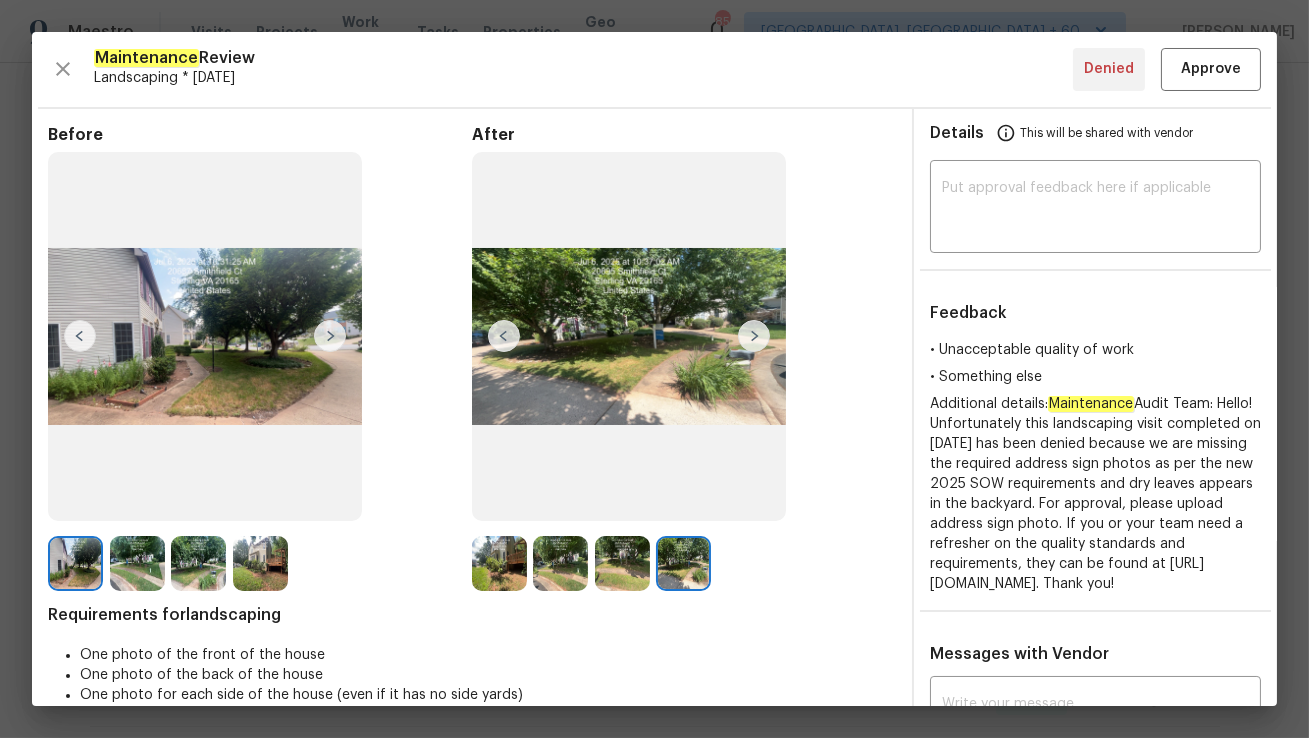 click at bounding box center [137, 563] 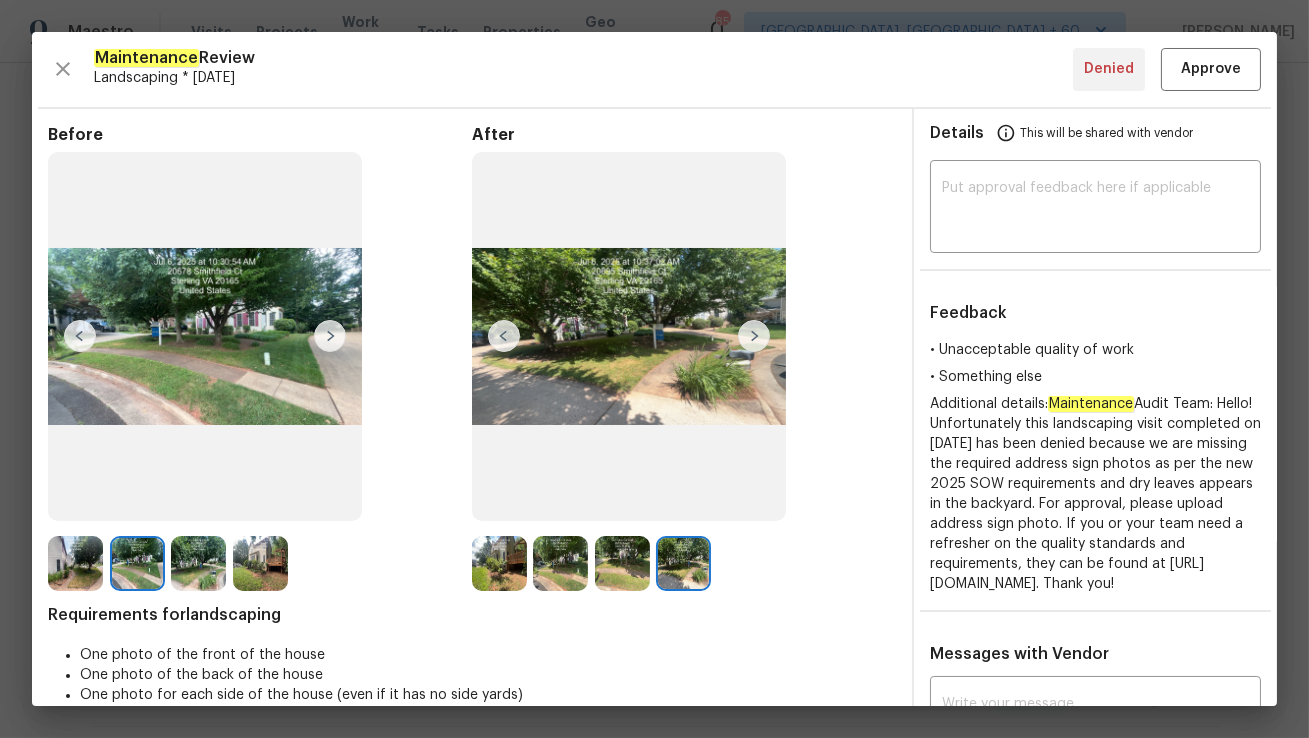 click at bounding box center (198, 563) 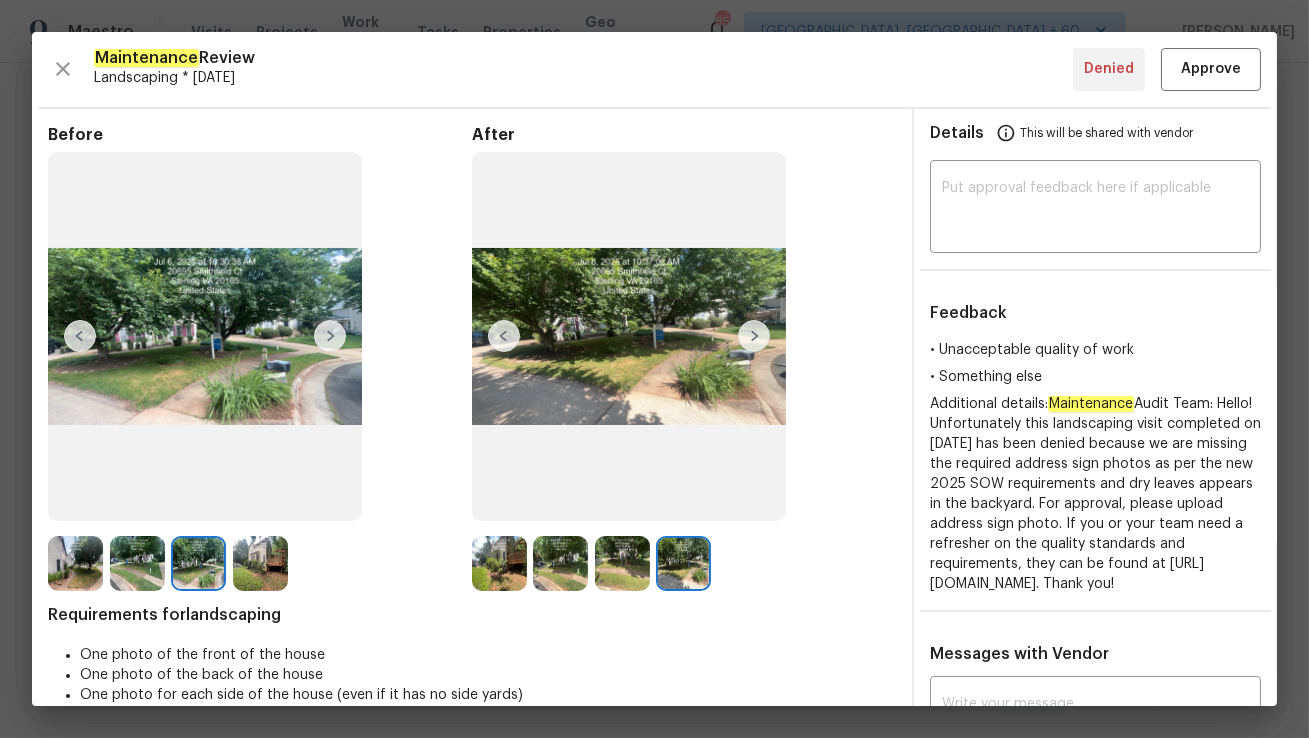 click at bounding box center (260, 563) 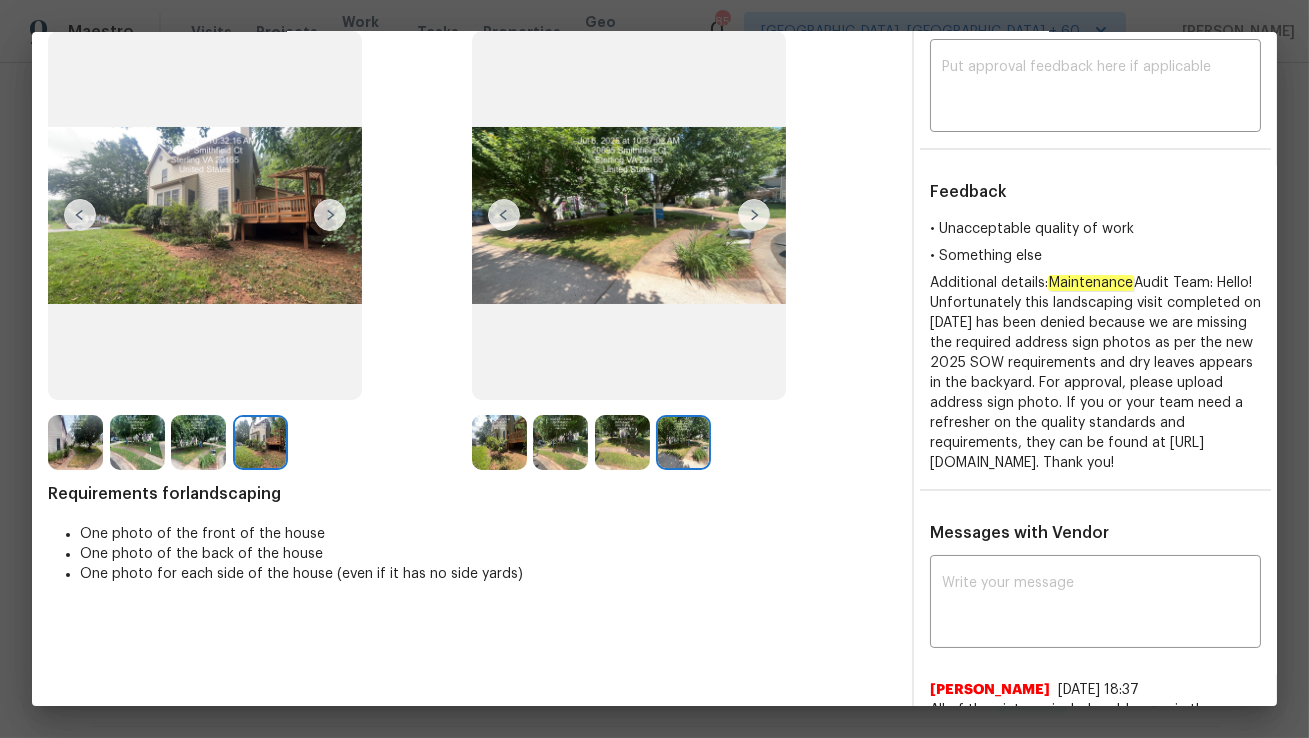 scroll, scrollTop: 0, scrollLeft: 0, axis: both 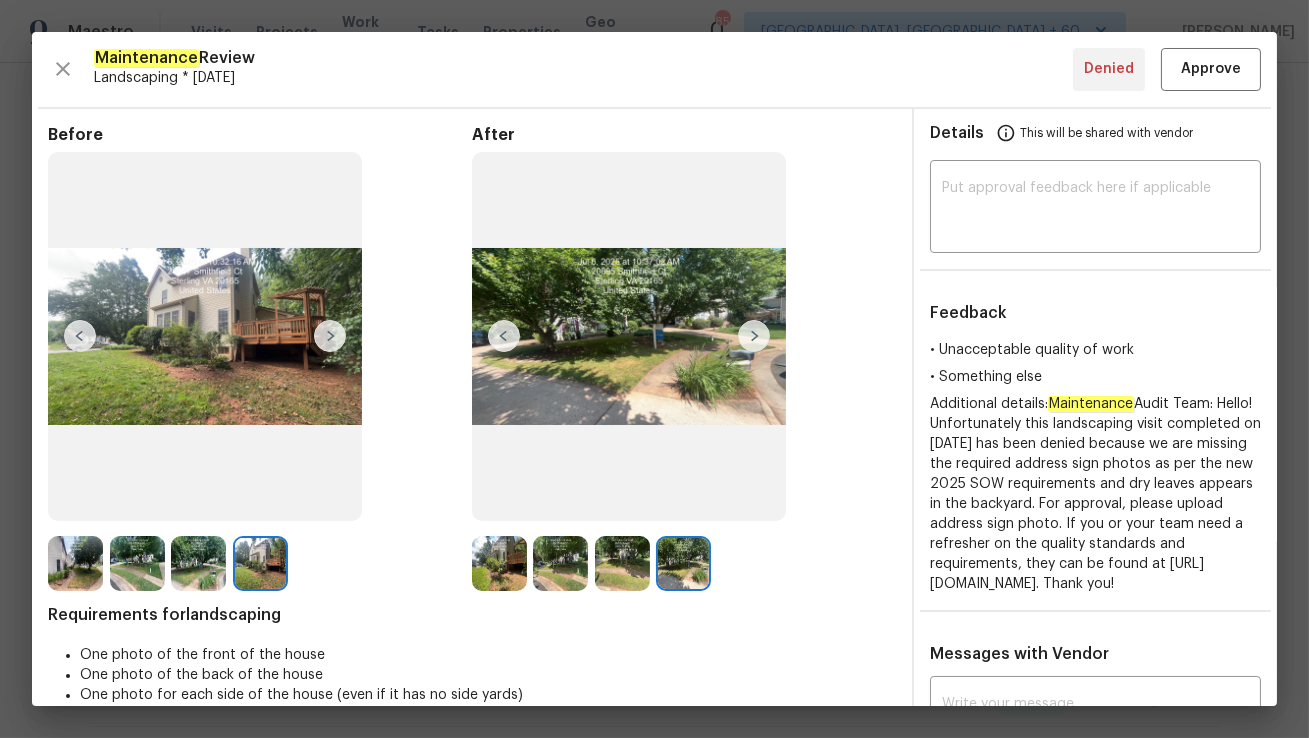 click at bounding box center (754, 336) 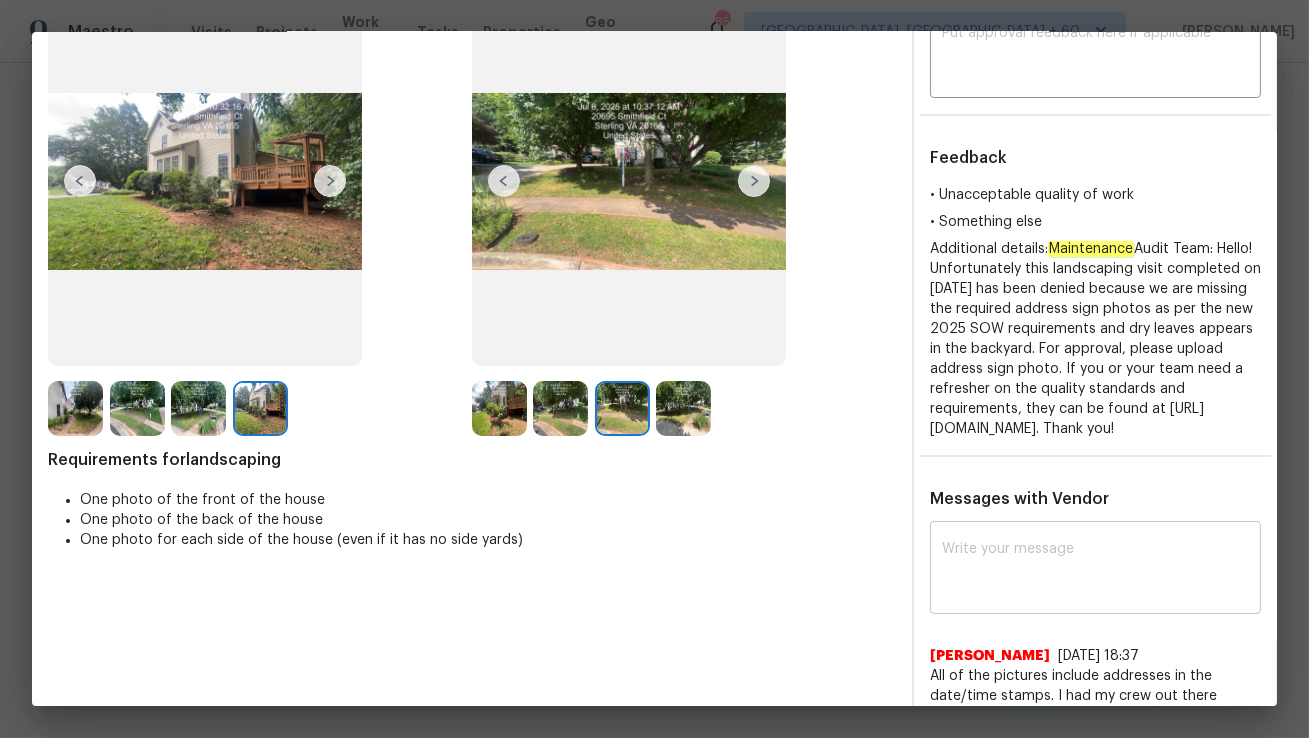 scroll, scrollTop: 153, scrollLeft: 0, axis: vertical 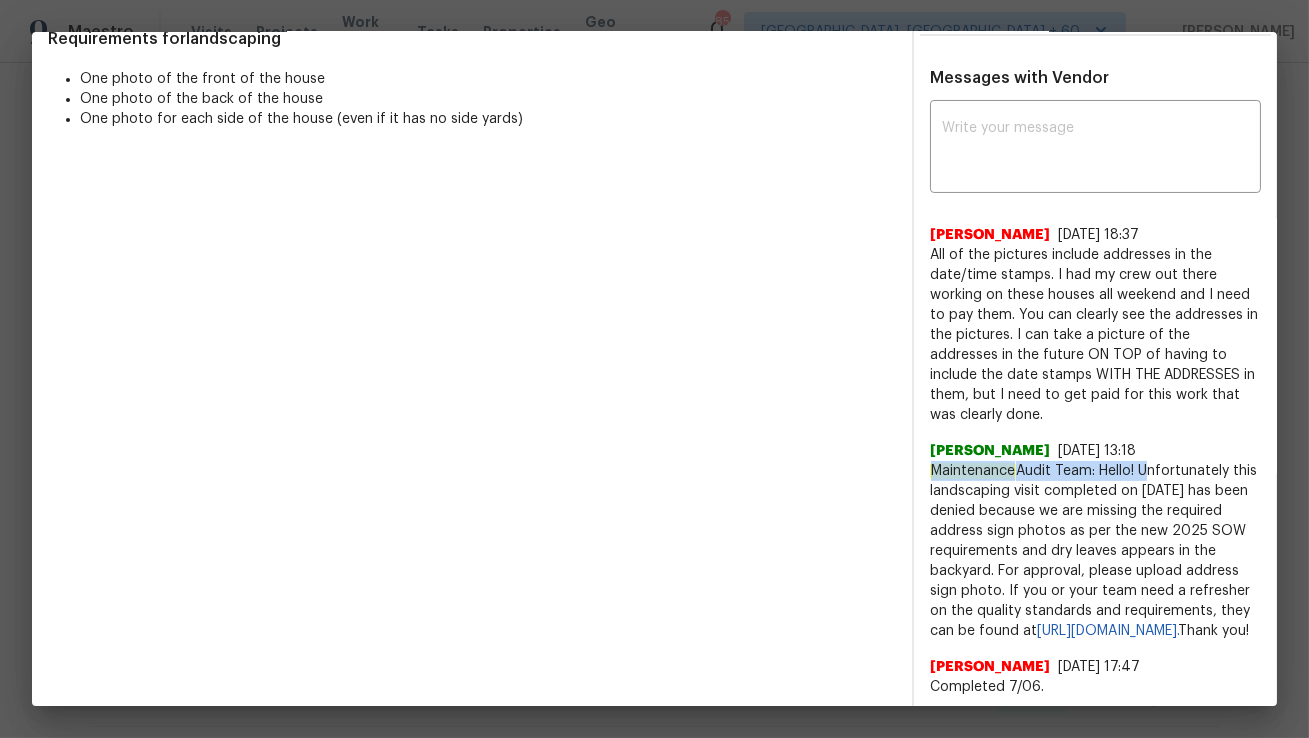 drag, startPoint x: 931, startPoint y: 472, endPoint x: 1141, endPoint y: 467, distance: 210.05951 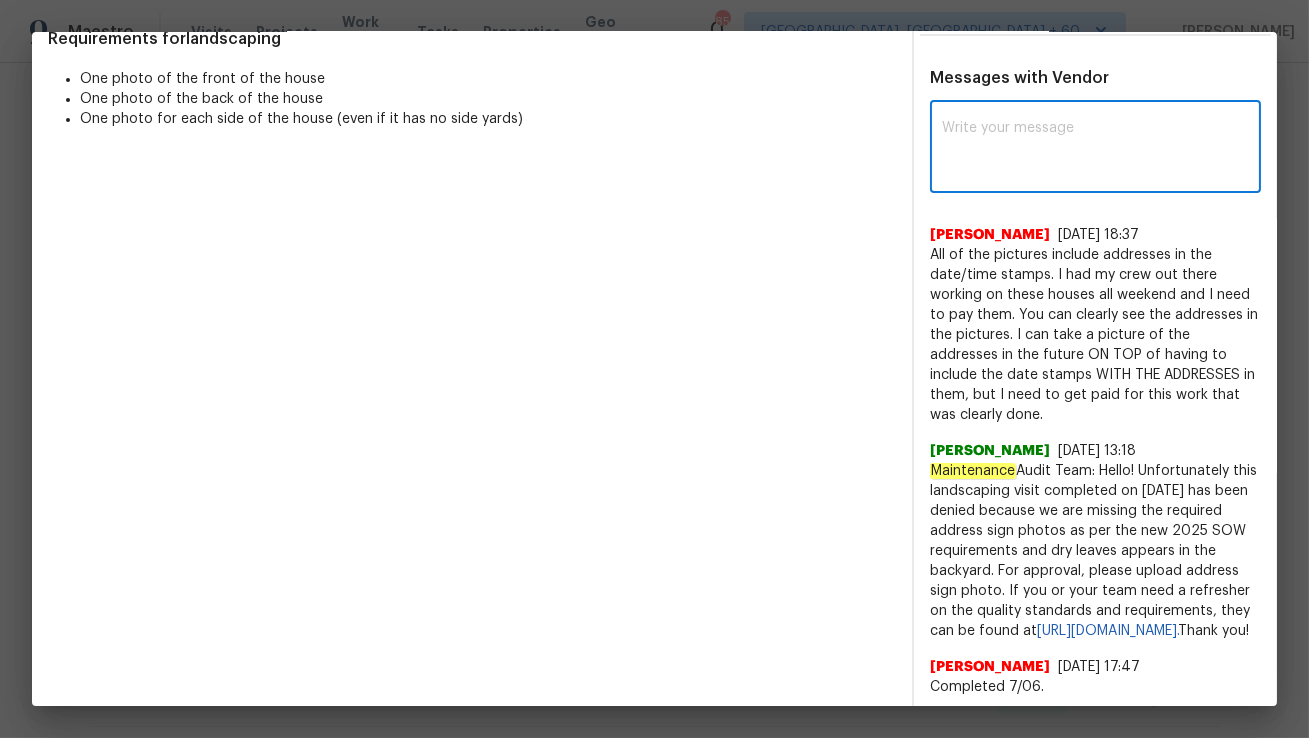 click at bounding box center [1095, 149] 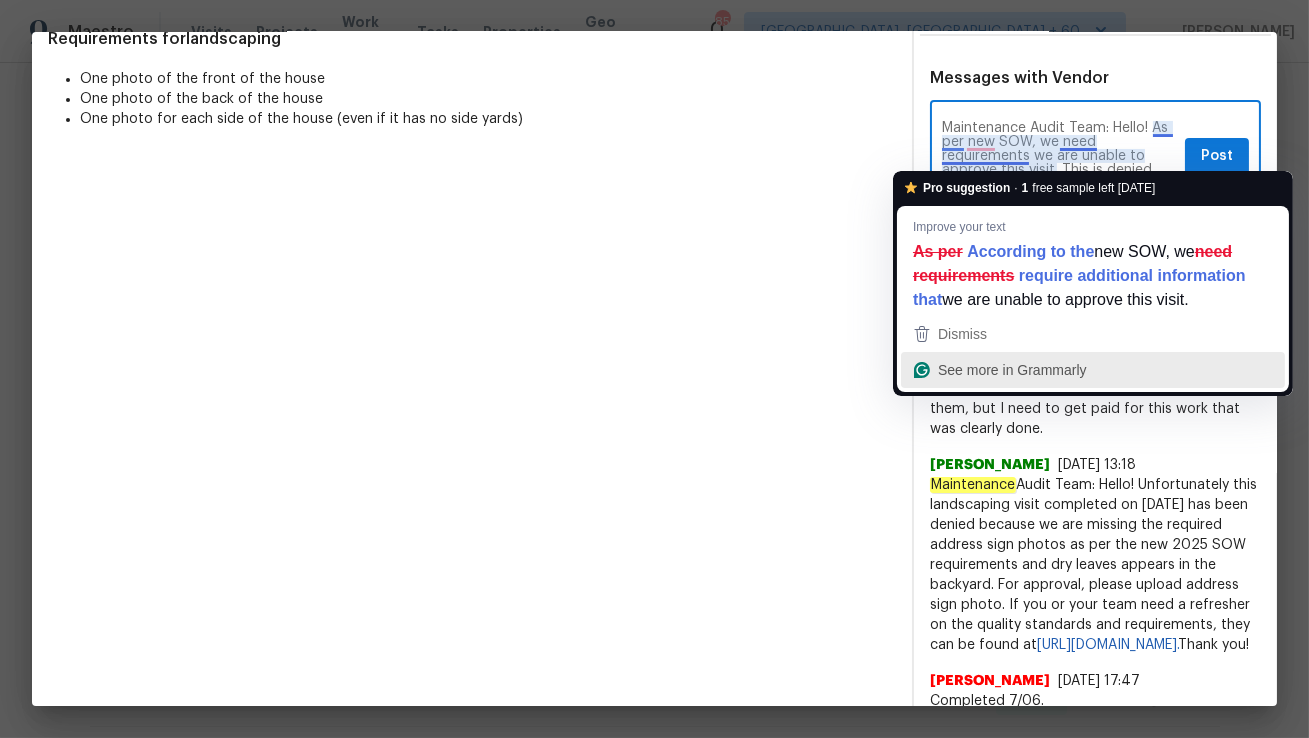 click on "See more in Grammarly" at bounding box center [1012, 370] 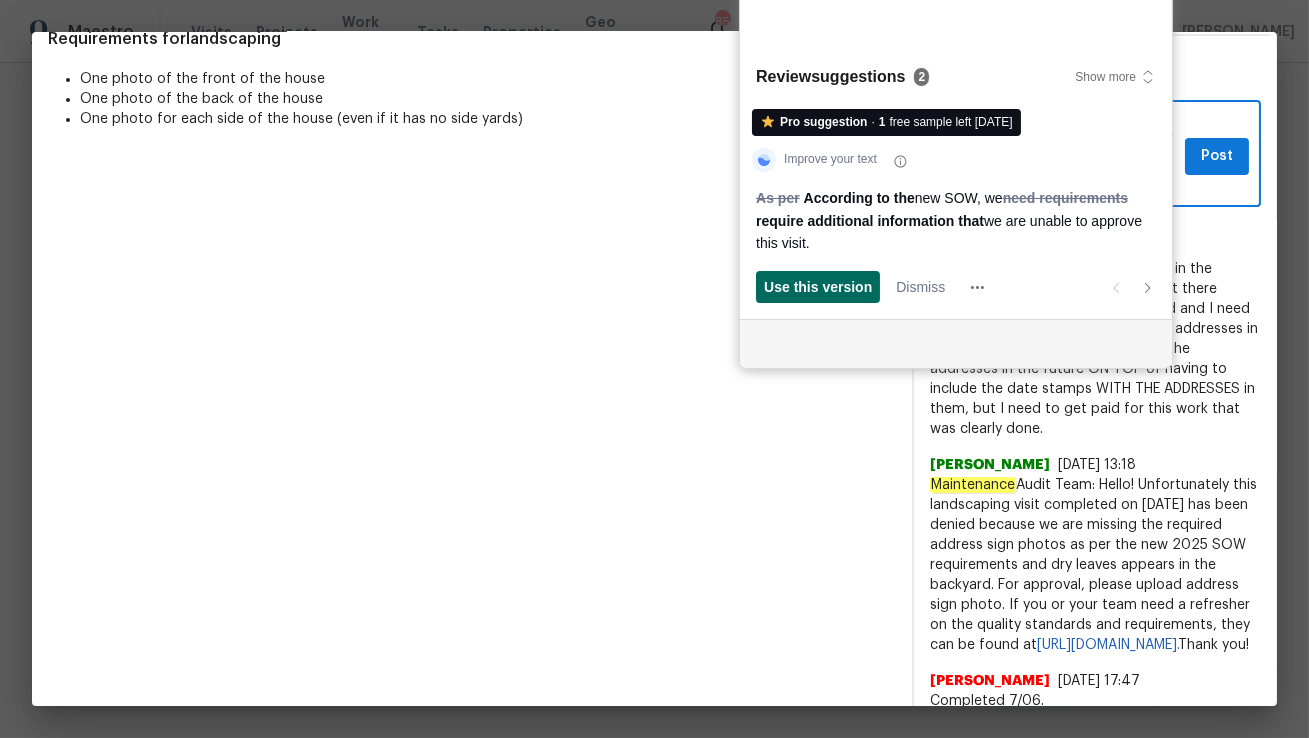 click on "Use this version" at bounding box center (818, 287) 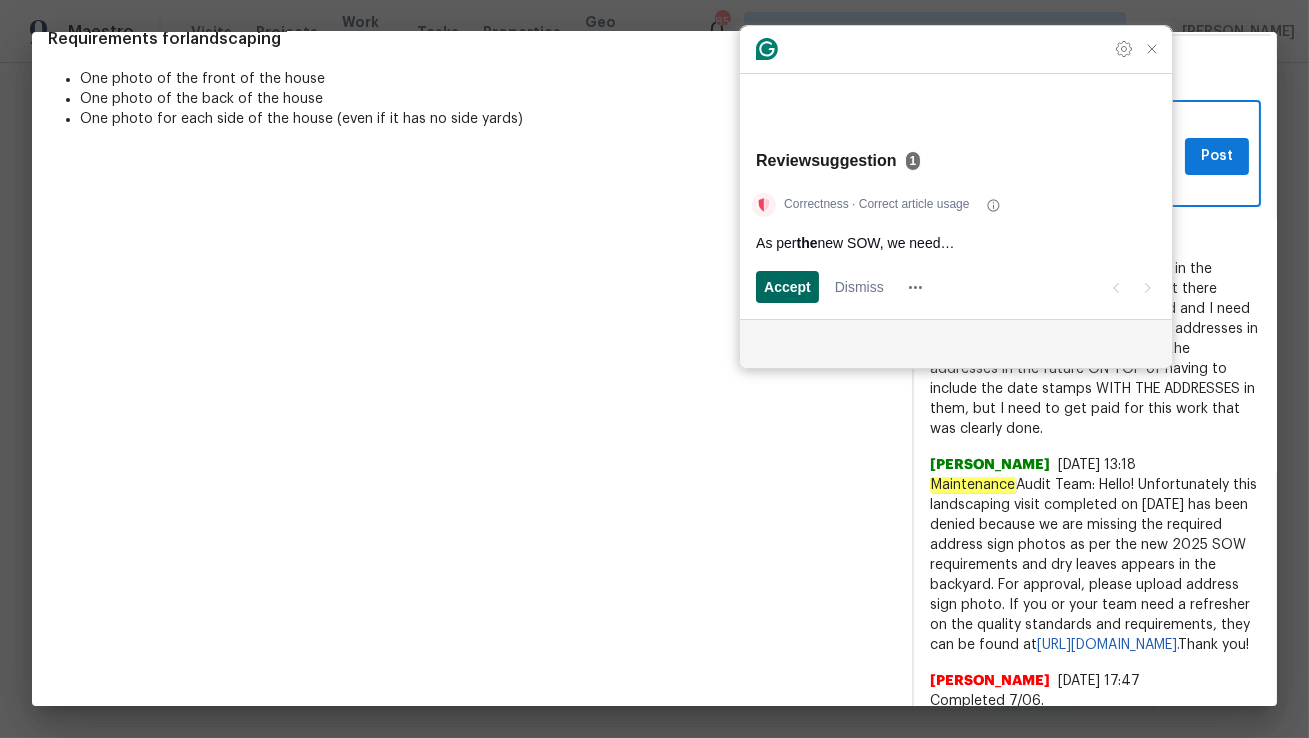scroll, scrollTop: 636, scrollLeft: 0, axis: vertical 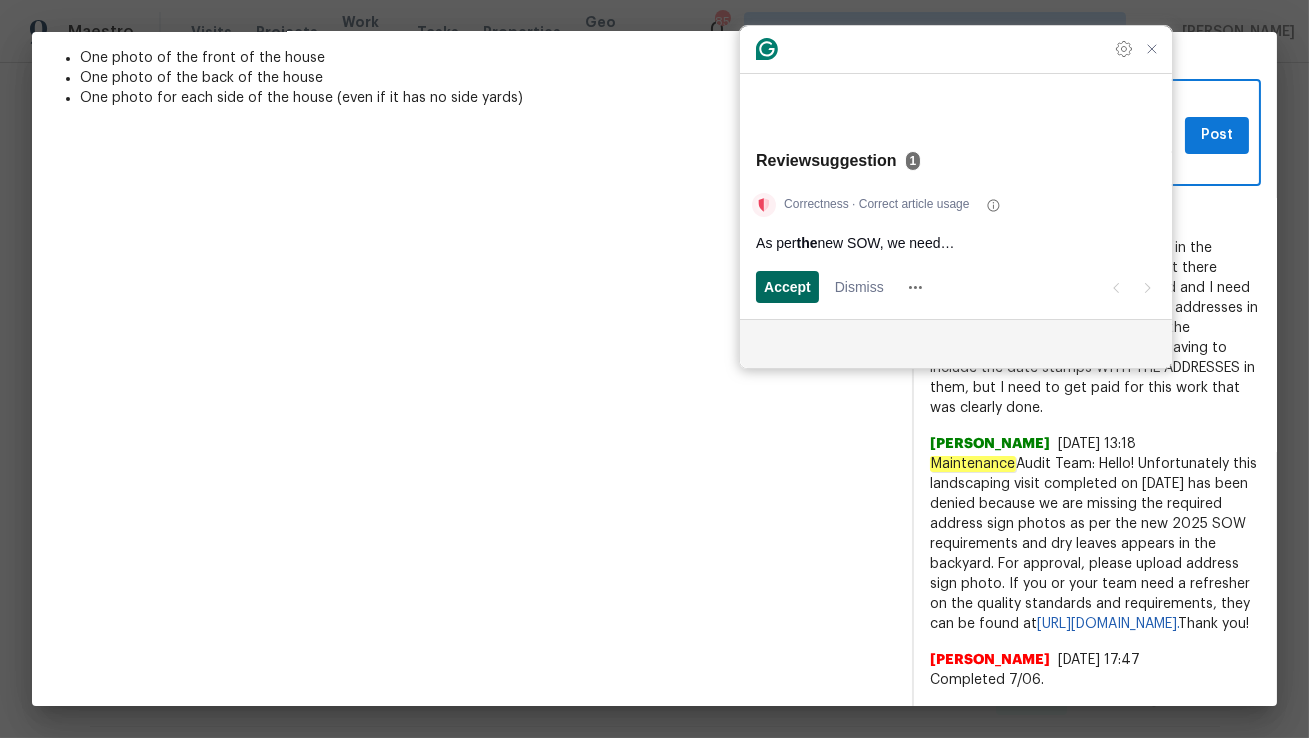 click on "Accept" at bounding box center (787, 287) 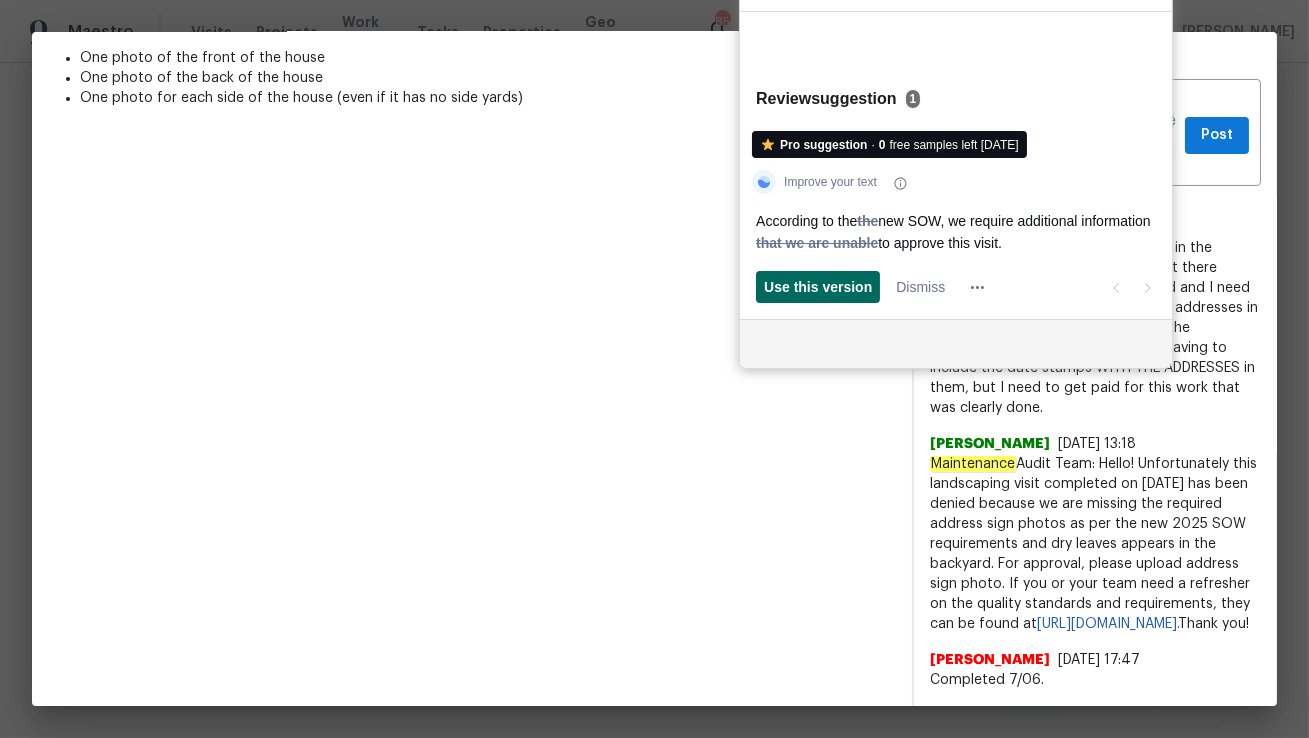 click on "Use this version" at bounding box center (818, 287) 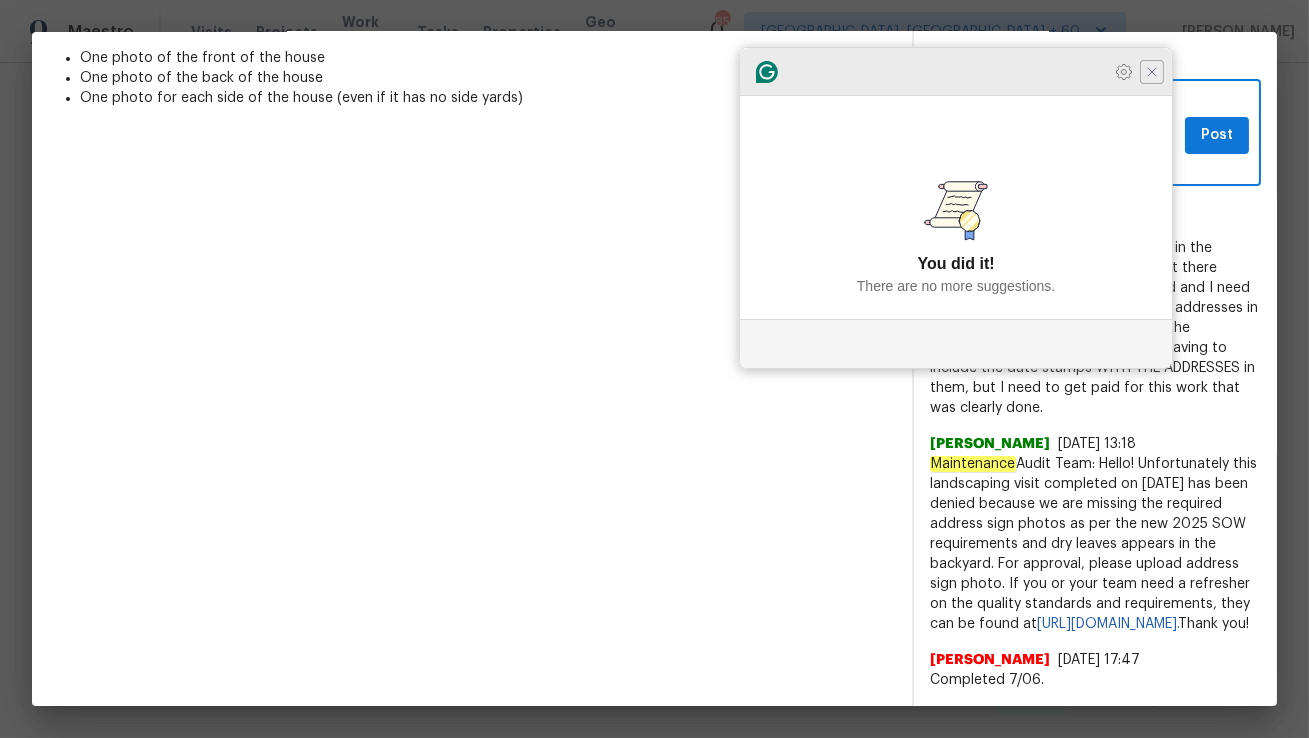 click 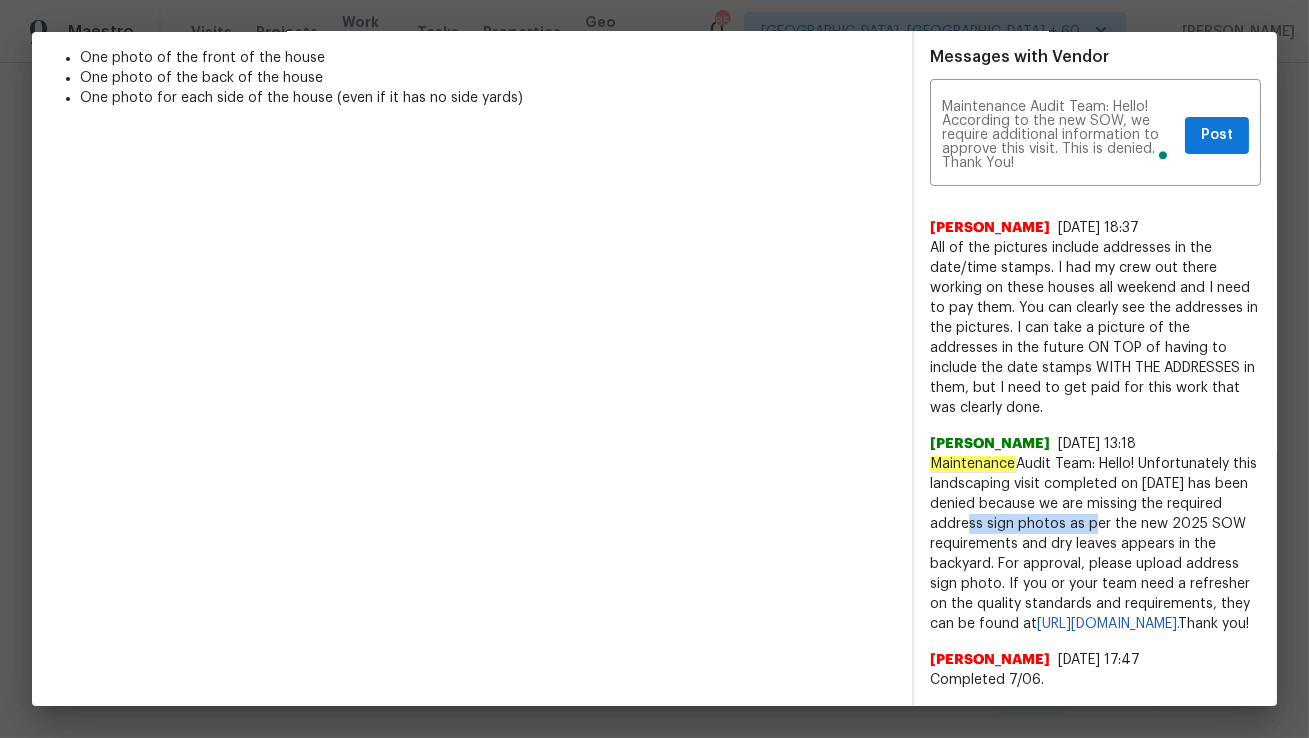 drag, startPoint x: 1061, startPoint y: 481, endPoint x: 931, endPoint y: 481, distance: 130 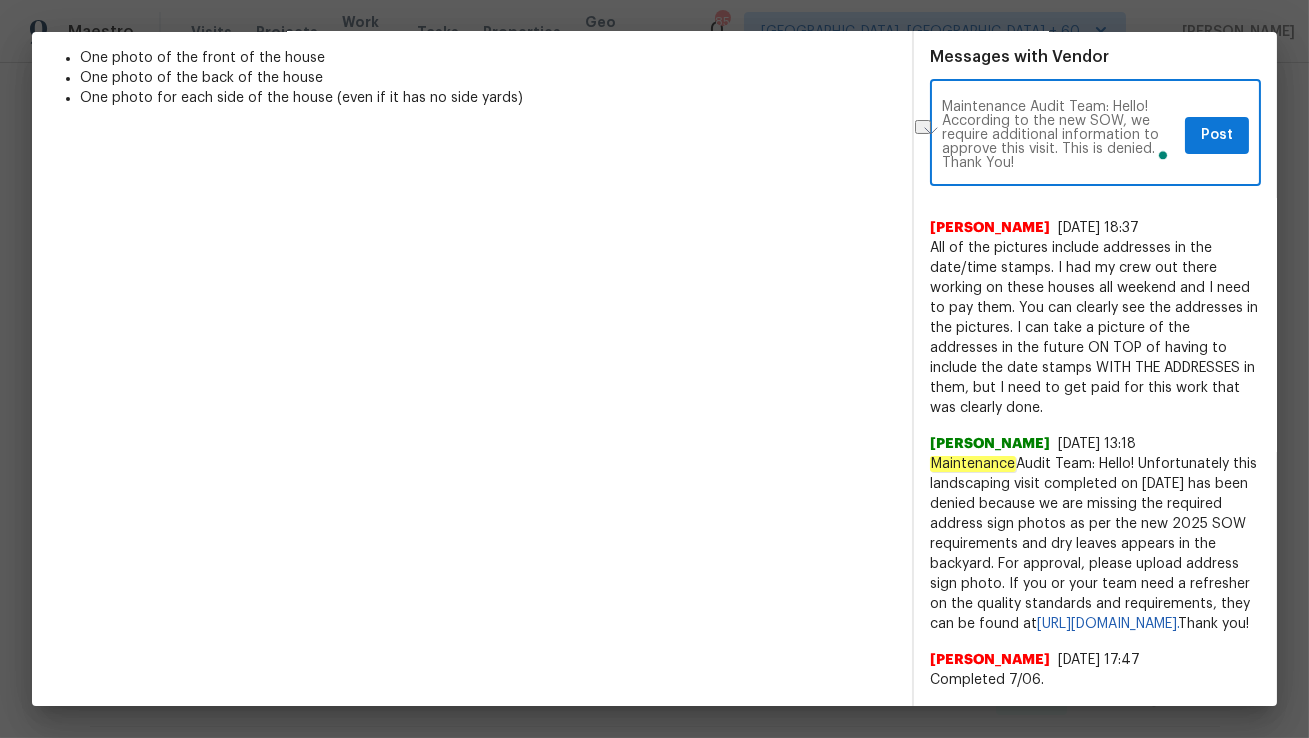 drag, startPoint x: 993, startPoint y: 114, endPoint x: 1138, endPoint y: 109, distance: 145.08618 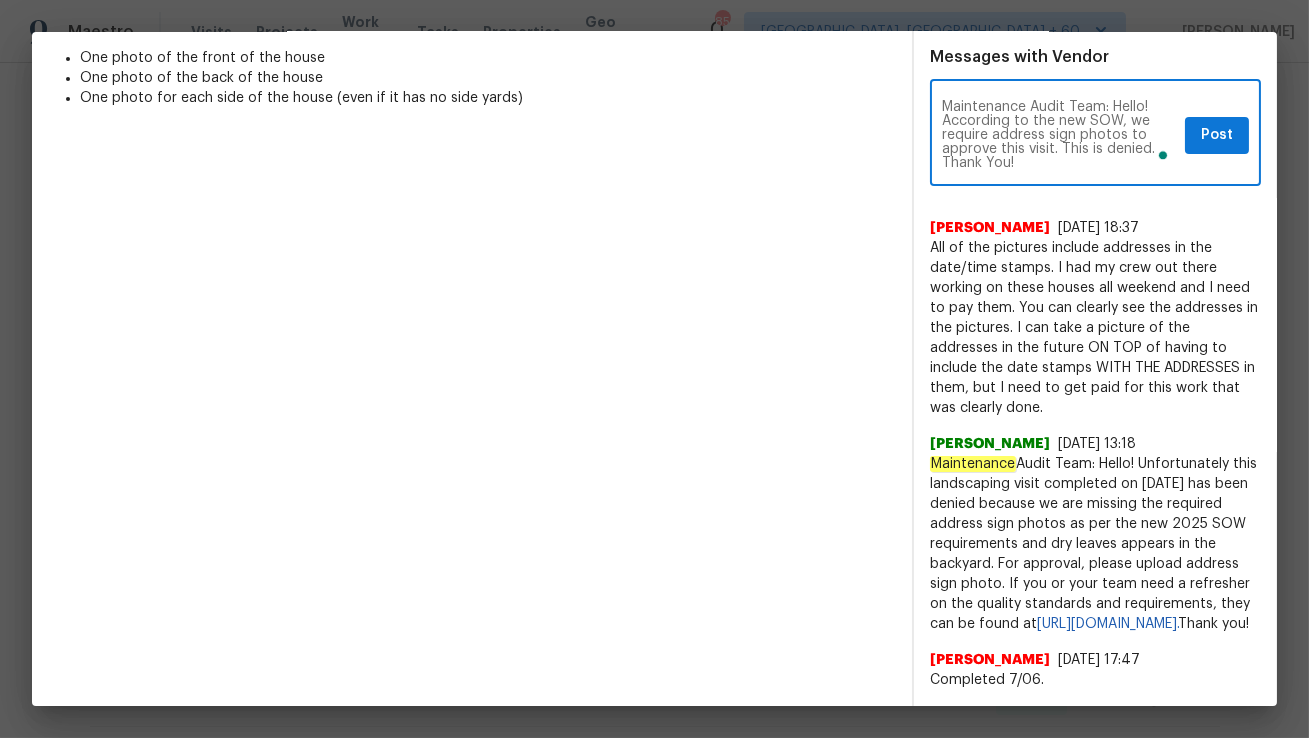 click on "Maintenance Audit Team: Hello! According to the new SOW, we require address sign photos to approve this visit. This is denied. Thank You!" at bounding box center (1059, 135) 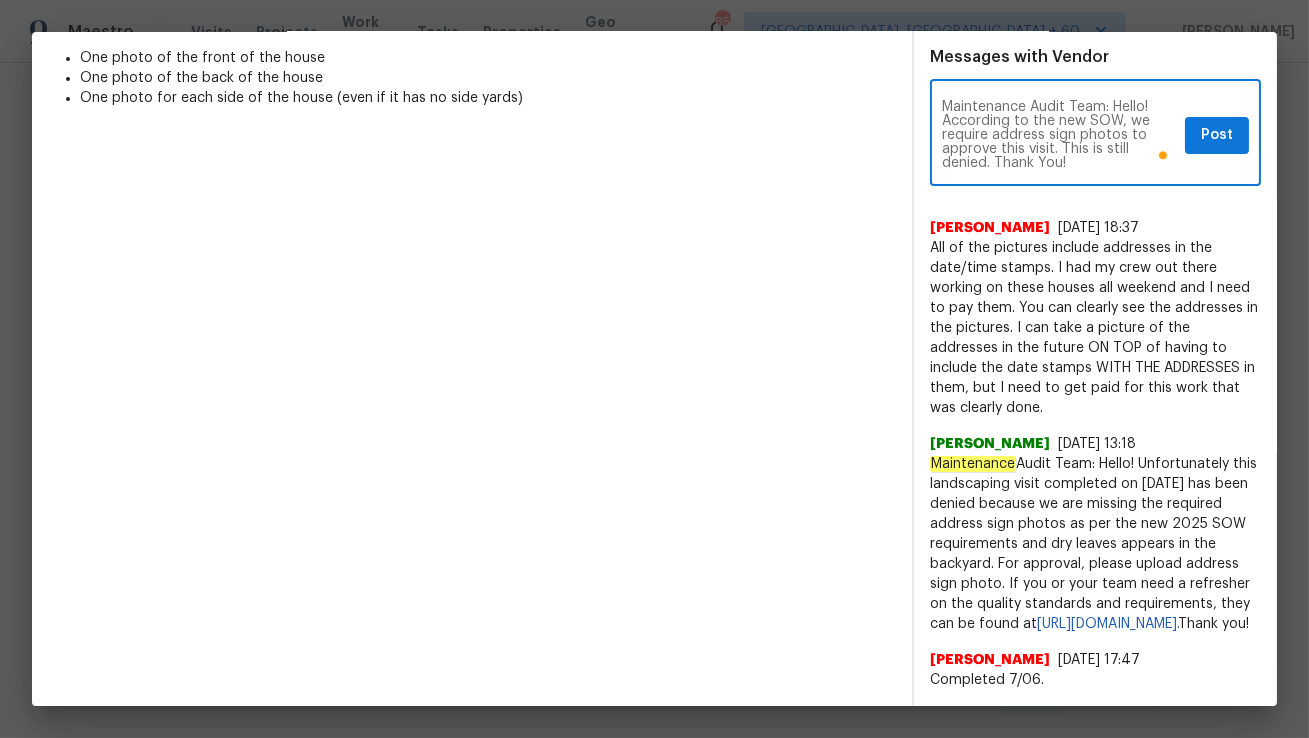 click on "Maintenance Audit Team: Hello! According to the new SOW, we require address sign photos to approve this visit. This is still denied. Thank You!" at bounding box center [1059, 135] 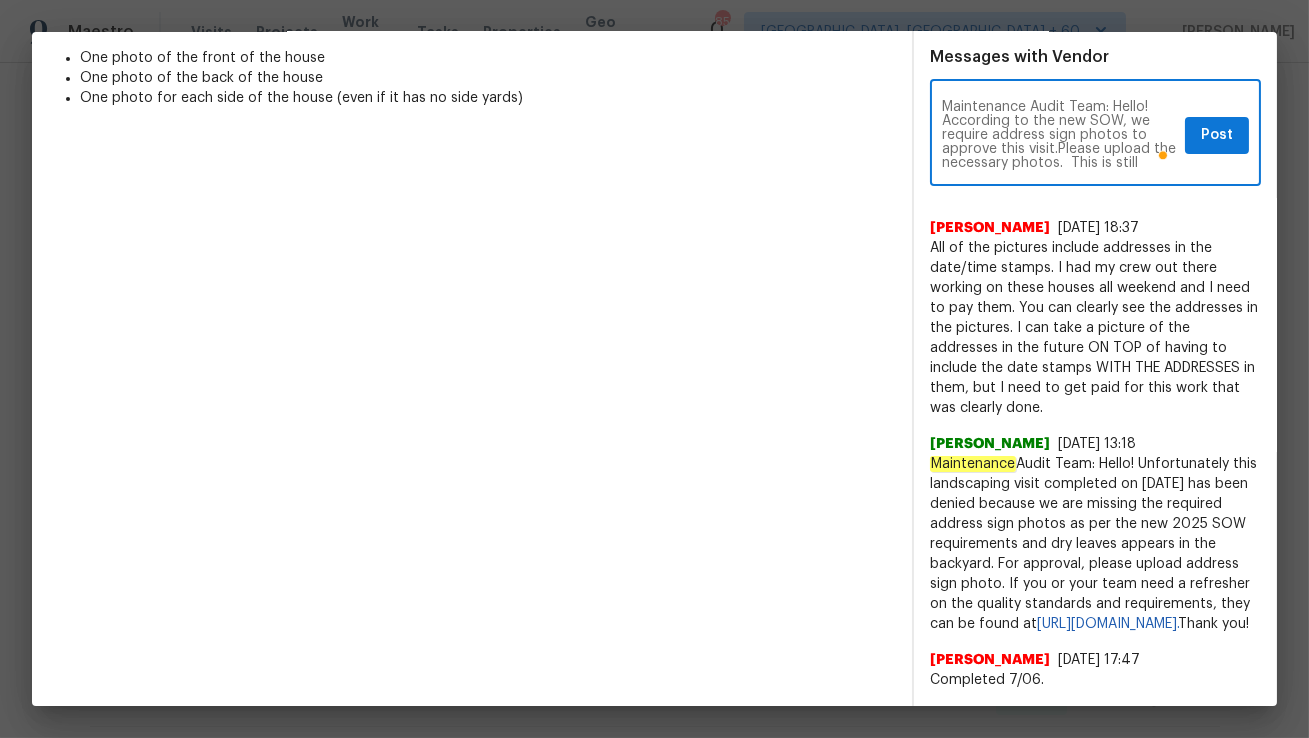 scroll, scrollTop: 14, scrollLeft: 0, axis: vertical 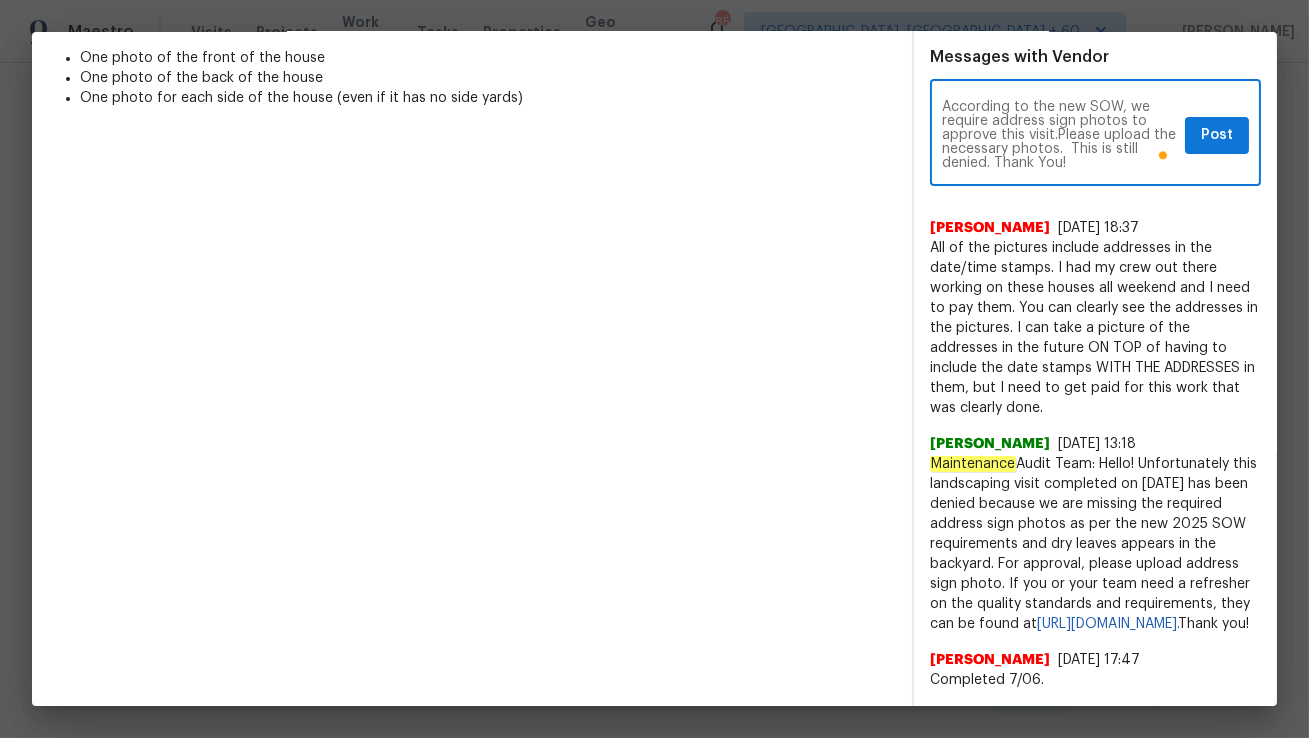 click on "Maintenance Audit Team: Hello! According to the new SOW, we require address sign photos to approve this visit.Please upload the necessary photos.  This is still denied. Thank You!" at bounding box center [1059, 135] 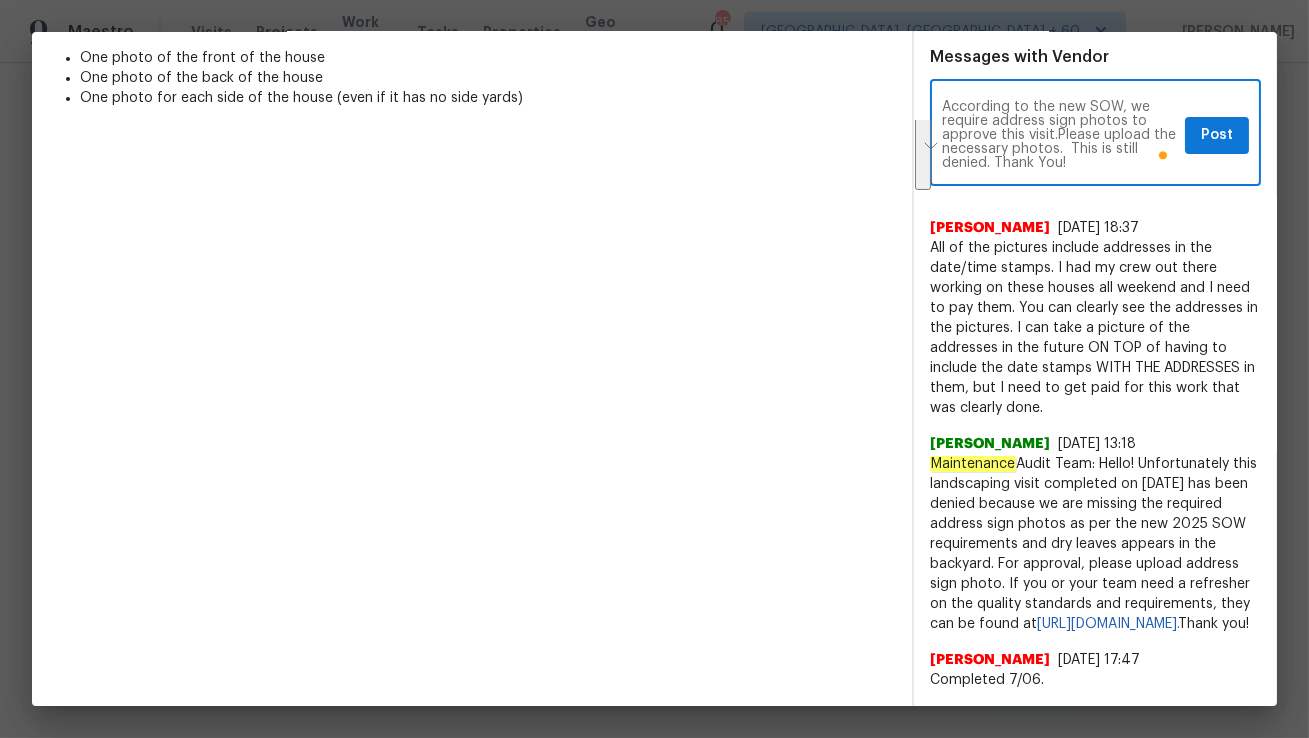 type on "Maintenance Audit Team: Hello! According to the new SOW, we require address sign photos to approve this visit.Please upload the necessary photos.  This is still denied. Thank You!" 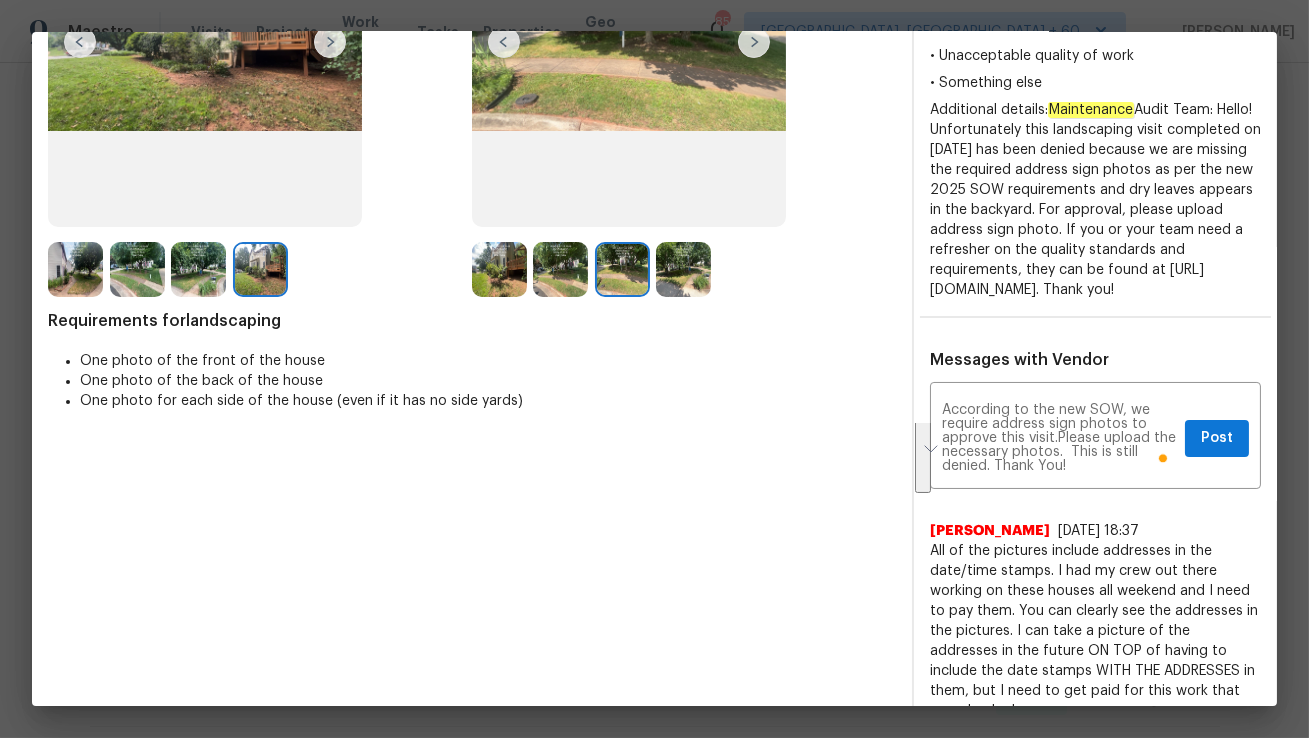 scroll, scrollTop: 346, scrollLeft: 0, axis: vertical 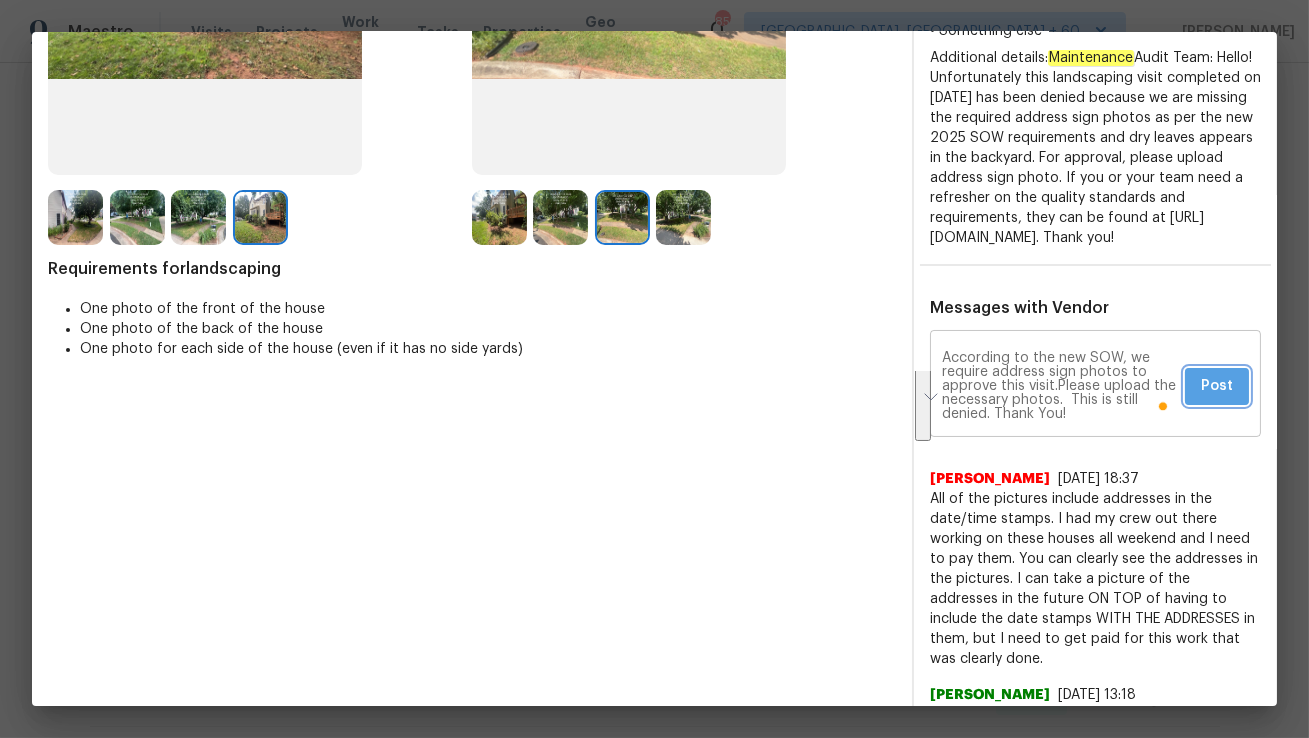 click on "Post" at bounding box center [1217, 386] 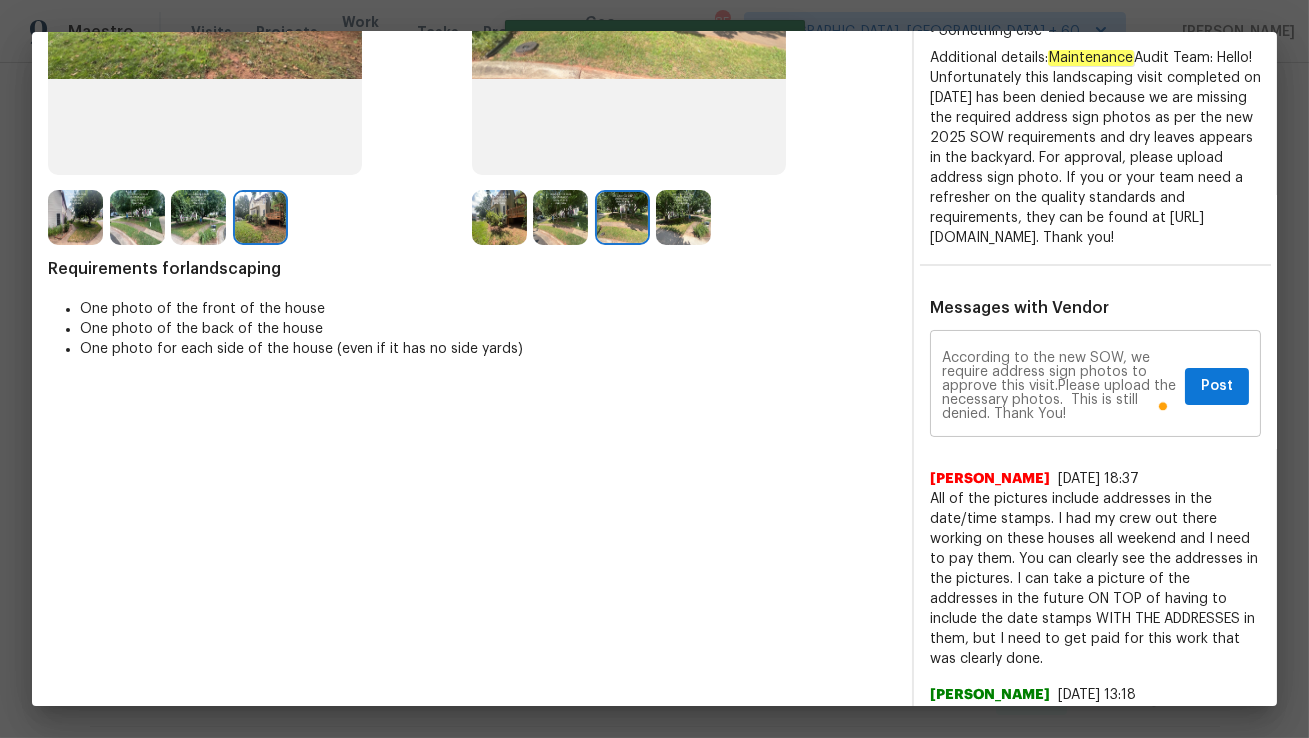 type 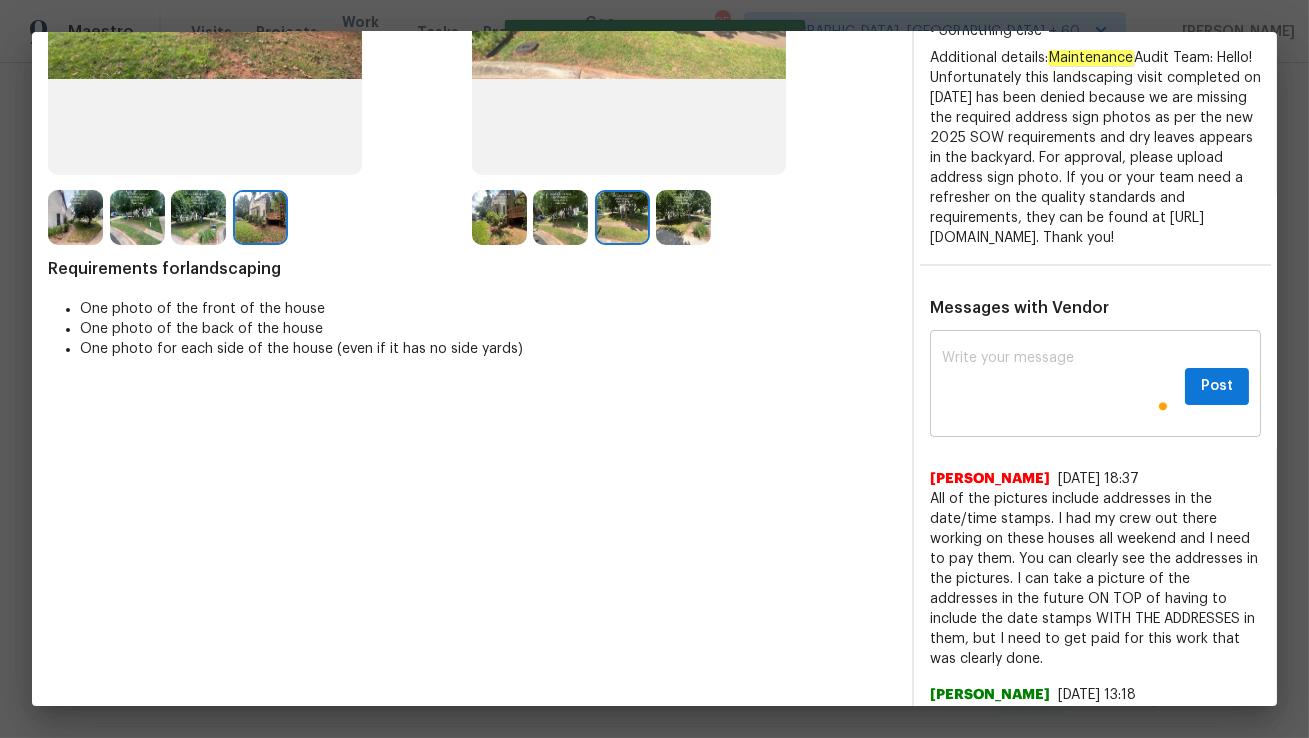 scroll, scrollTop: 0, scrollLeft: 0, axis: both 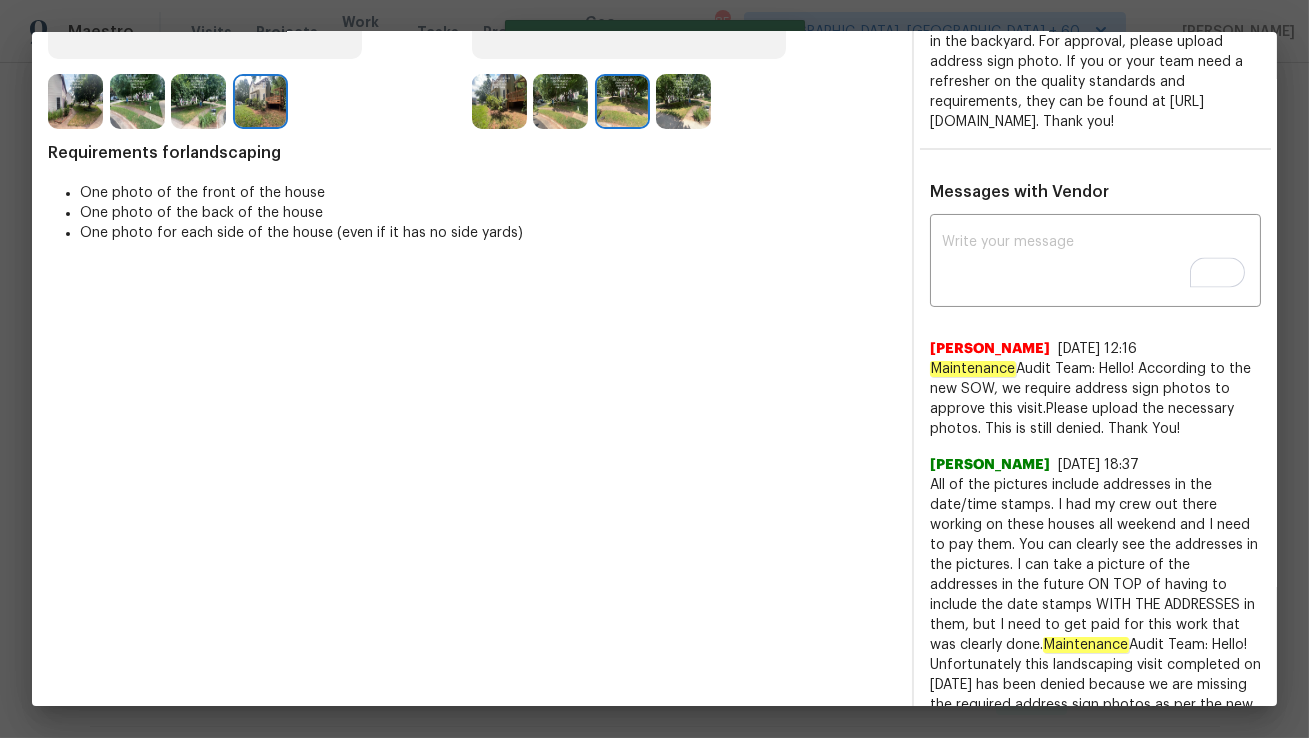 drag, startPoint x: 932, startPoint y: 385, endPoint x: 1186, endPoint y: 446, distance: 261.22214 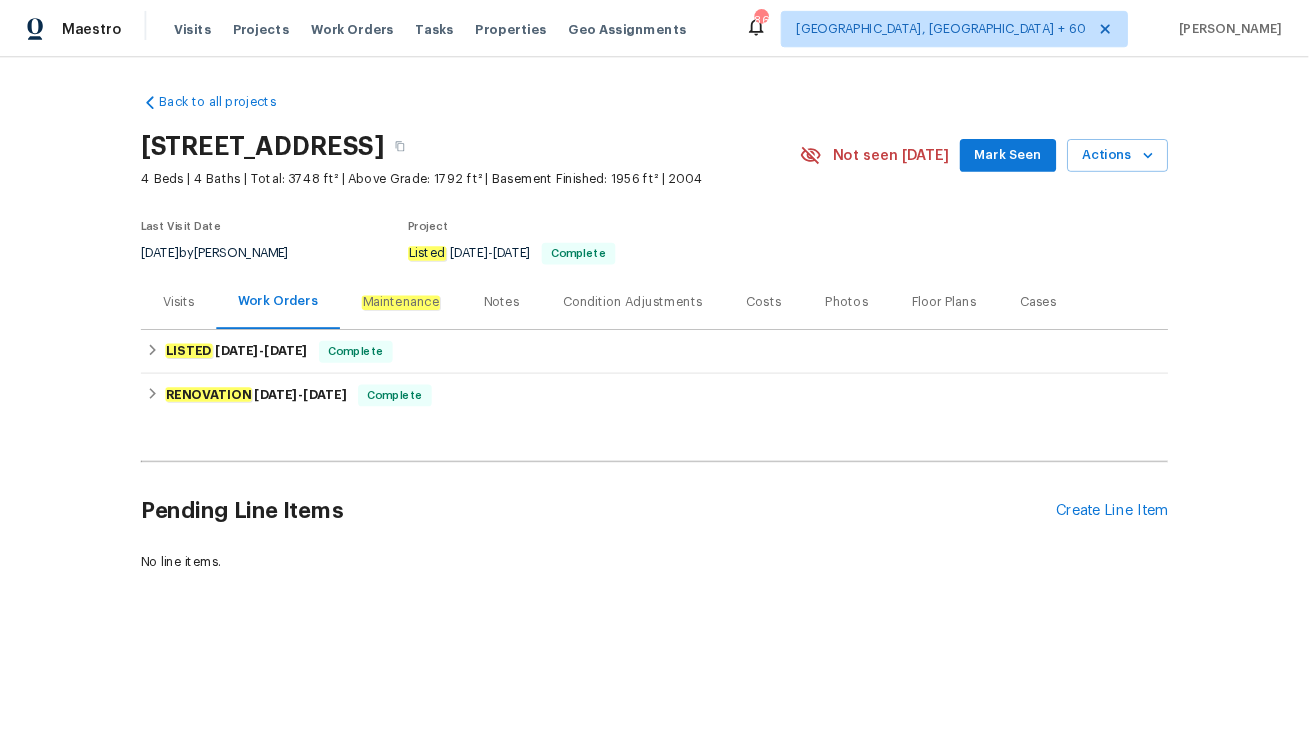 scroll, scrollTop: 0, scrollLeft: 0, axis: both 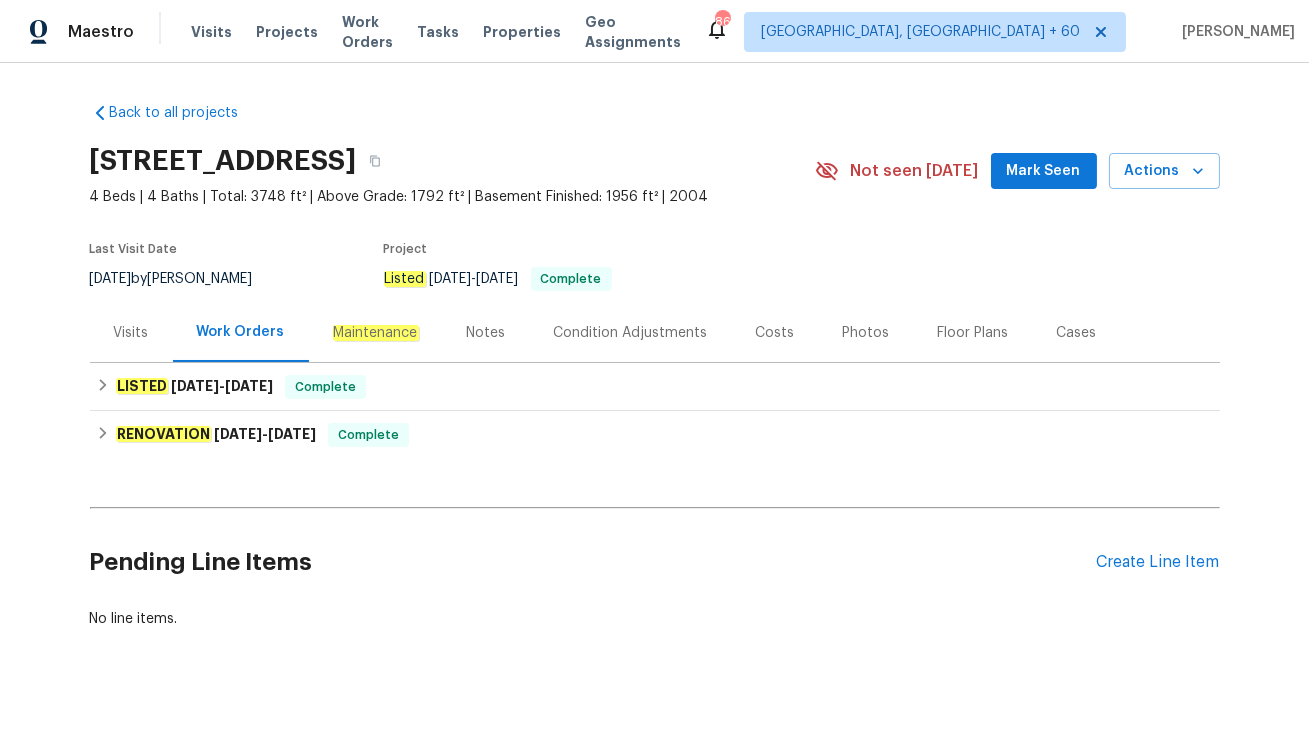 click on "Maintenance" 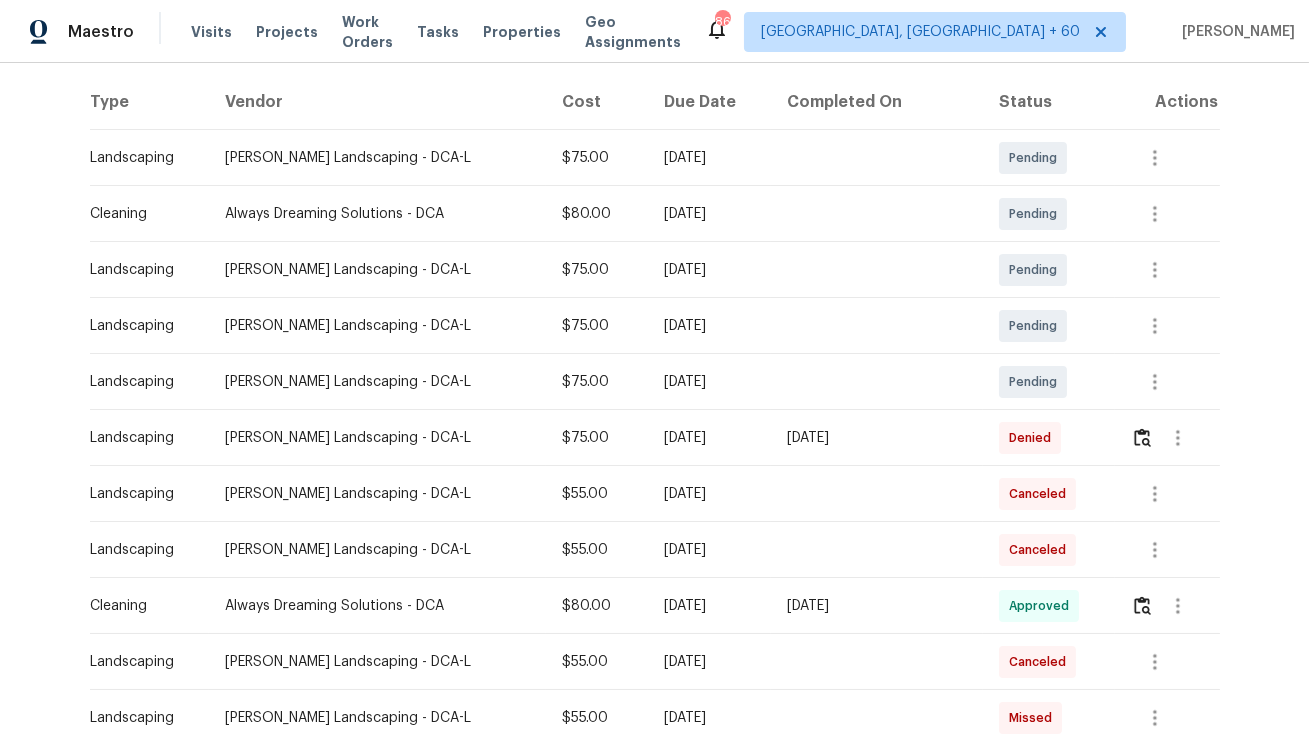 scroll, scrollTop: 317, scrollLeft: 0, axis: vertical 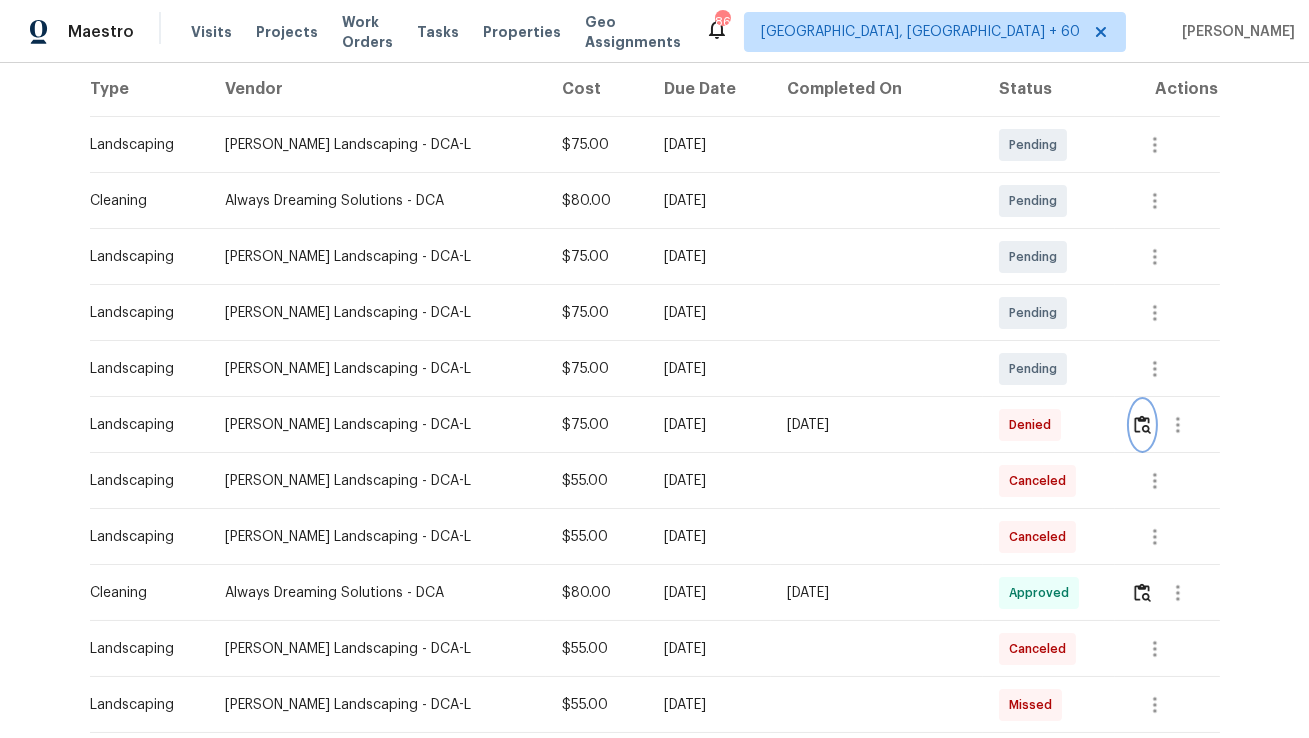 click at bounding box center [1142, 424] 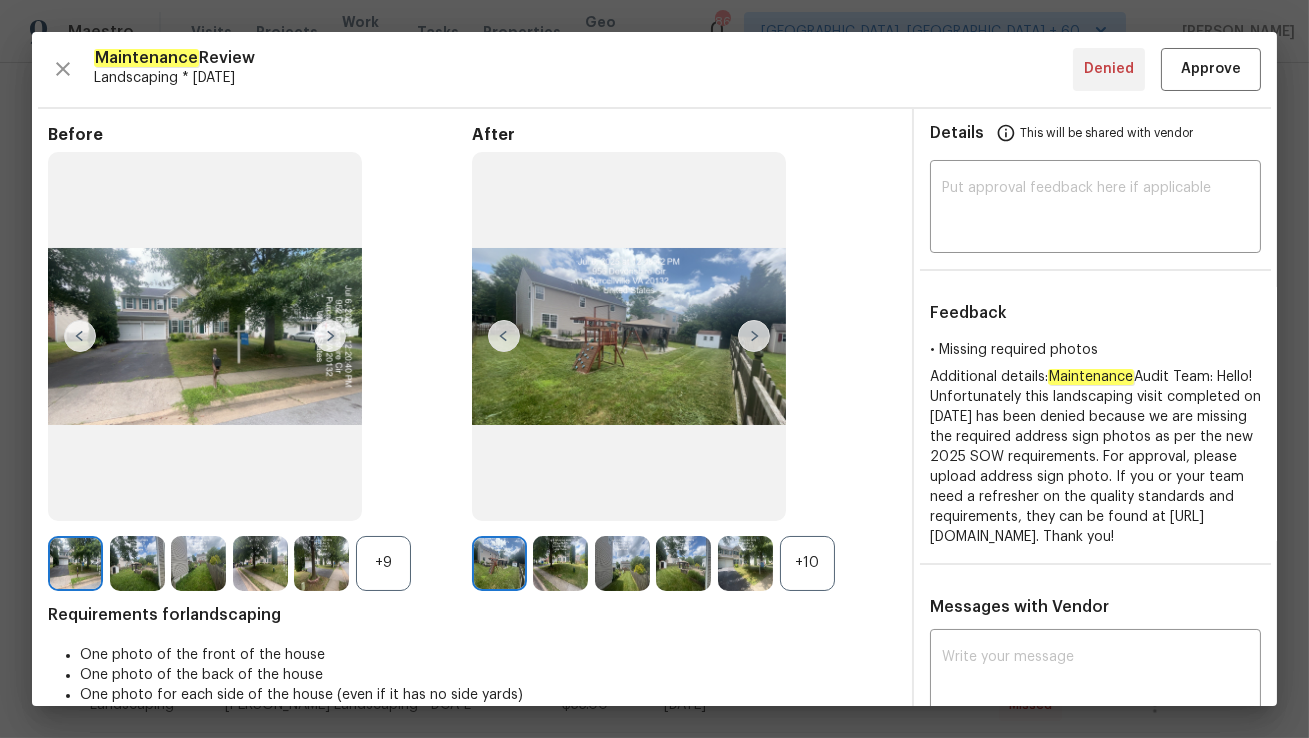 click at bounding box center [560, 563] 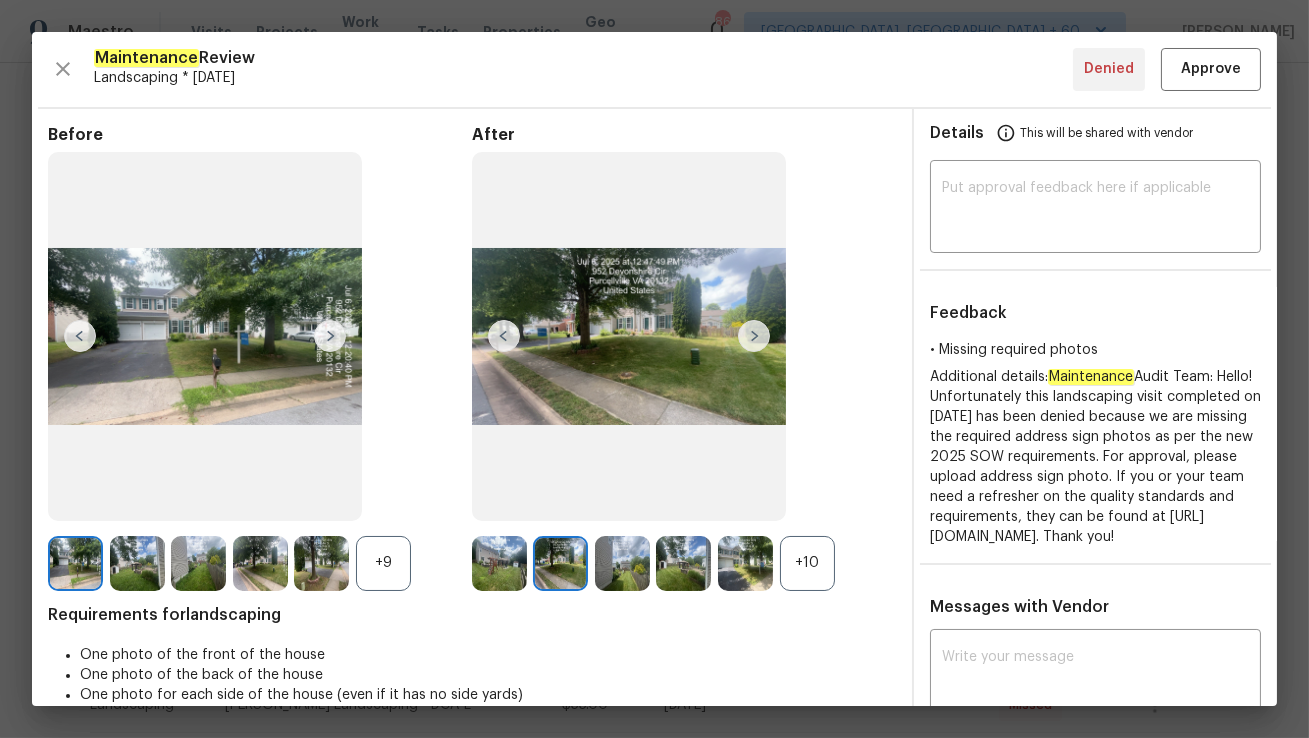 click at bounding box center [622, 563] 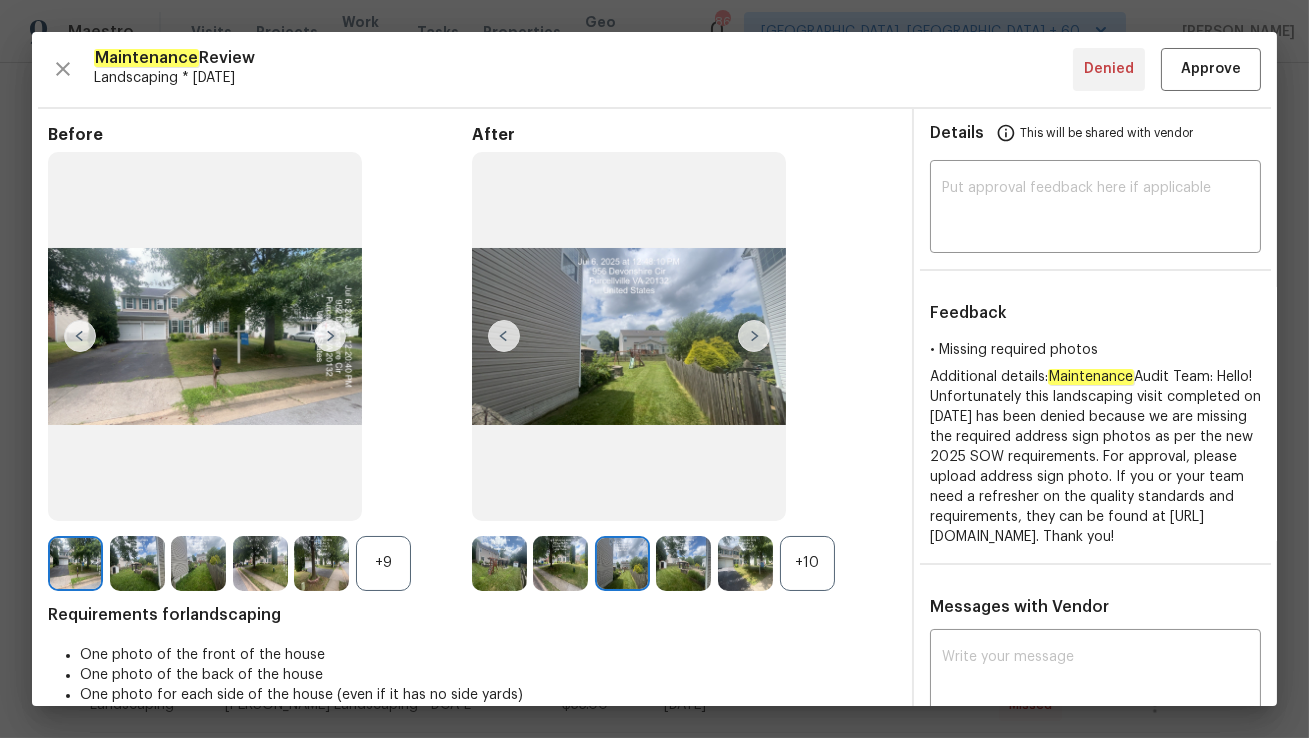 click at bounding box center (683, 563) 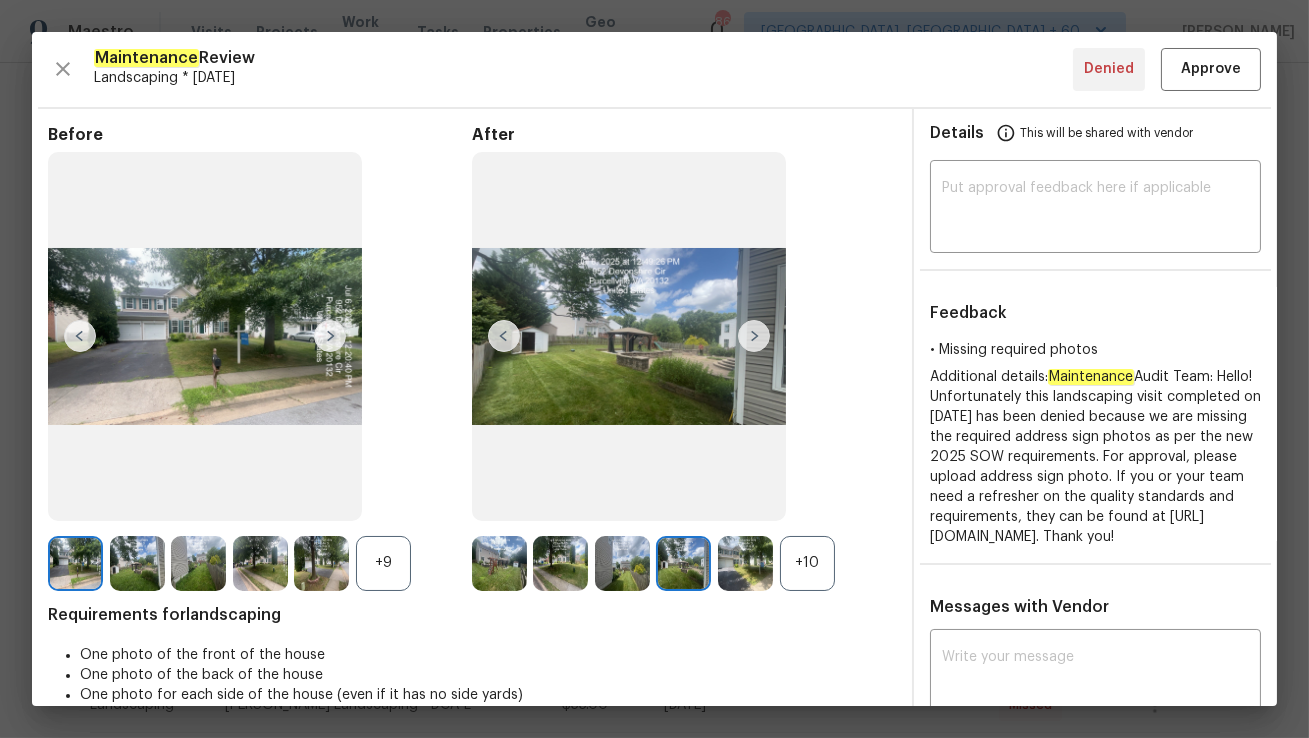click at bounding box center [745, 563] 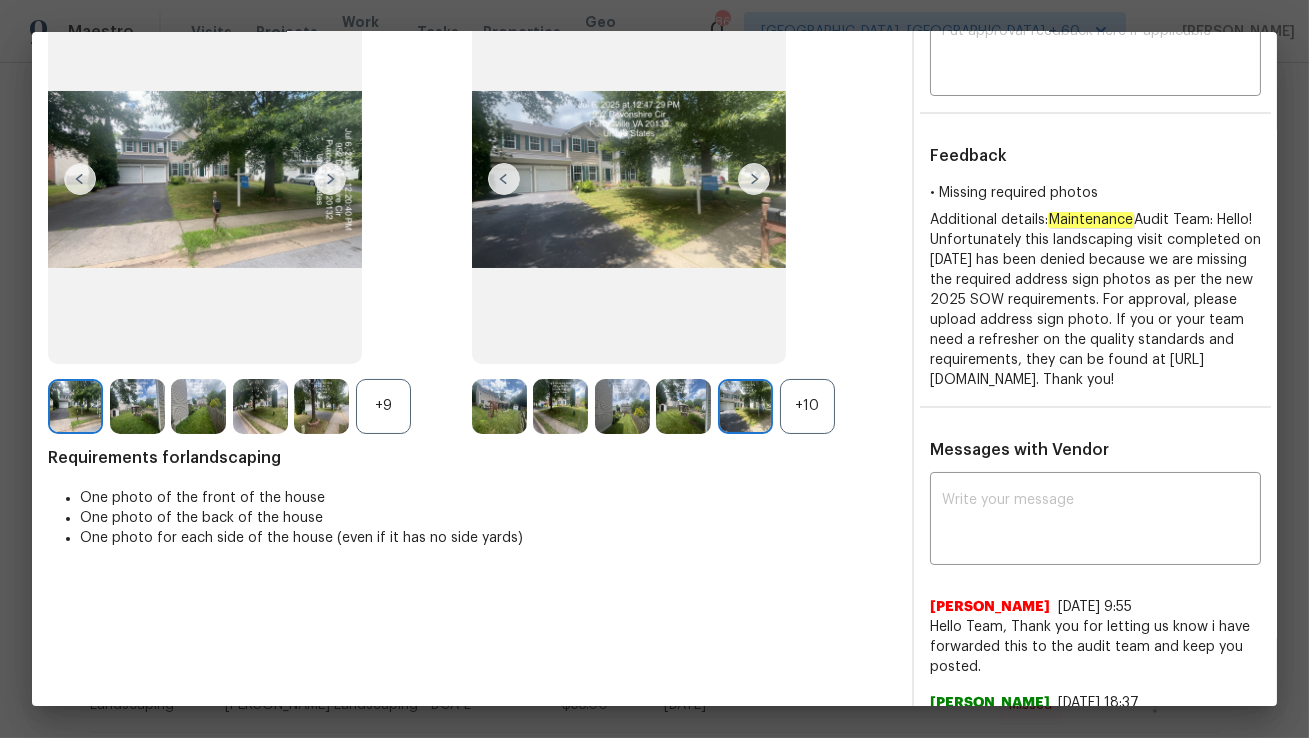 scroll, scrollTop: 226, scrollLeft: 0, axis: vertical 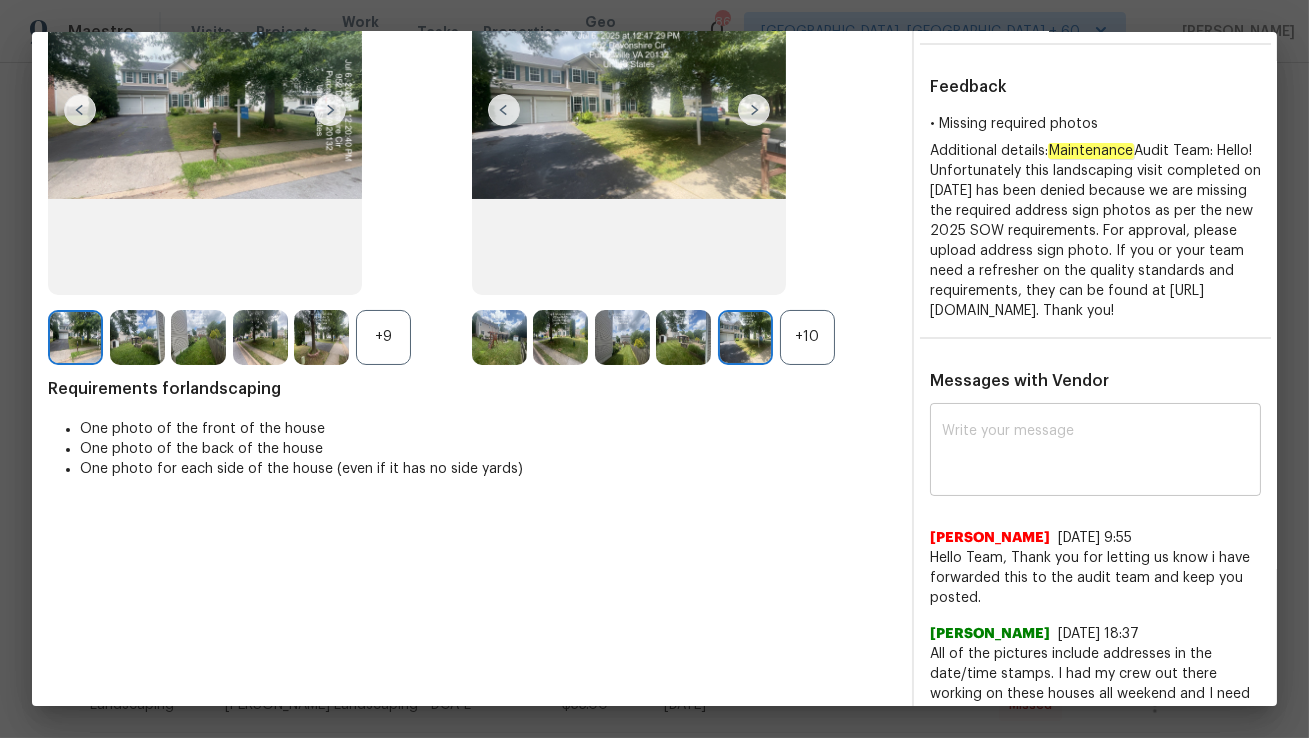 click at bounding box center (1095, 452) 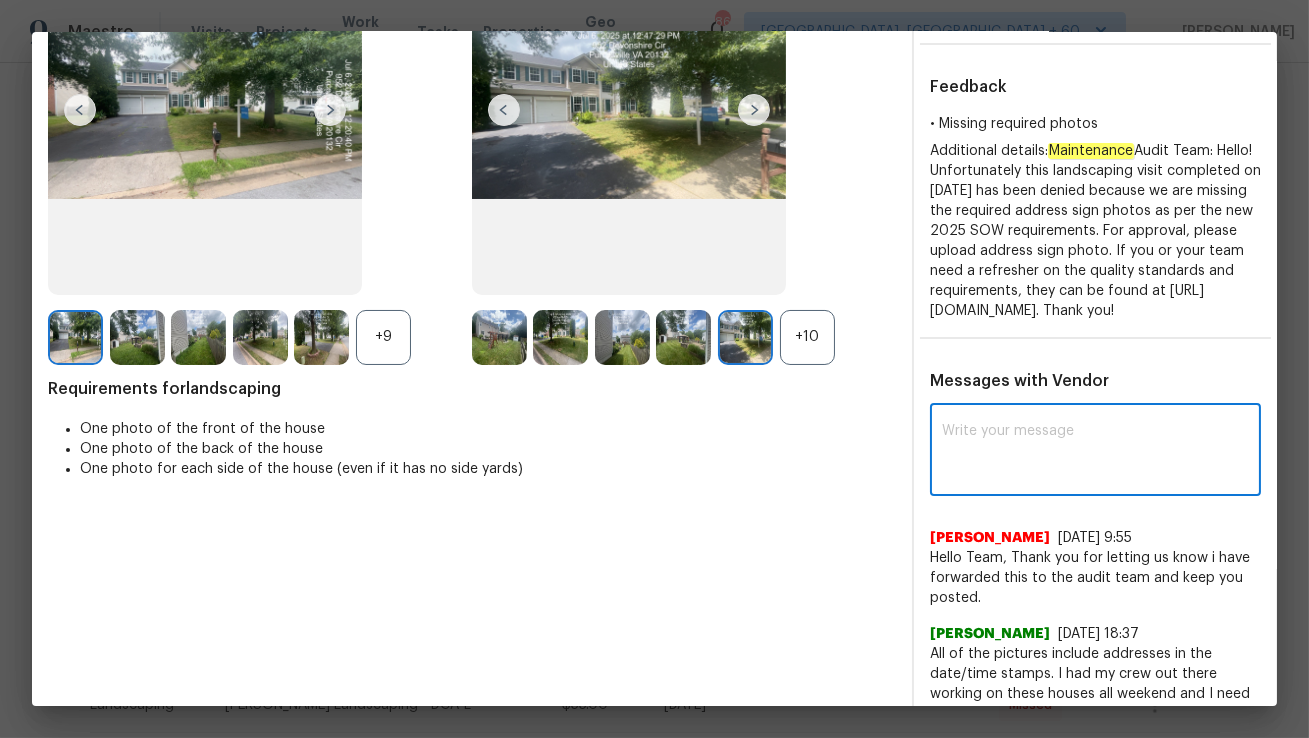 paste on "New -> Solved	Photo Auditing	Washington, Arlington, Alexandria - DCA" 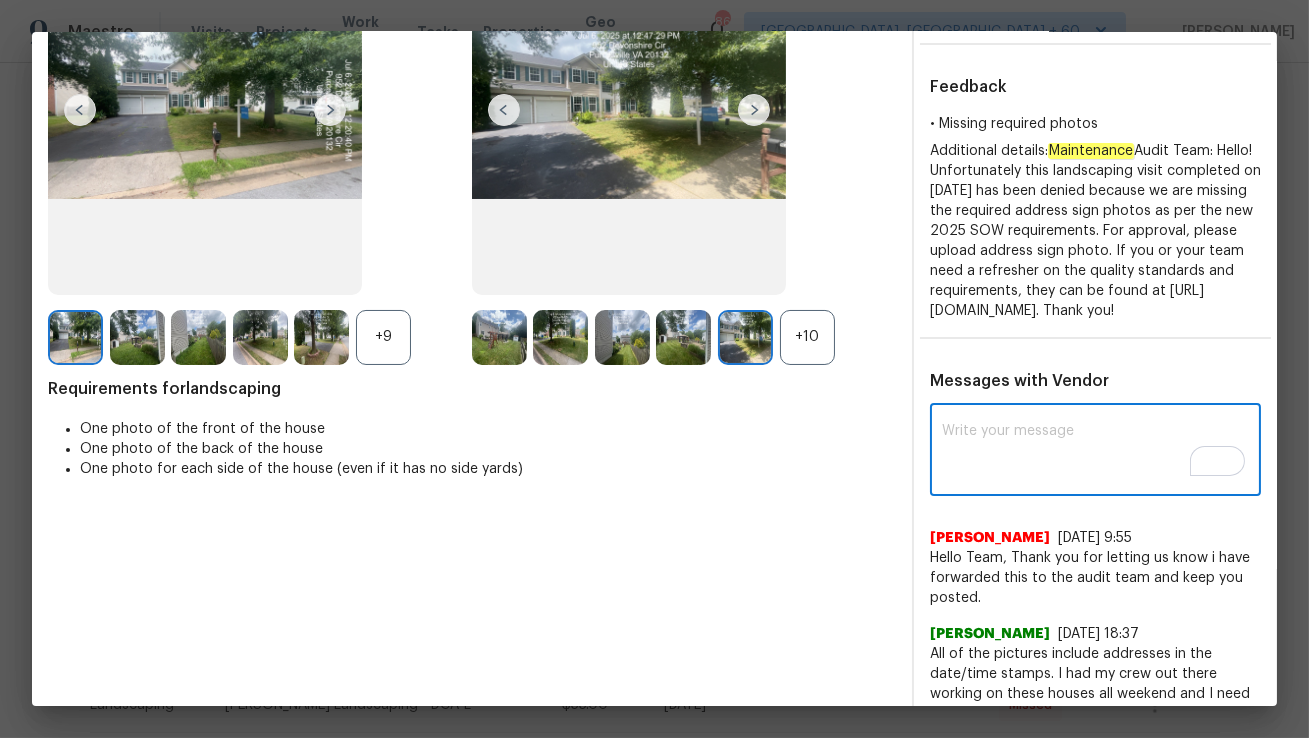 paste on "Maintenance Audit Team: Hello! According to the new SOW, we require address sign photos to approve this visit.Please upload the necessary photos.  This is still denied. Thank You!" 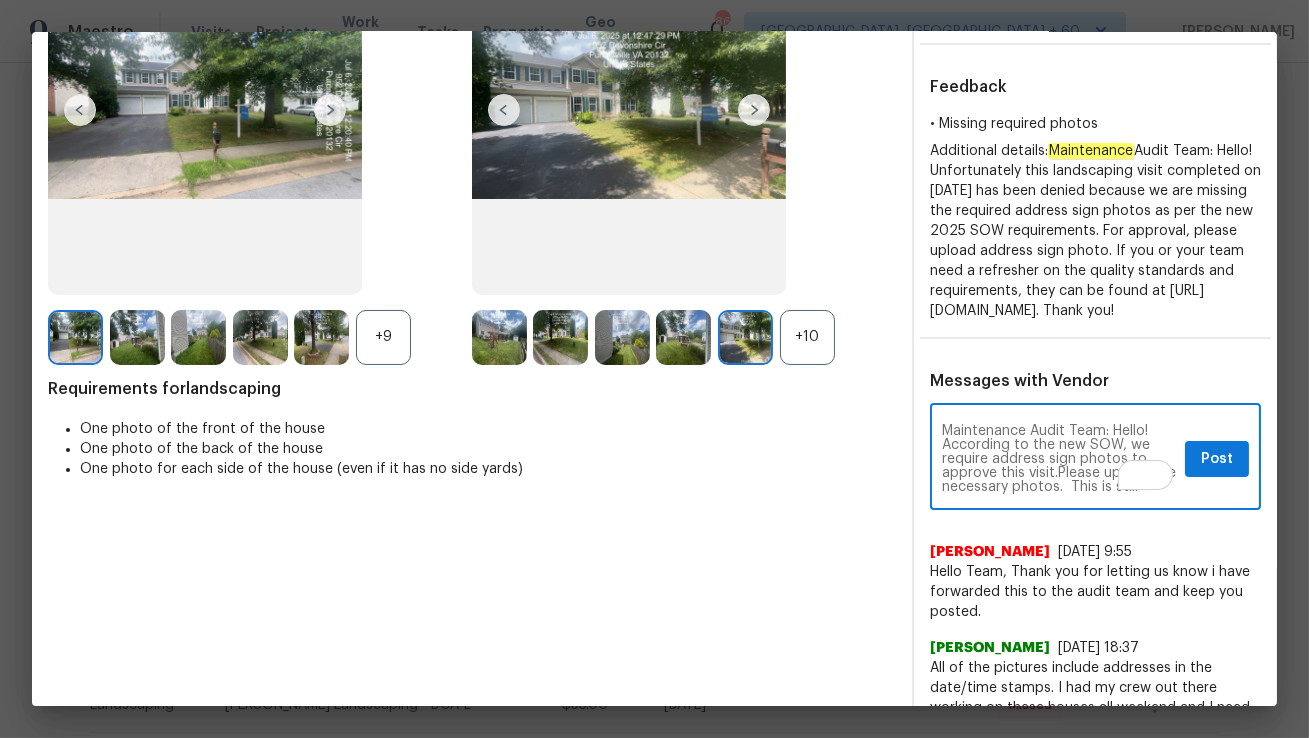 scroll, scrollTop: 13, scrollLeft: 0, axis: vertical 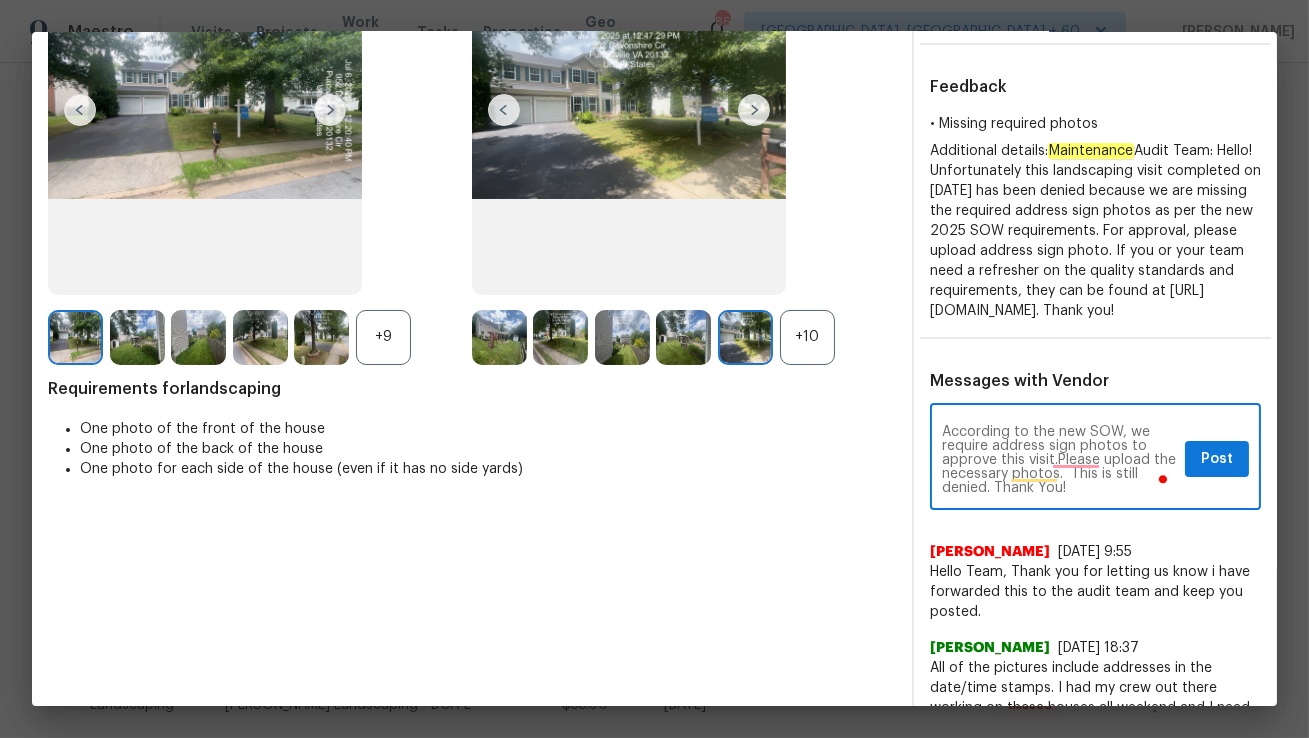 type on "Maintenance Audit Team: Hello! According to the new SOW, we require address sign photos to approve this visit.Please upload the necessary photos.  This is still denied. Thank You!" 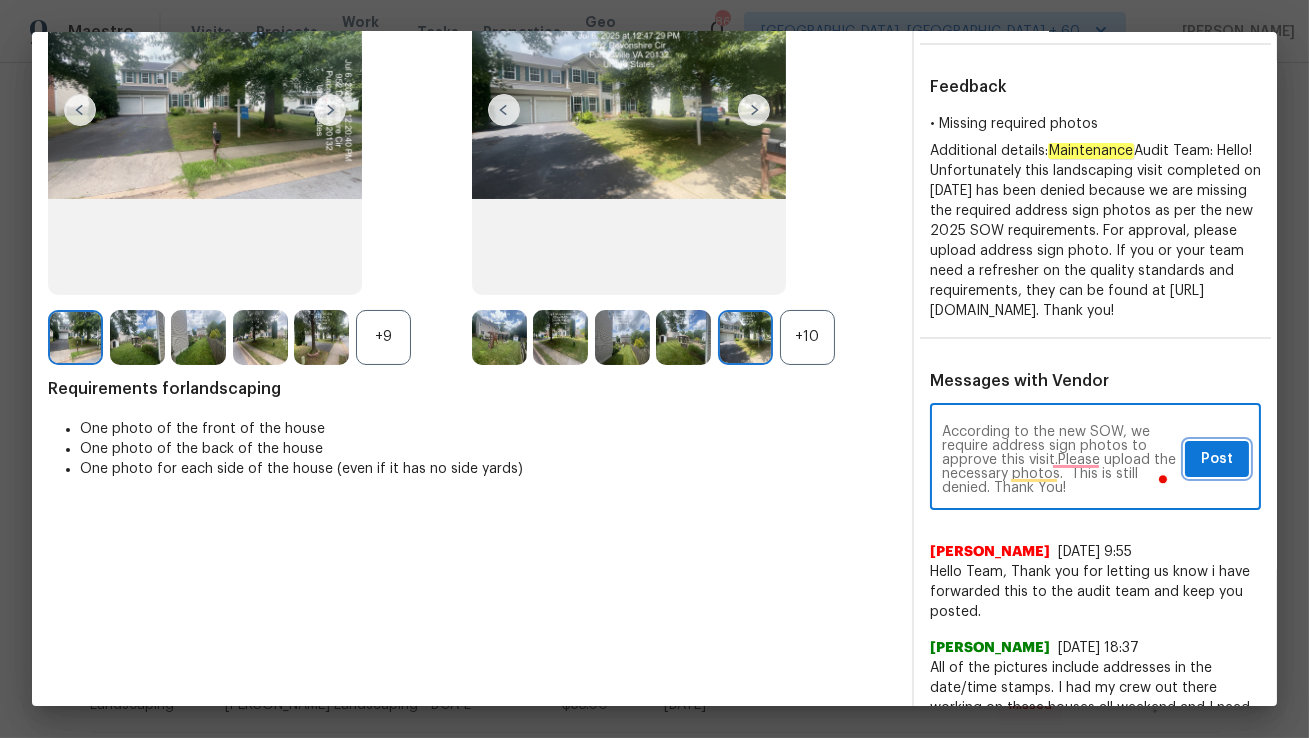 click on "Post" at bounding box center [1217, 459] 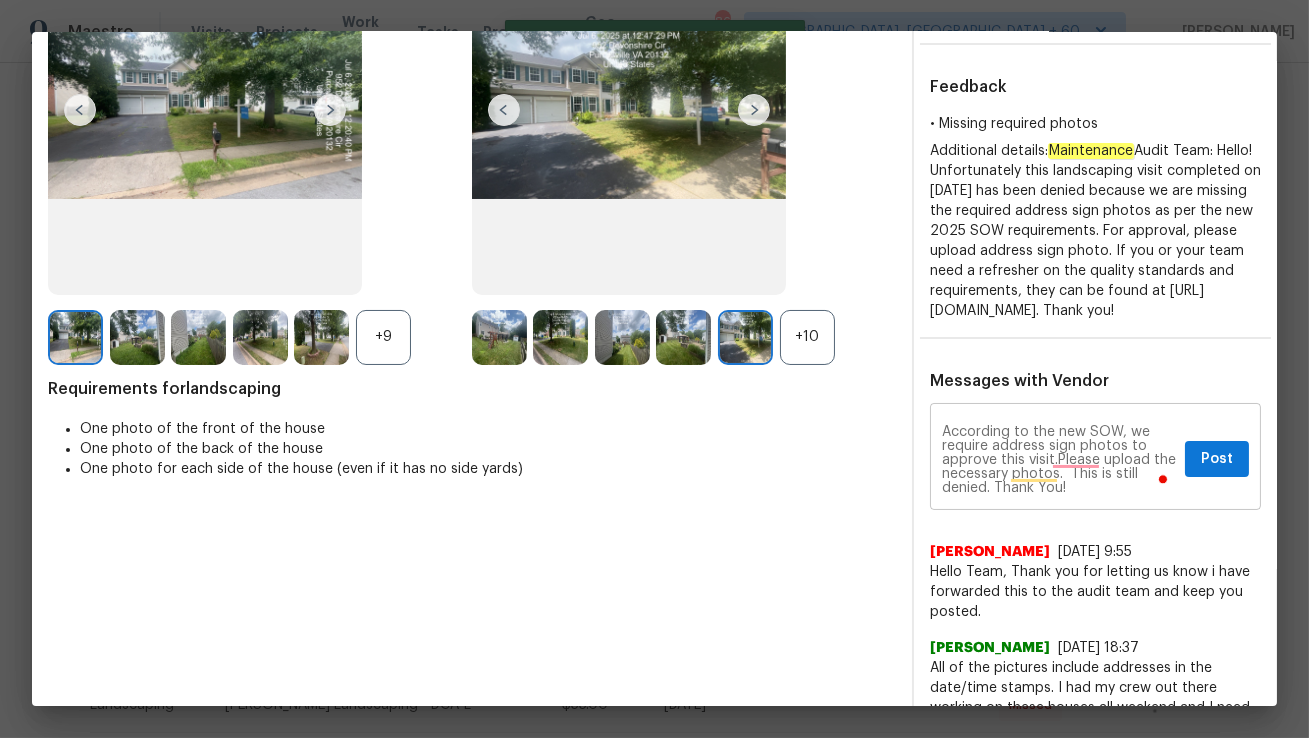 type 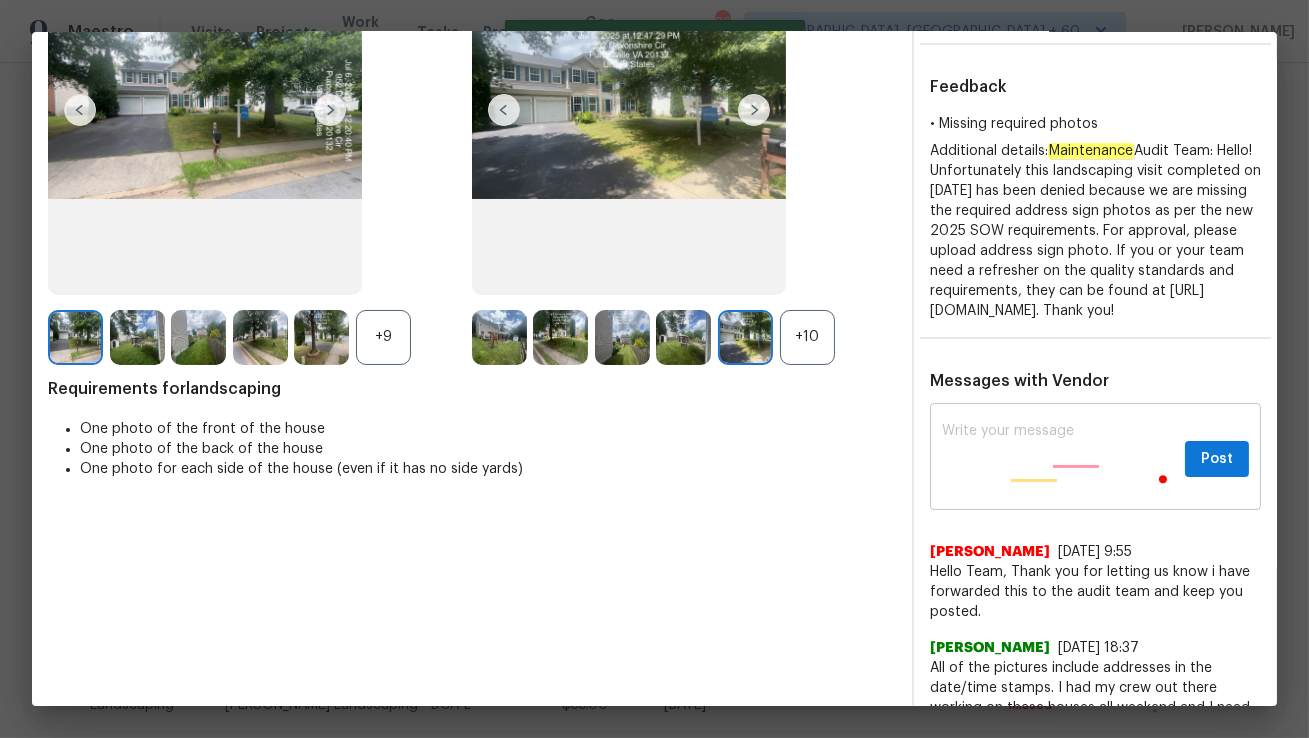 scroll, scrollTop: 0, scrollLeft: 0, axis: both 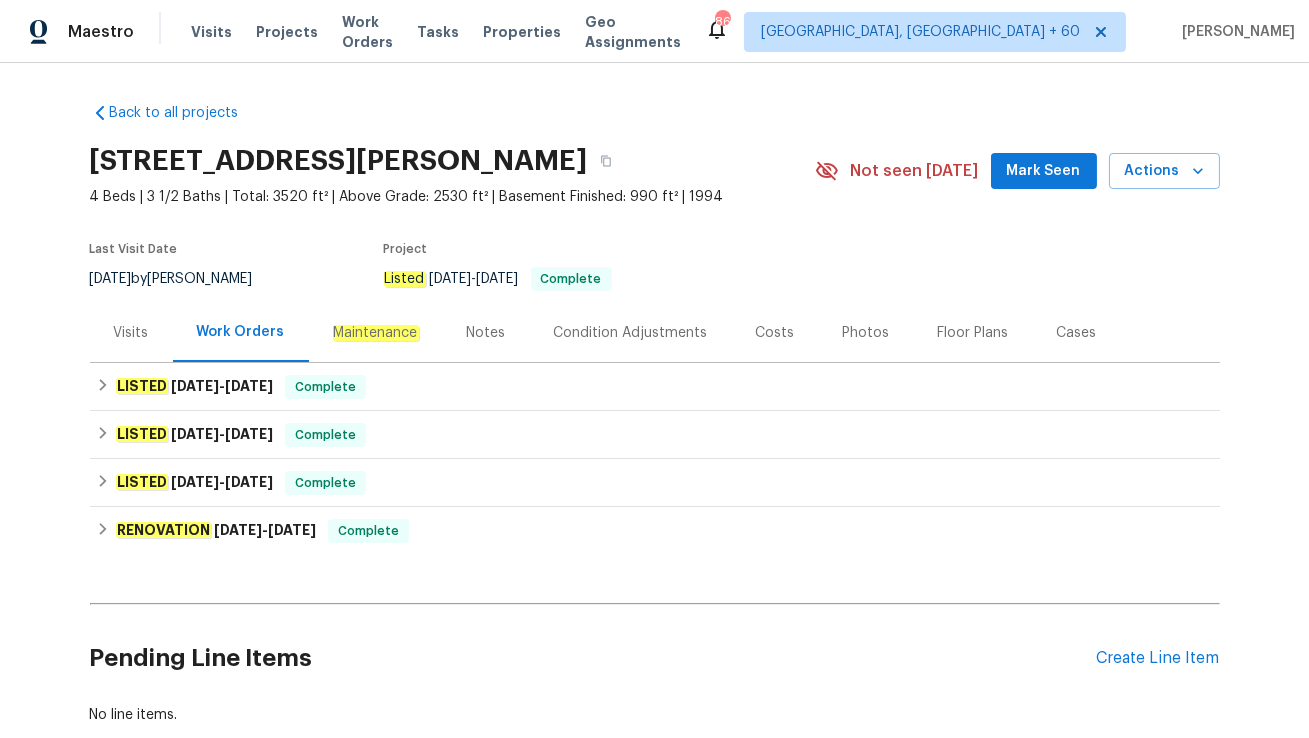 click on "Maintenance" at bounding box center [376, 333] 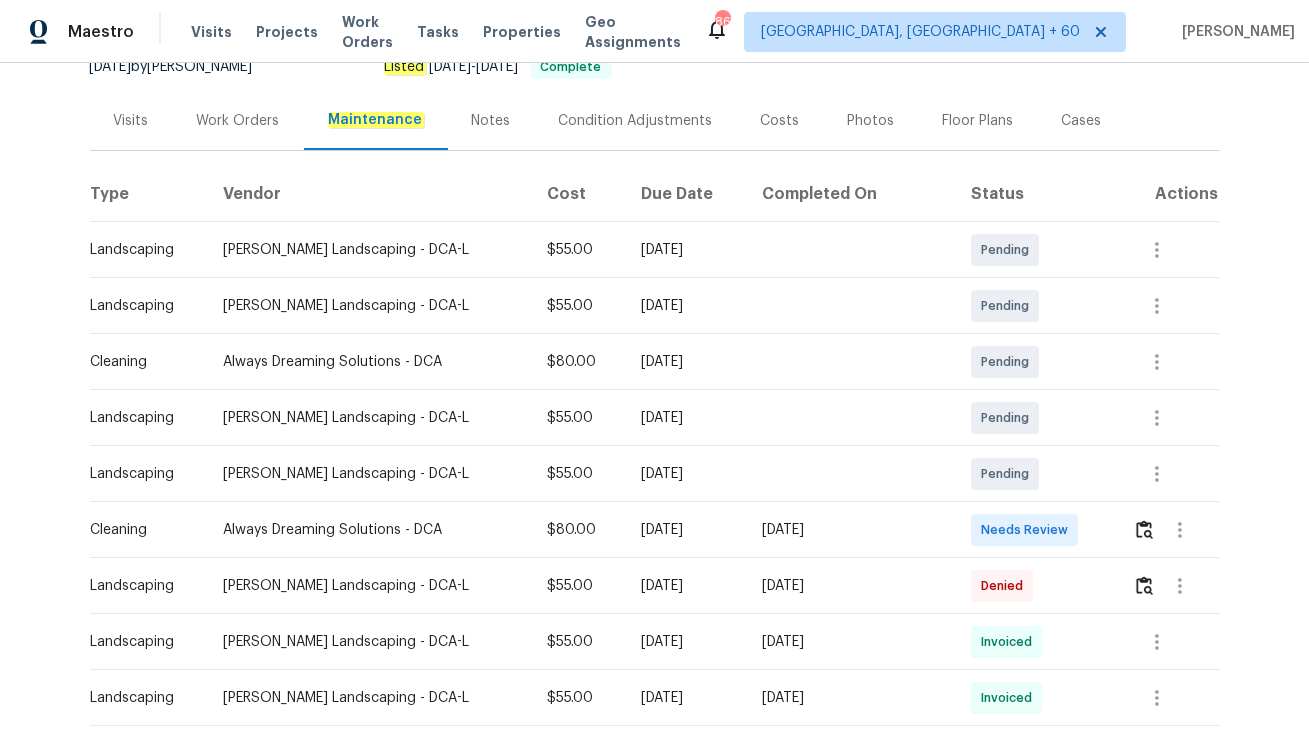 scroll, scrollTop: 256, scrollLeft: 0, axis: vertical 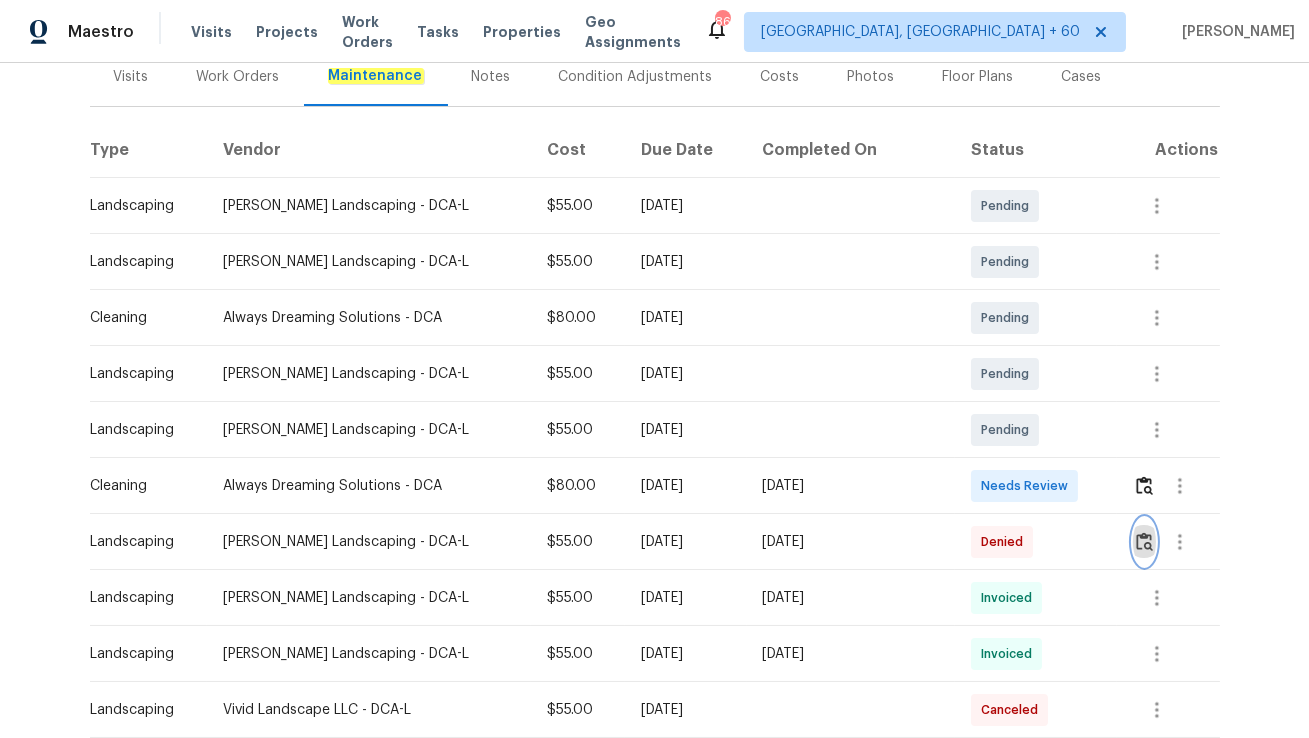 click at bounding box center [1144, 541] 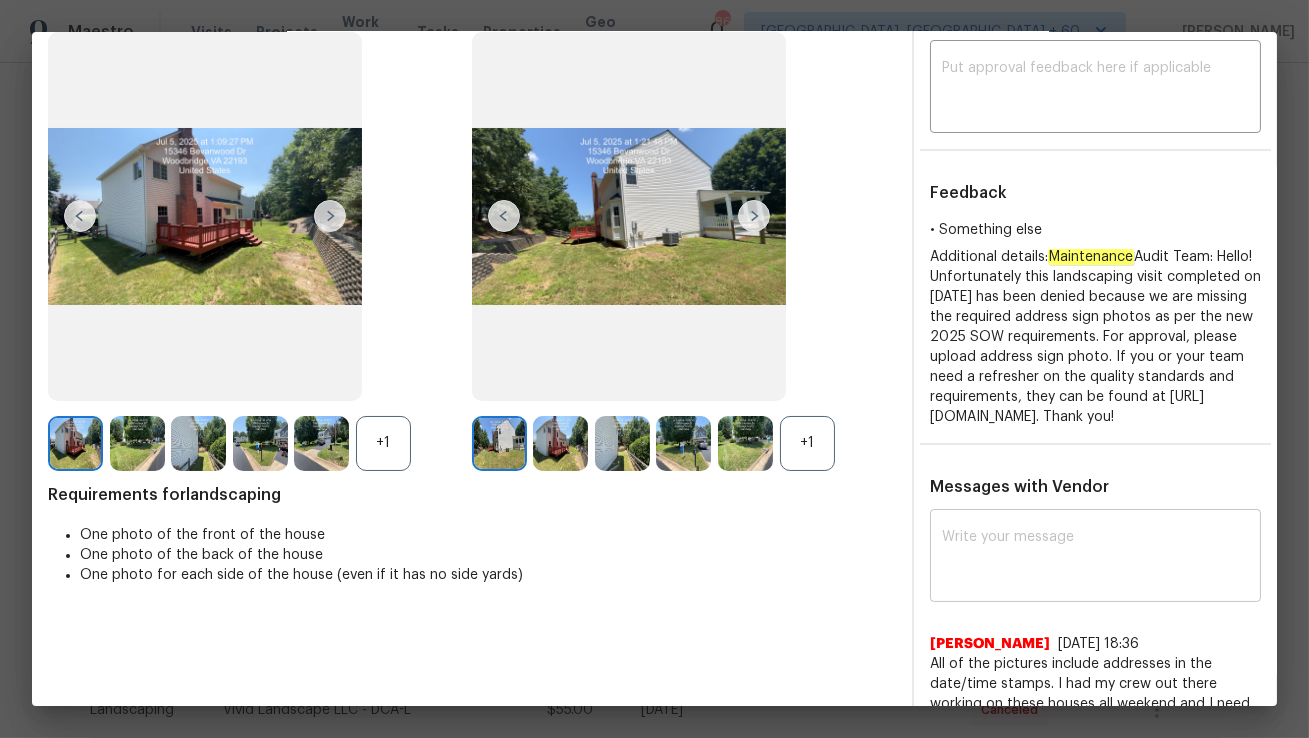 scroll, scrollTop: 156, scrollLeft: 0, axis: vertical 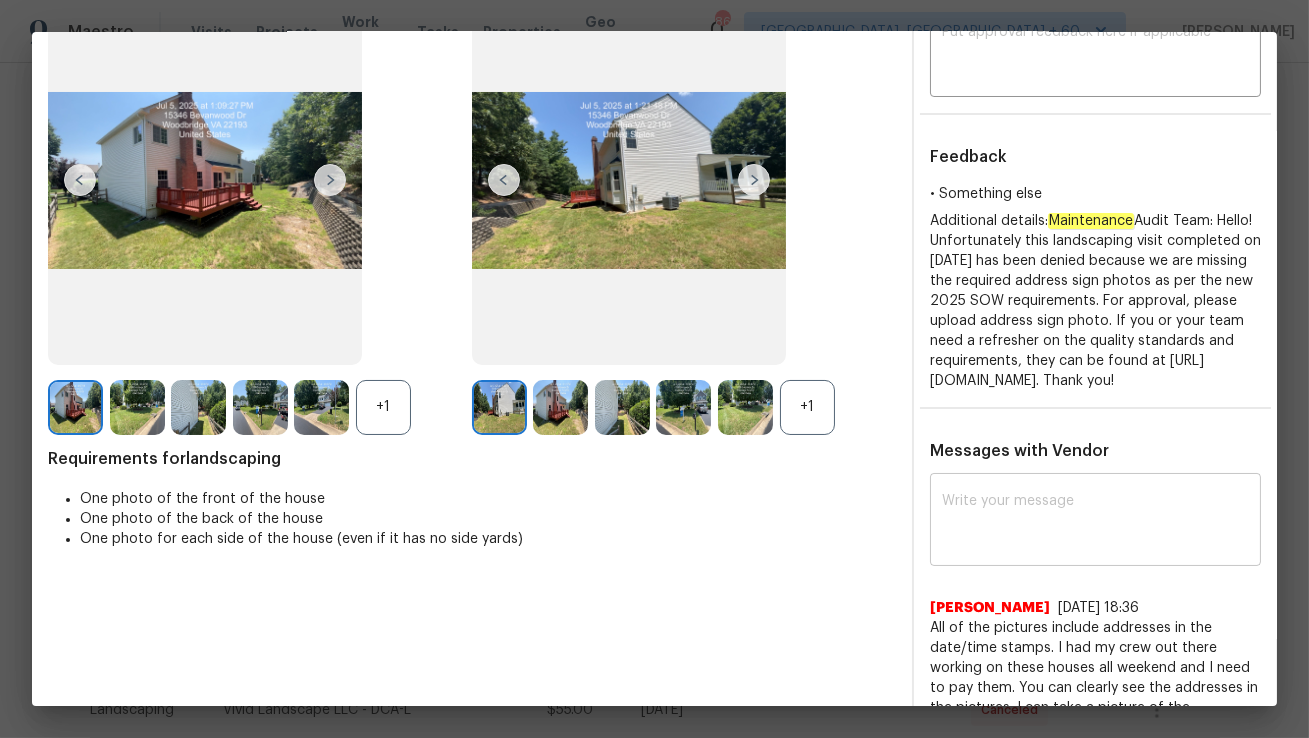 click at bounding box center (1095, 522) 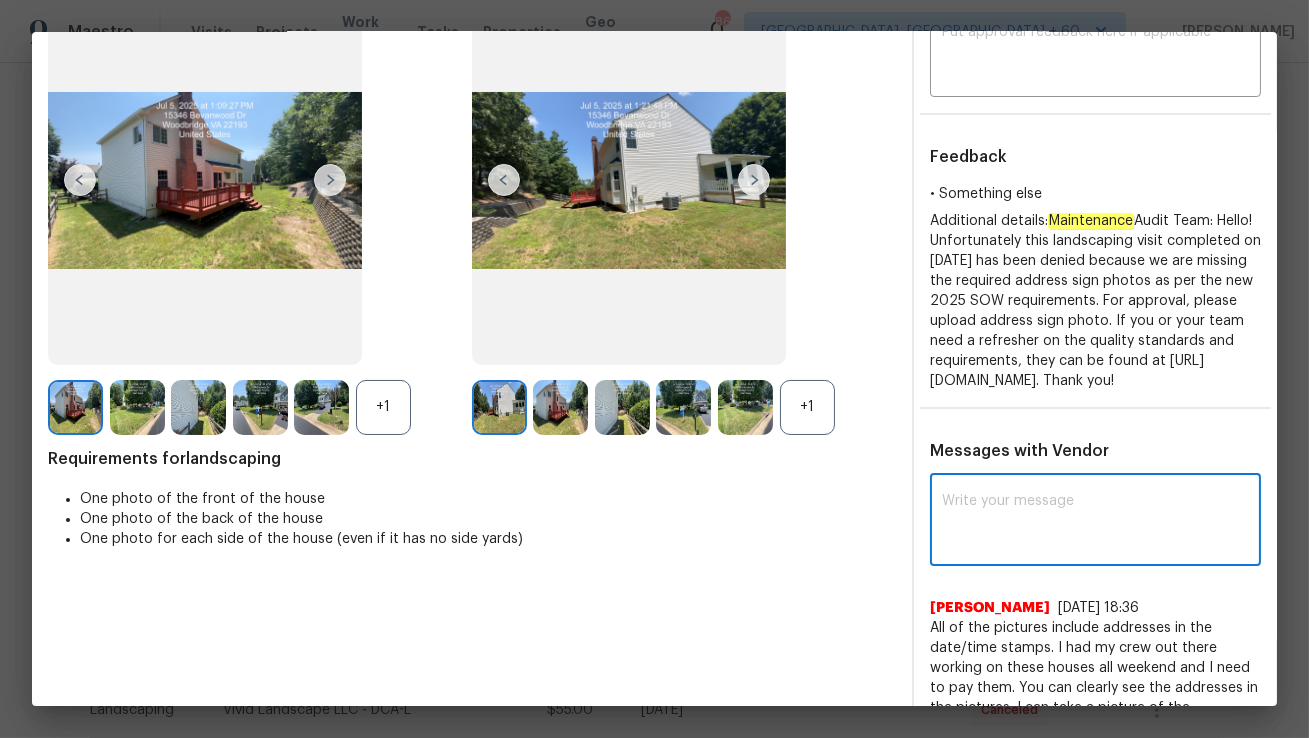 paste on "Maintenance Audit Team: Hello! According to the new SOW, we require address sign photos to approve this visit.Please upload the necessary photos.  This is still denied. Thank You!" 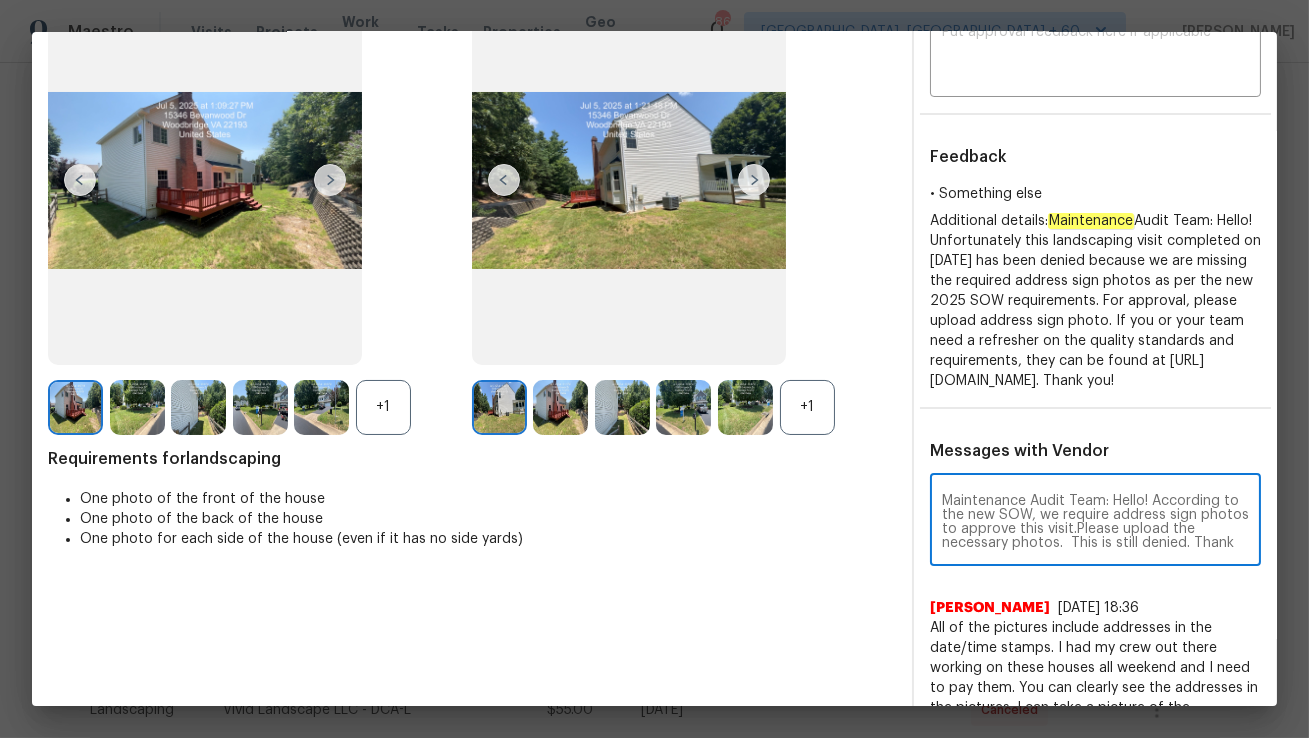 scroll, scrollTop: 13, scrollLeft: 0, axis: vertical 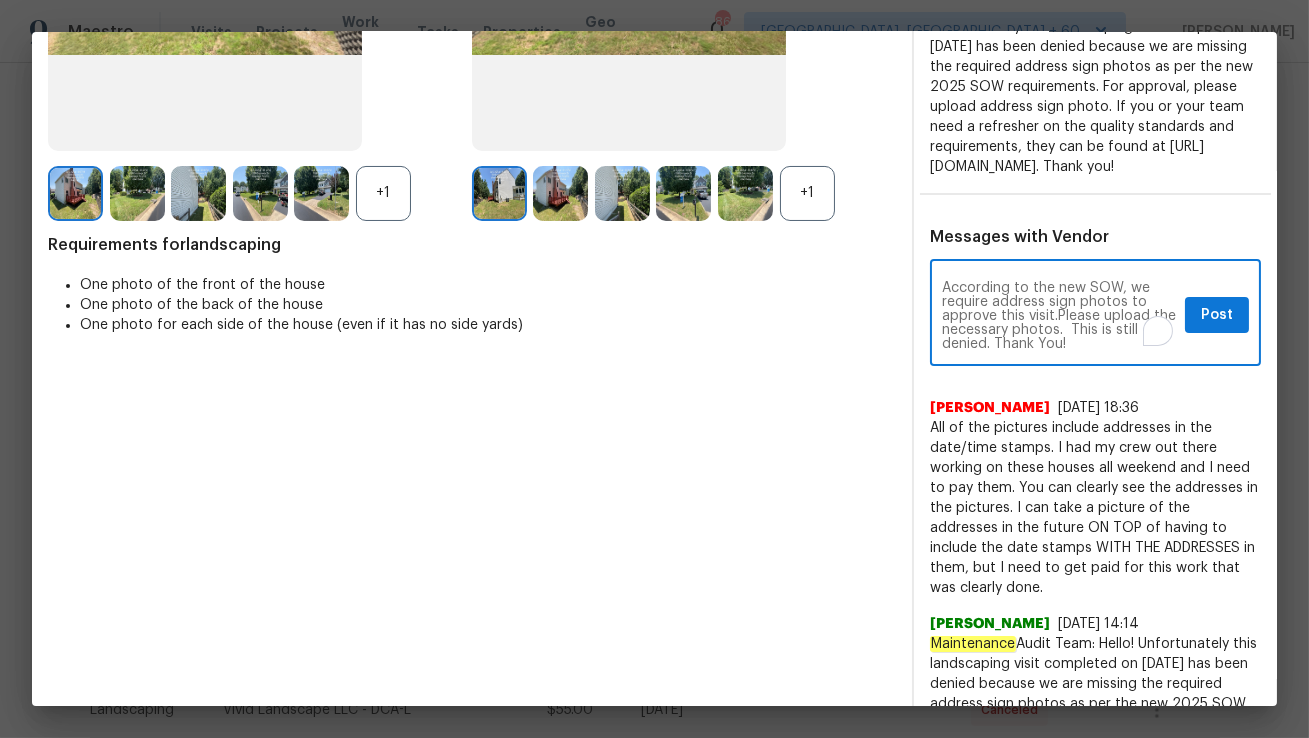 type on "Maintenance Audit Team: Hello! According to the new SOW, we require address sign photos to approve this visit.Please upload the necessary photos.  This is still denied. Thank You!" 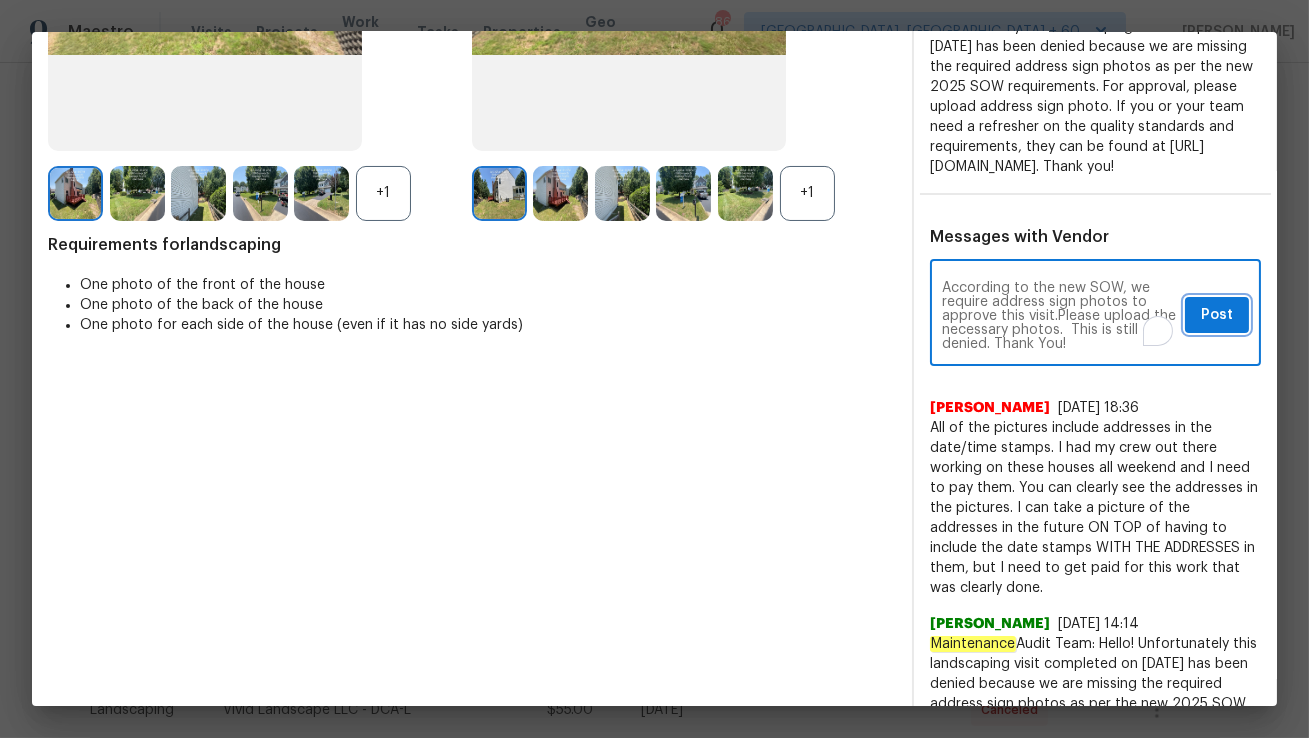 click on "Post" at bounding box center [1217, 315] 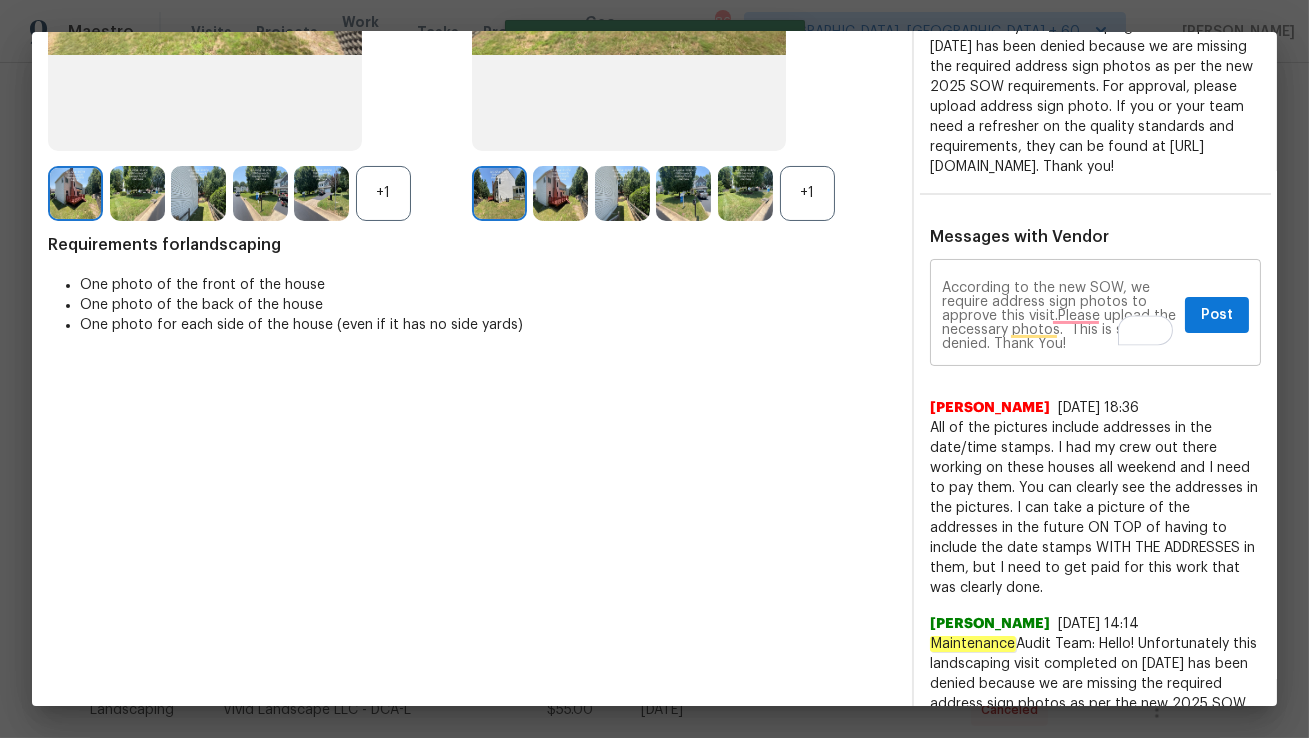 type 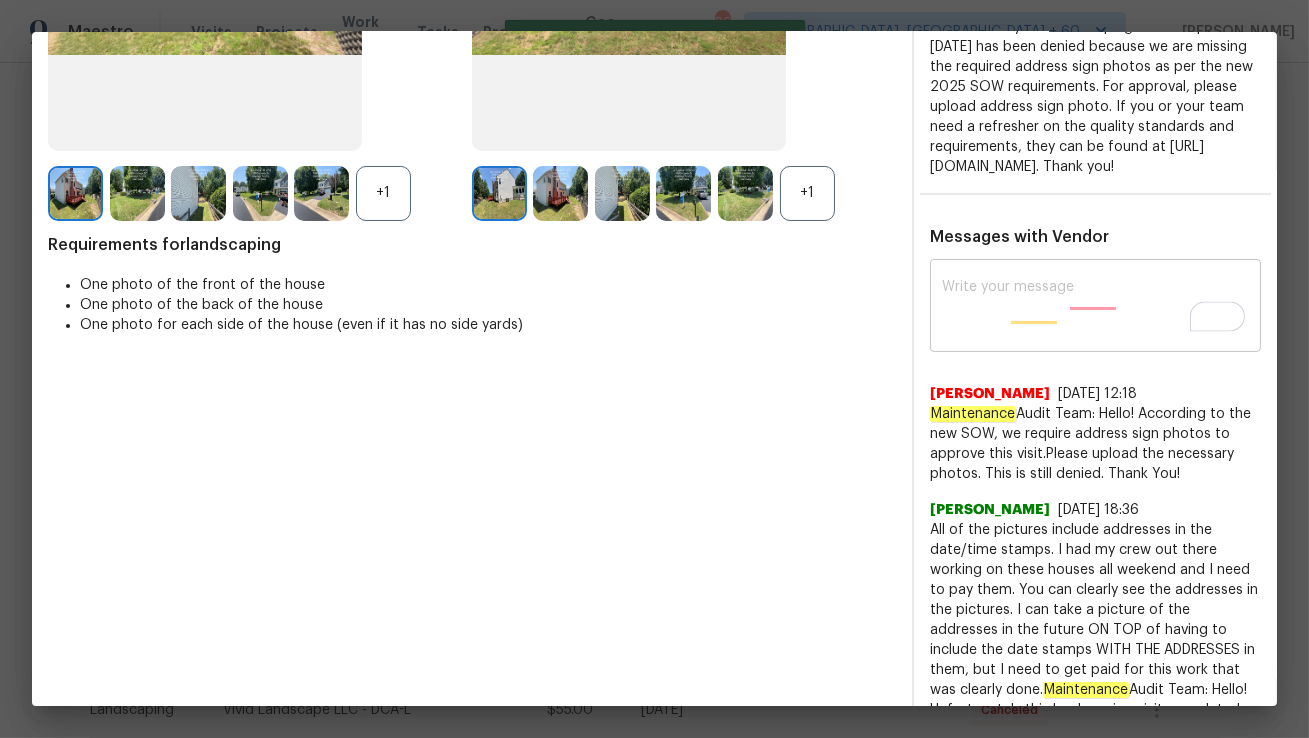 scroll, scrollTop: 0, scrollLeft: 0, axis: both 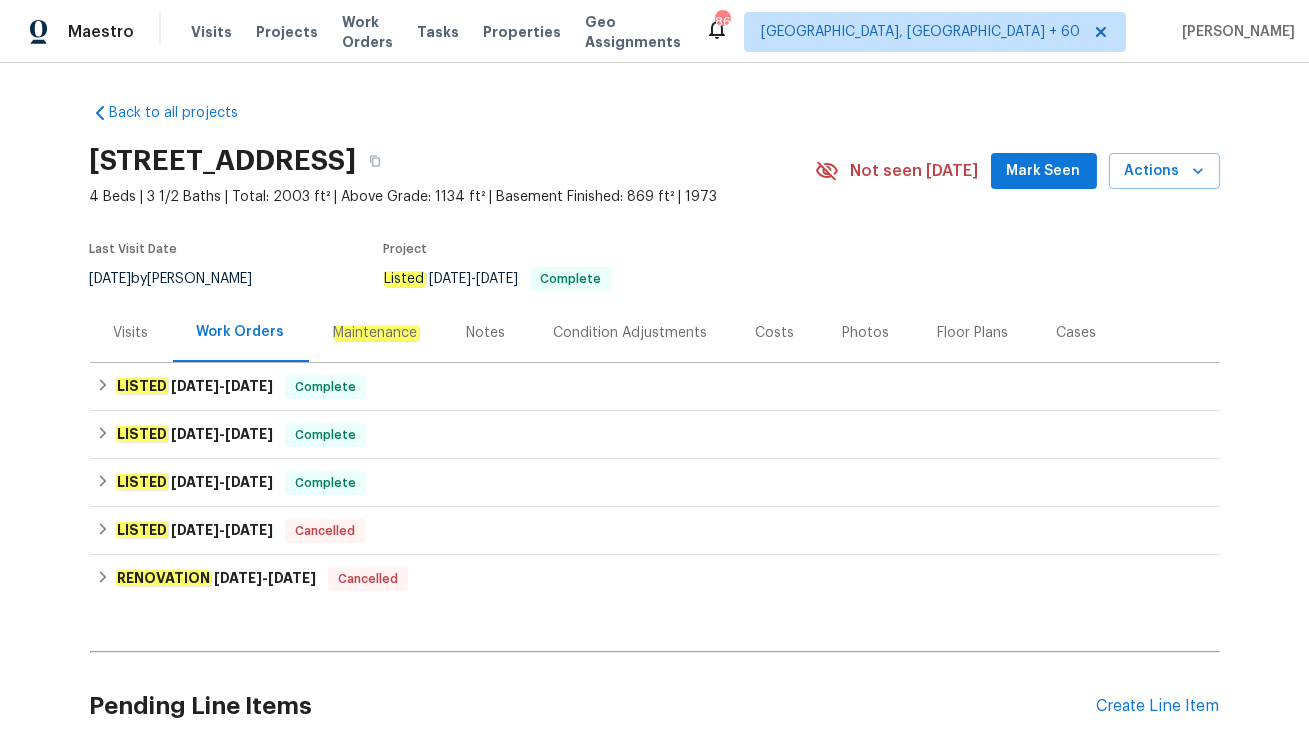click on "Maintenance" 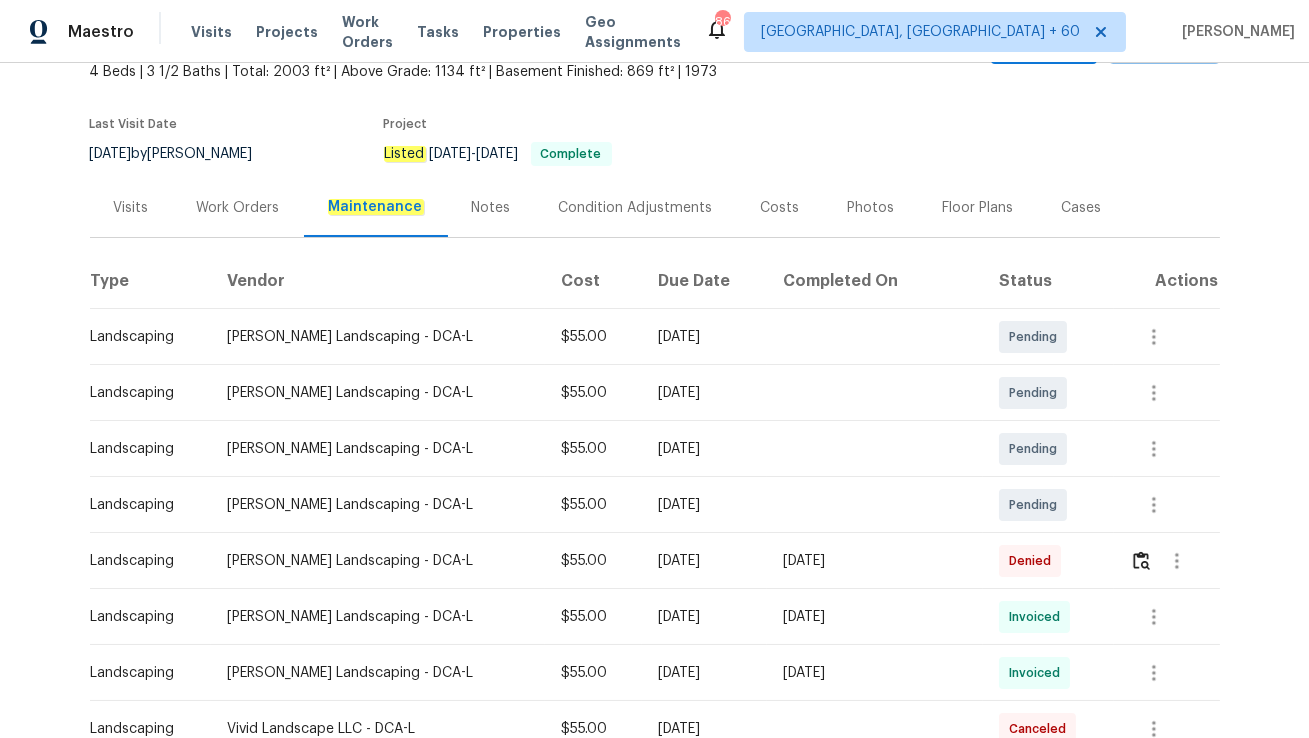 scroll, scrollTop: 180, scrollLeft: 0, axis: vertical 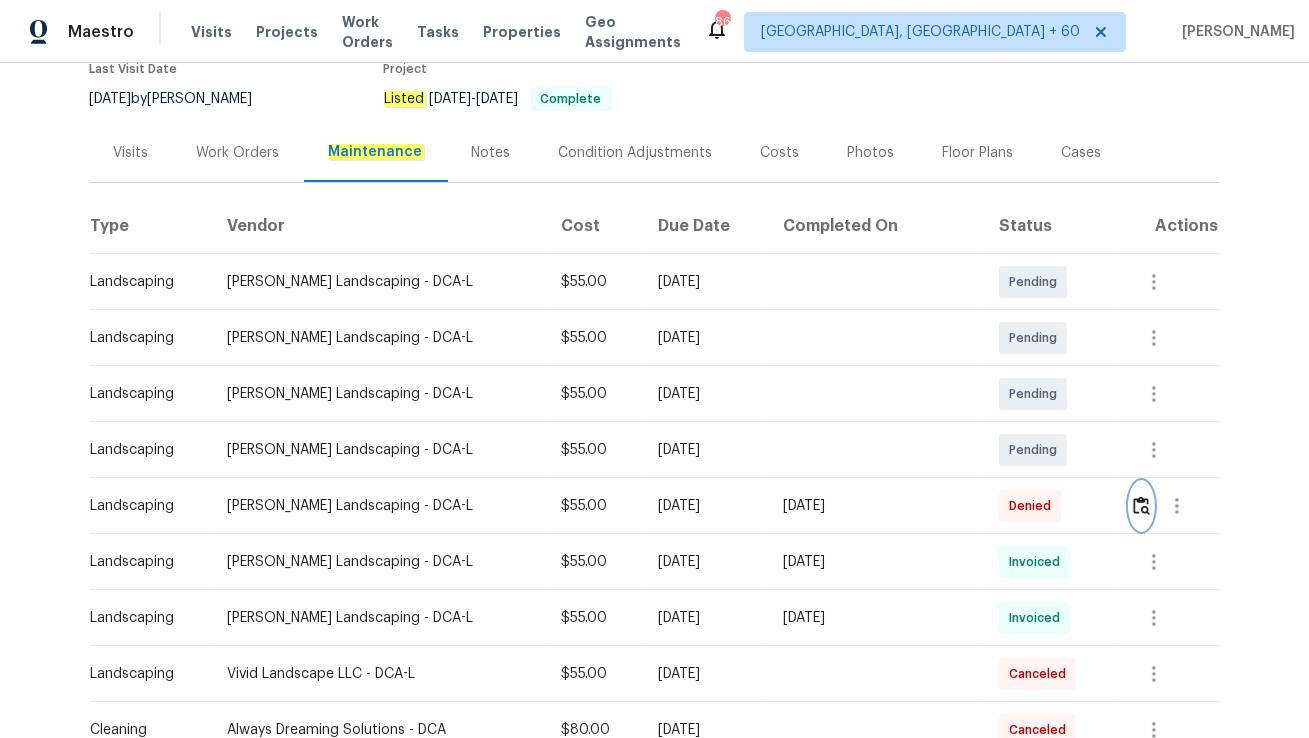 click at bounding box center [1141, 506] 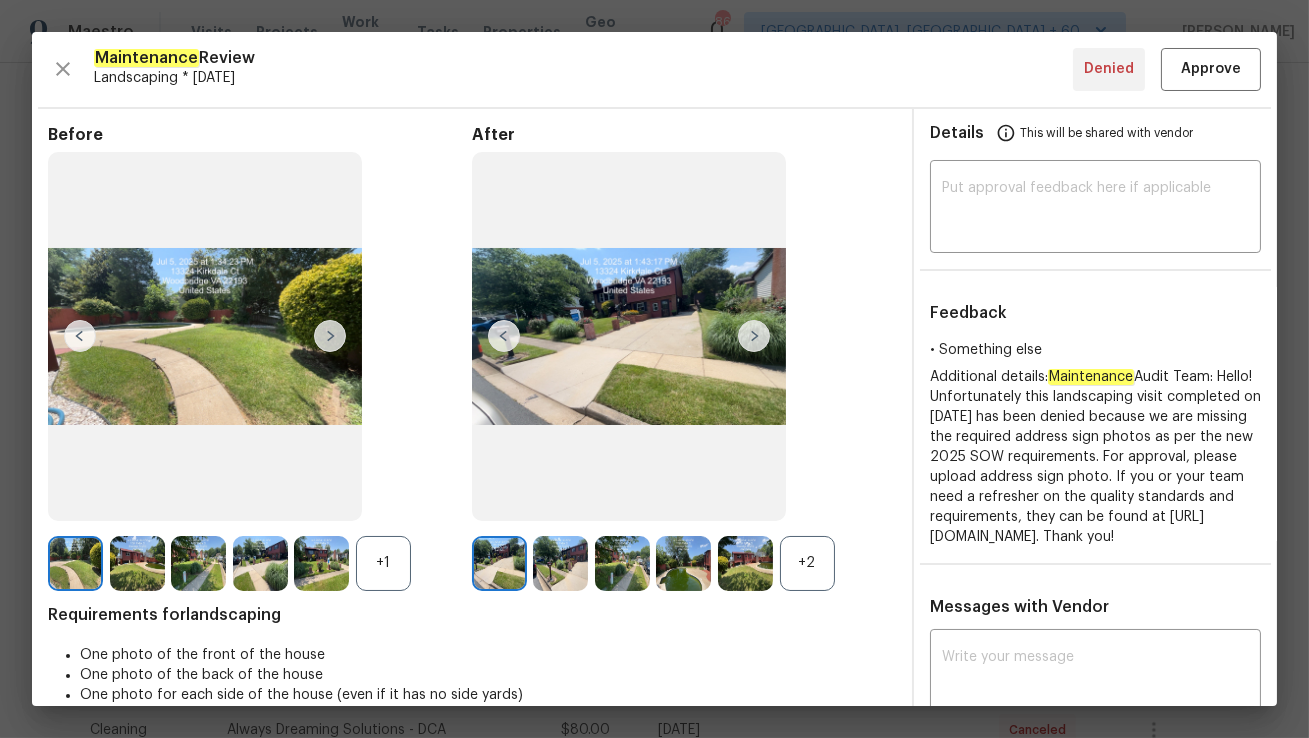 scroll, scrollTop: 123, scrollLeft: 0, axis: vertical 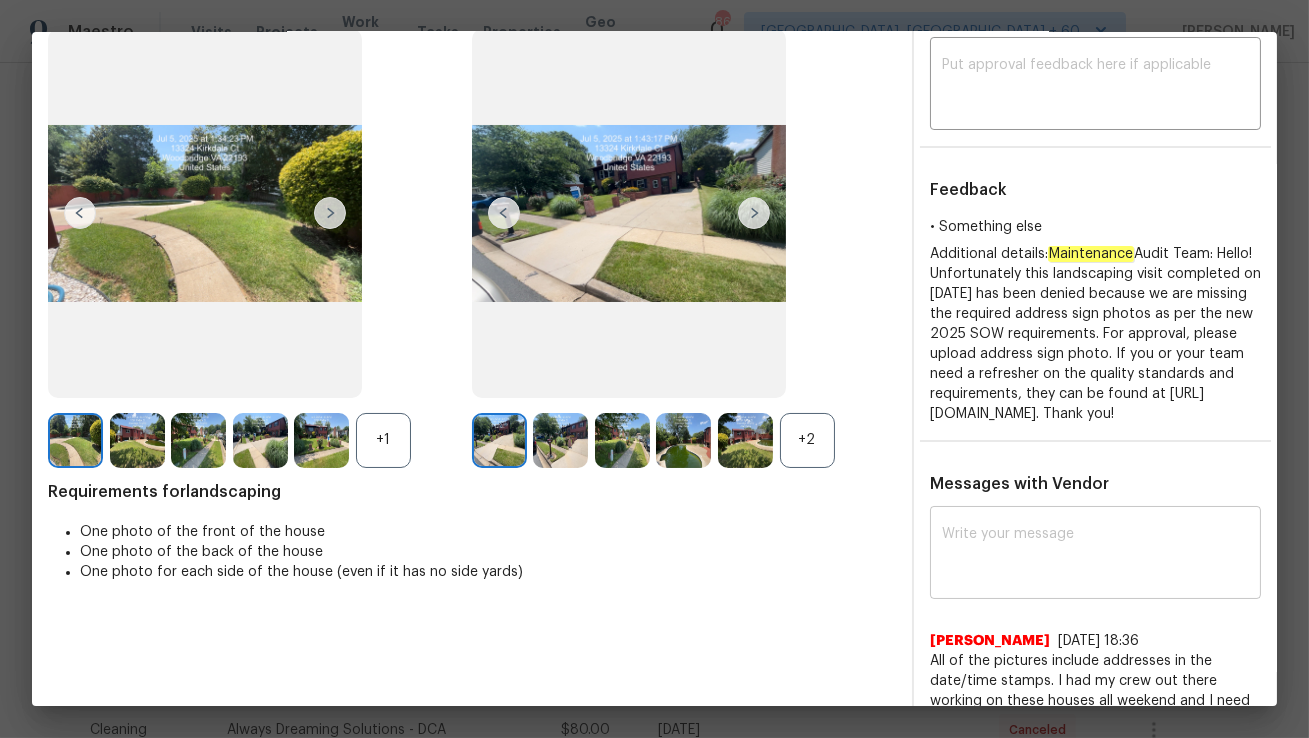 click at bounding box center [1095, 555] 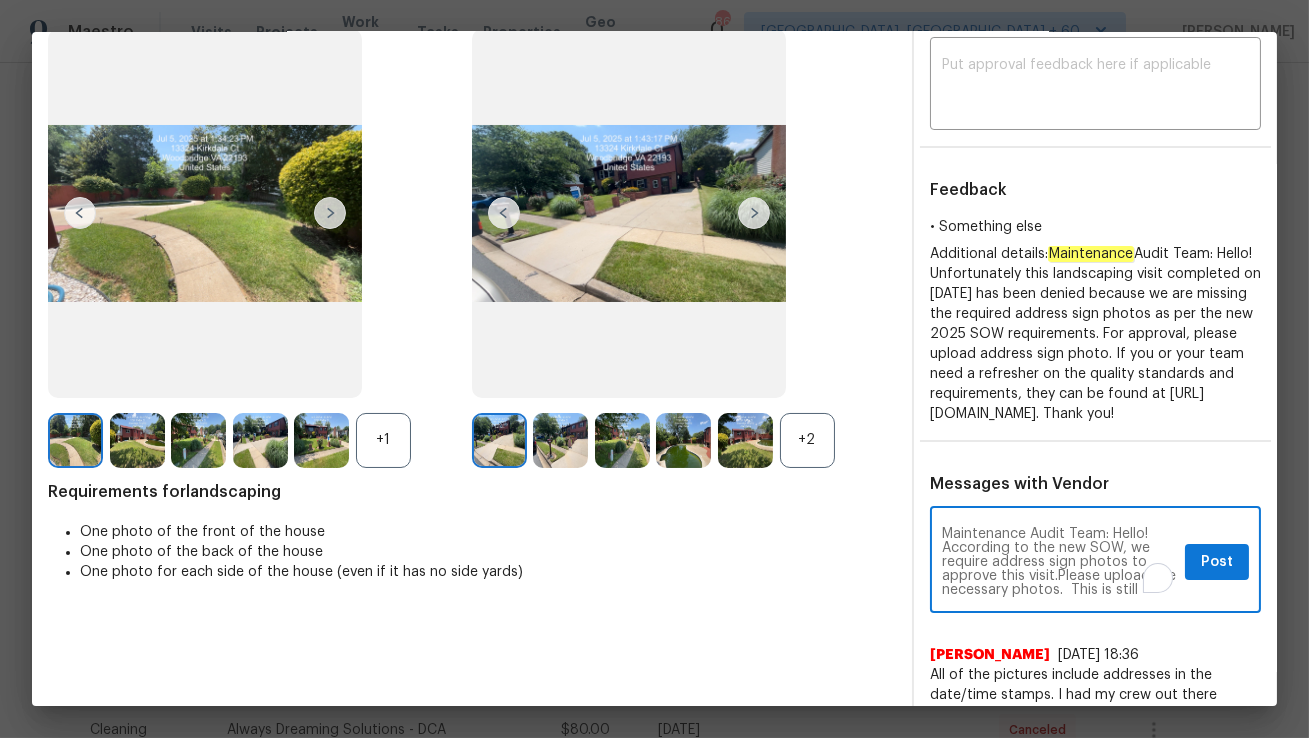 scroll, scrollTop: 13, scrollLeft: 0, axis: vertical 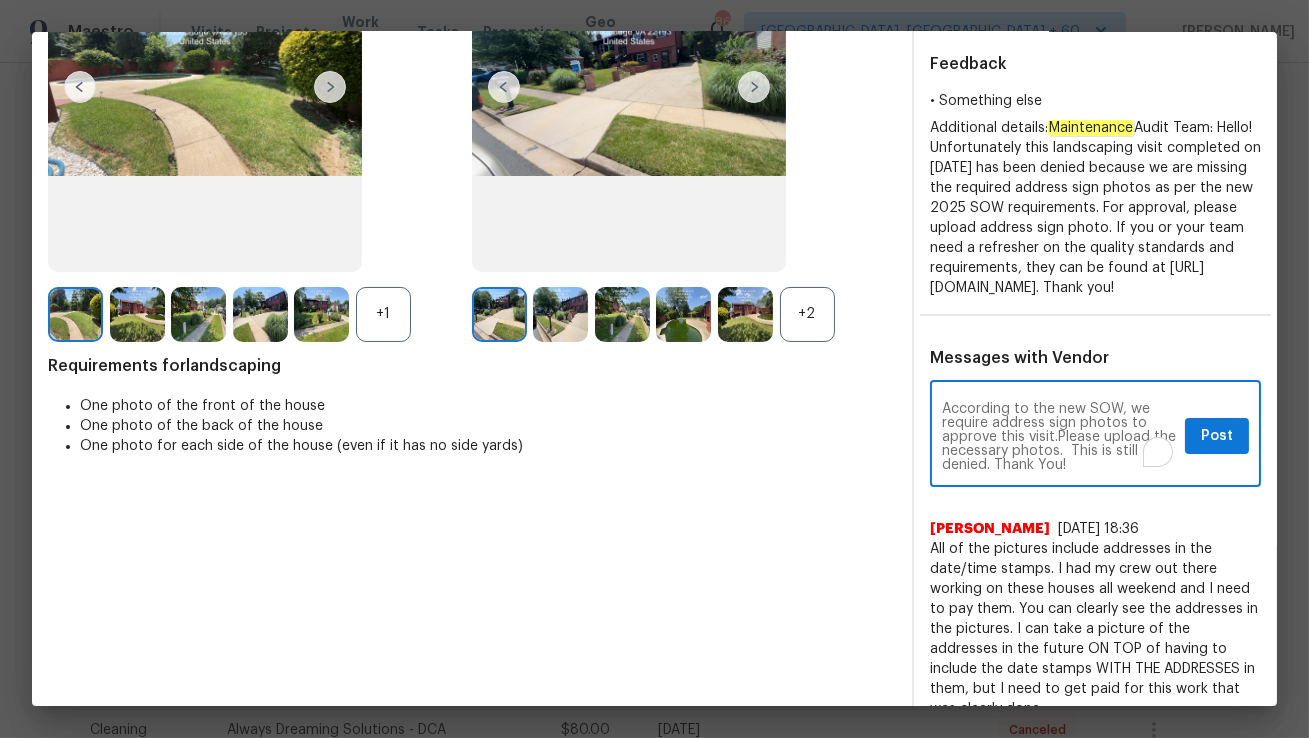 type on "Maintenance Audit Team: Hello! According to the new SOW, we require address sign photos to approve this visit.Please upload the necessary photos.  This is still denied. Thank You!" 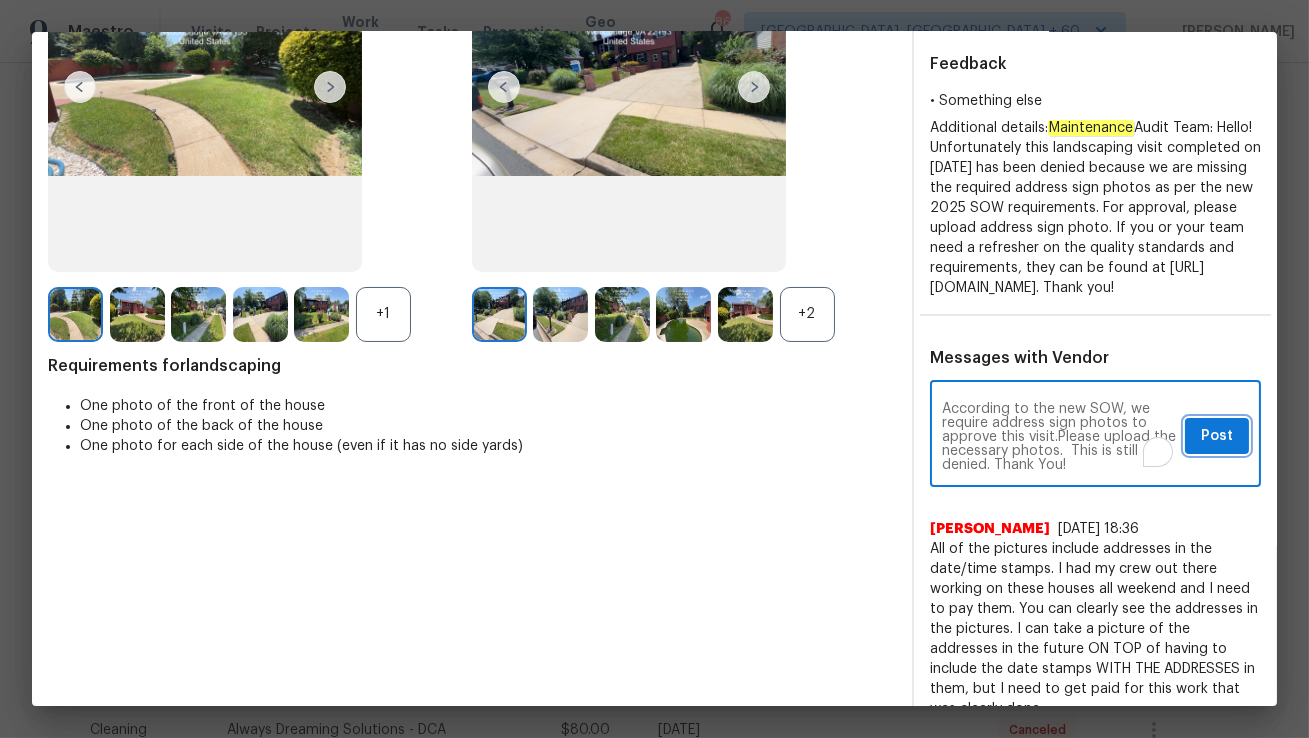 click on "Post" at bounding box center [1217, 436] 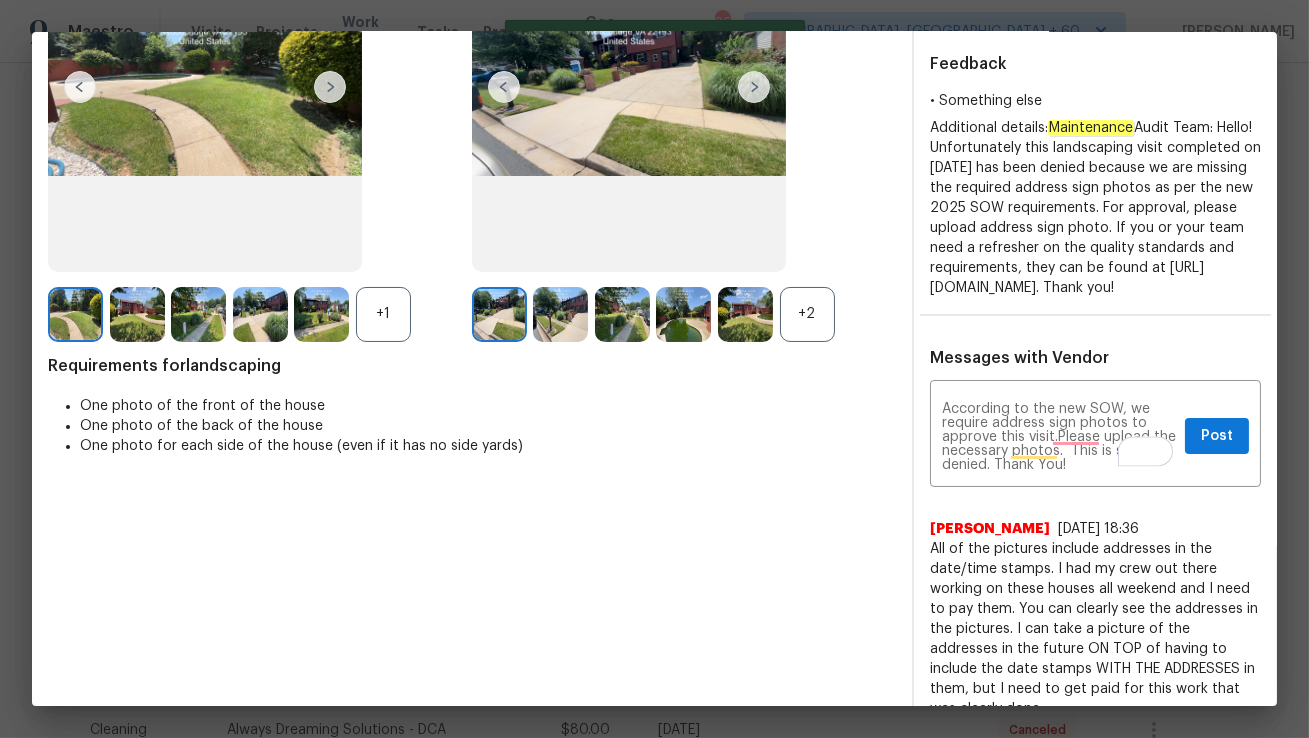 type 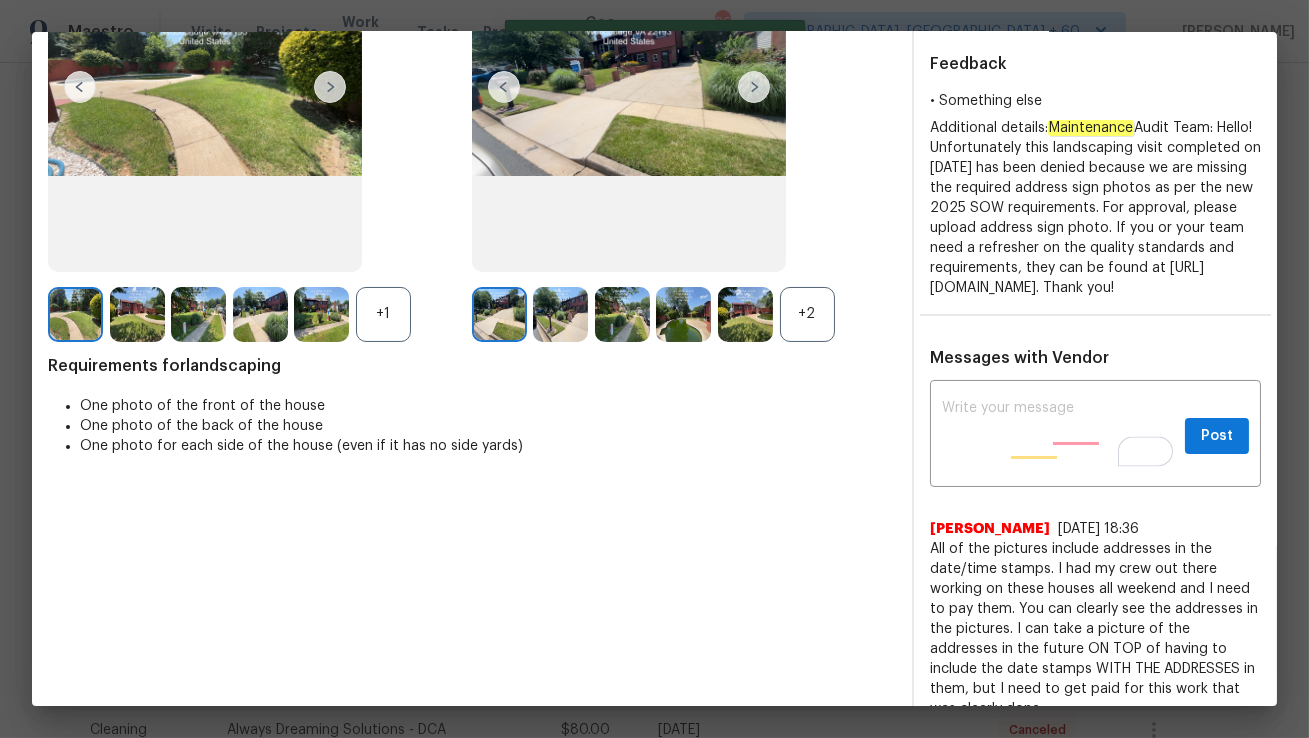 scroll, scrollTop: 0, scrollLeft: 0, axis: both 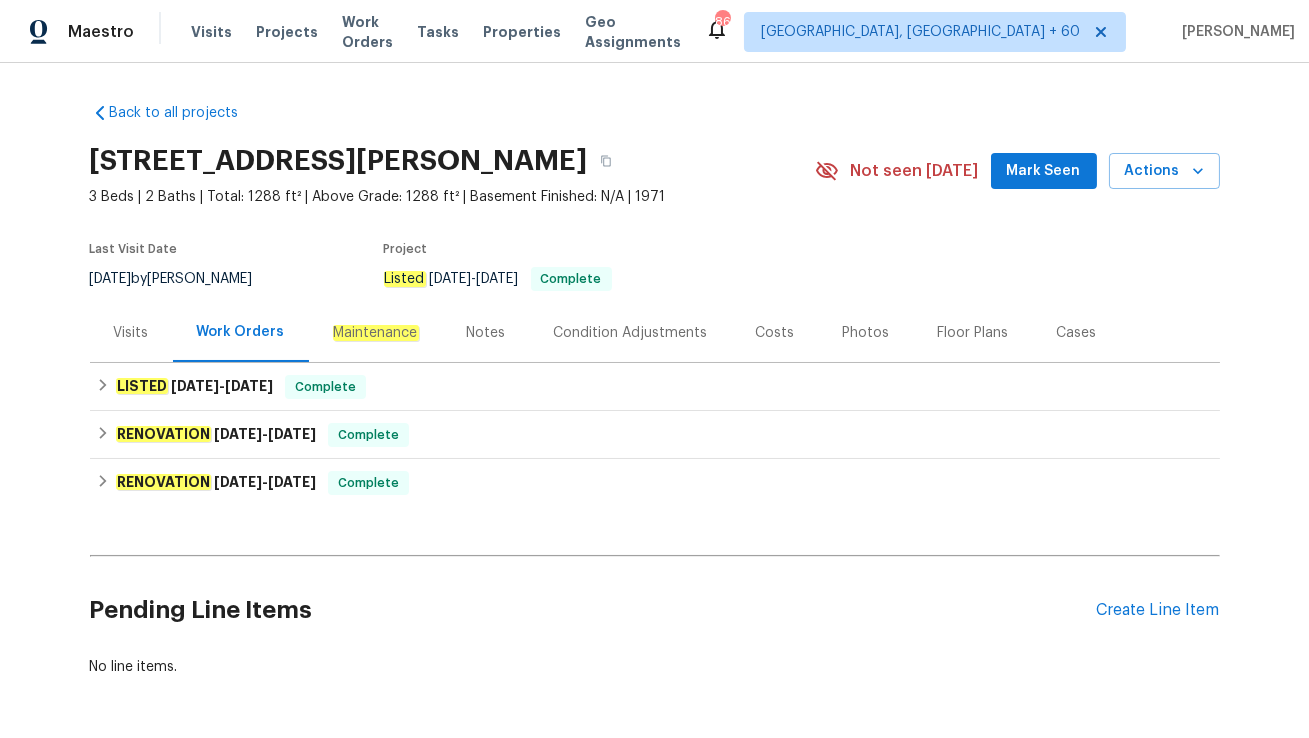 click on "Maintenance" at bounding box center (376, 332) 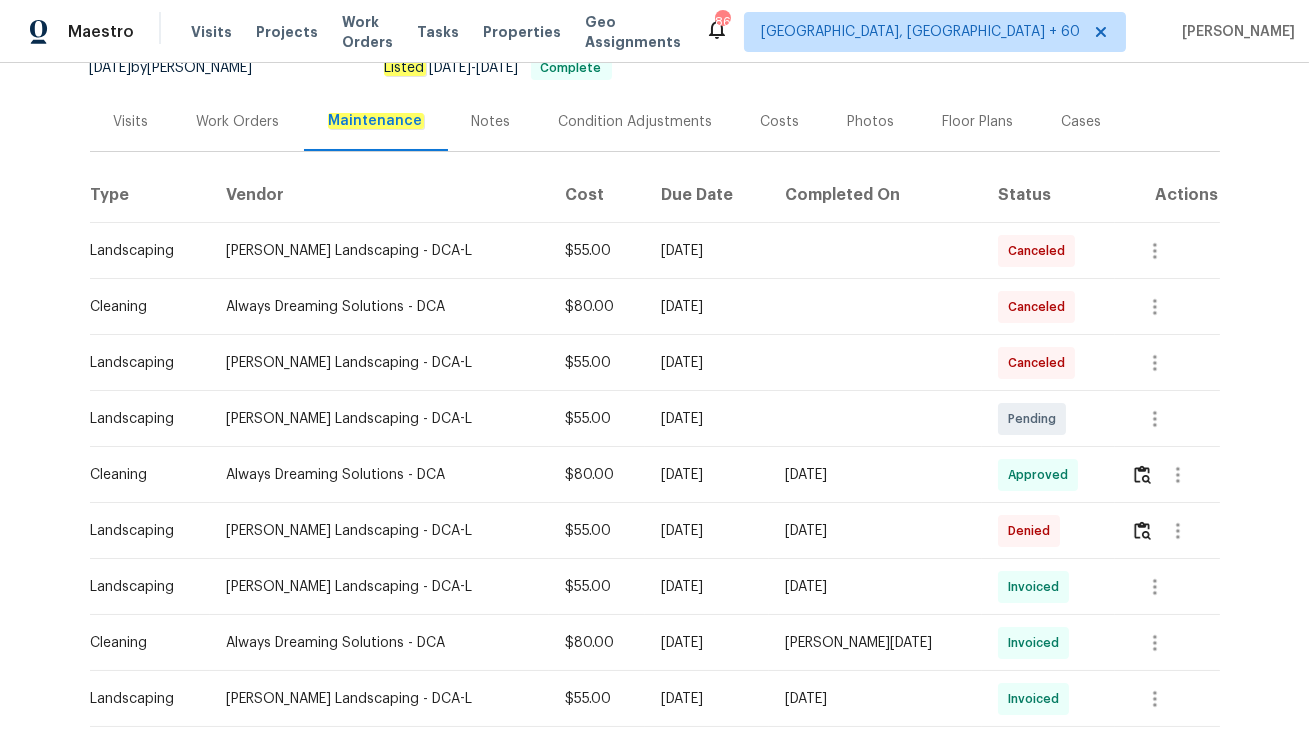 scroll, scrollTop: 225, scrollLeft: 0, axis: vertical 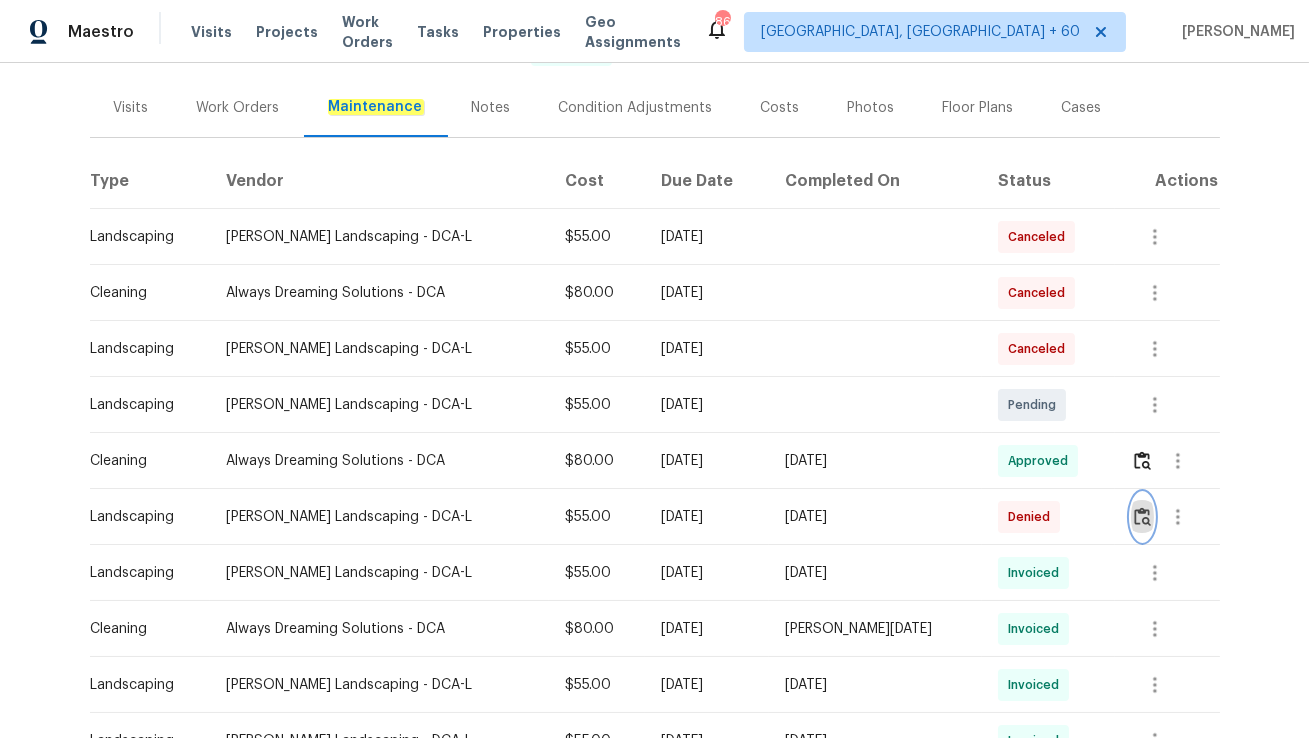 click at bounding box center (1142, 517) 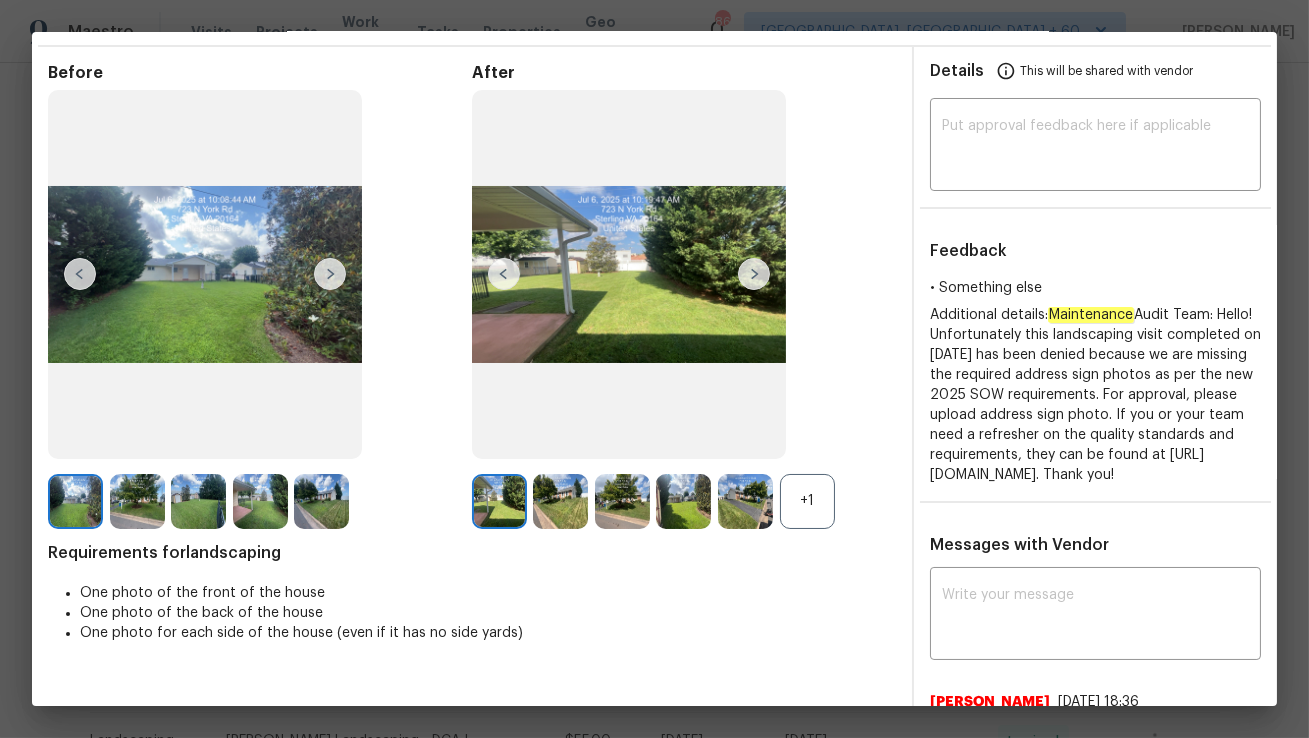 scroll, scrollTop: 195, scrollLeft: 0, axis: vertical 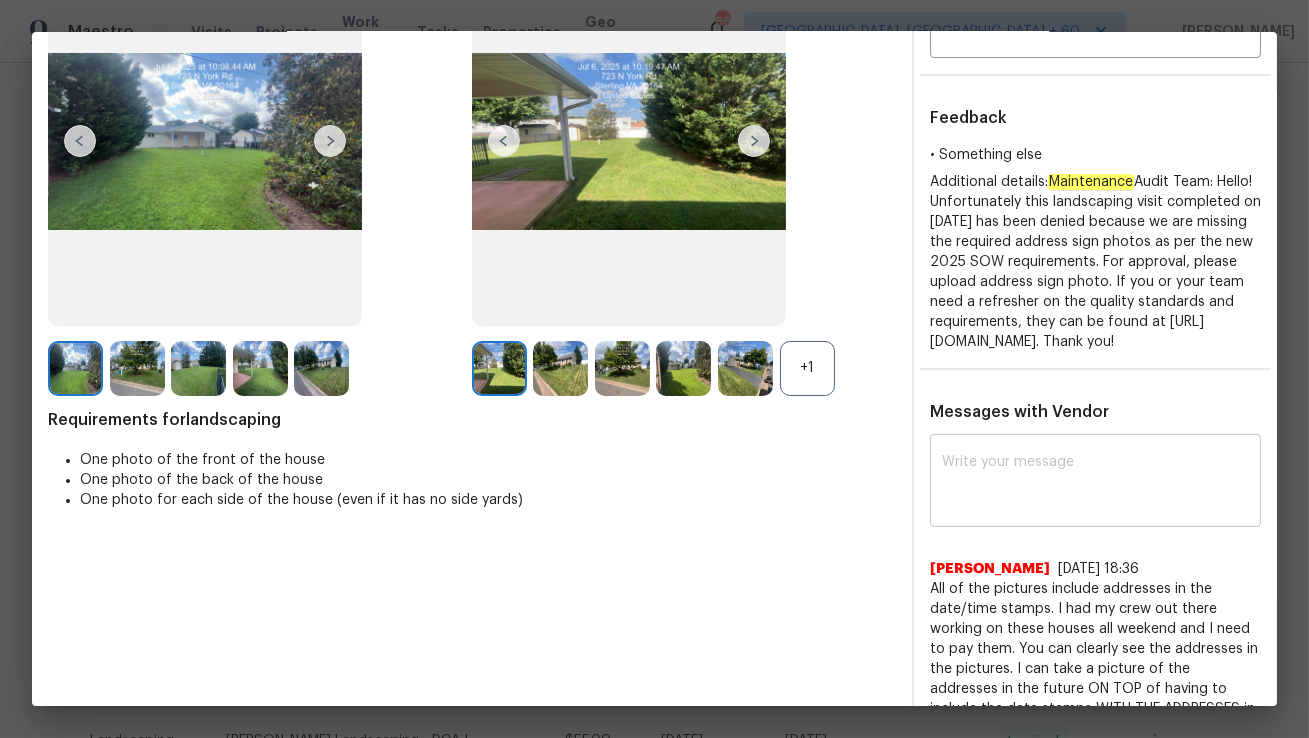 click at bounding box center [1095, 483] 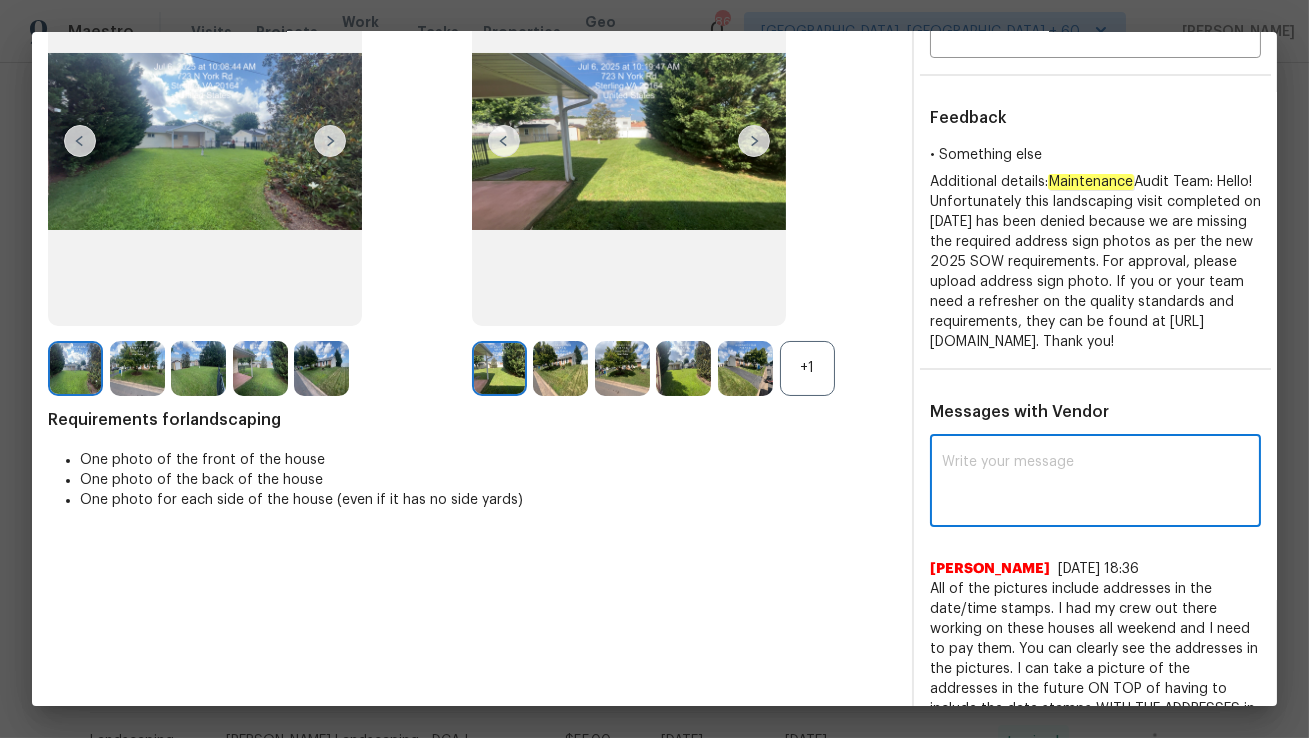 paste on "Maintenance Audit Team: Hello! According to the new SOW, we require address sign photos to approve this visit.Please upload the necessary photos.  This is still denied. Thank You!" 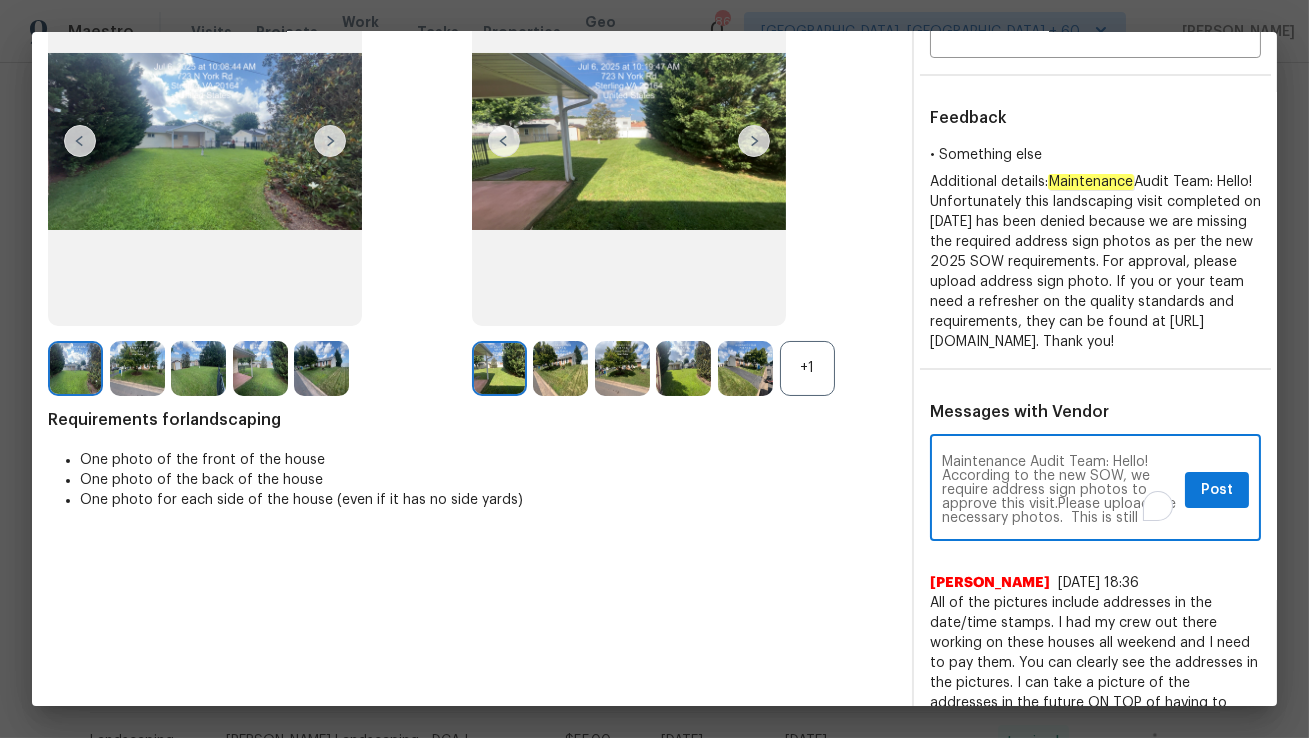 scroll, scrollTop: 13, scrollLeft: 0, axis: vertical 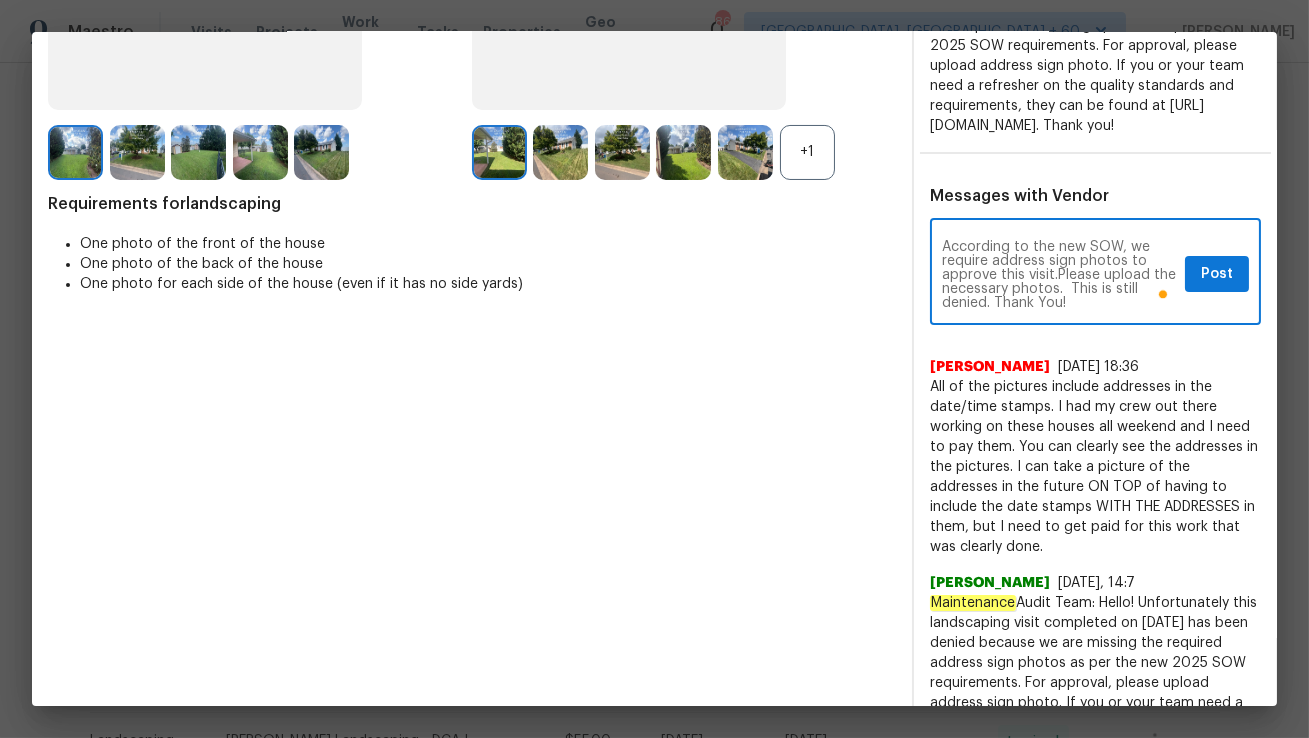 type on "Maintenance Audit Team: Hello! According to the new SOW, we require address sign photos to approve this visit.Please upload the necessary photos.  This is still denied. Thank You!" 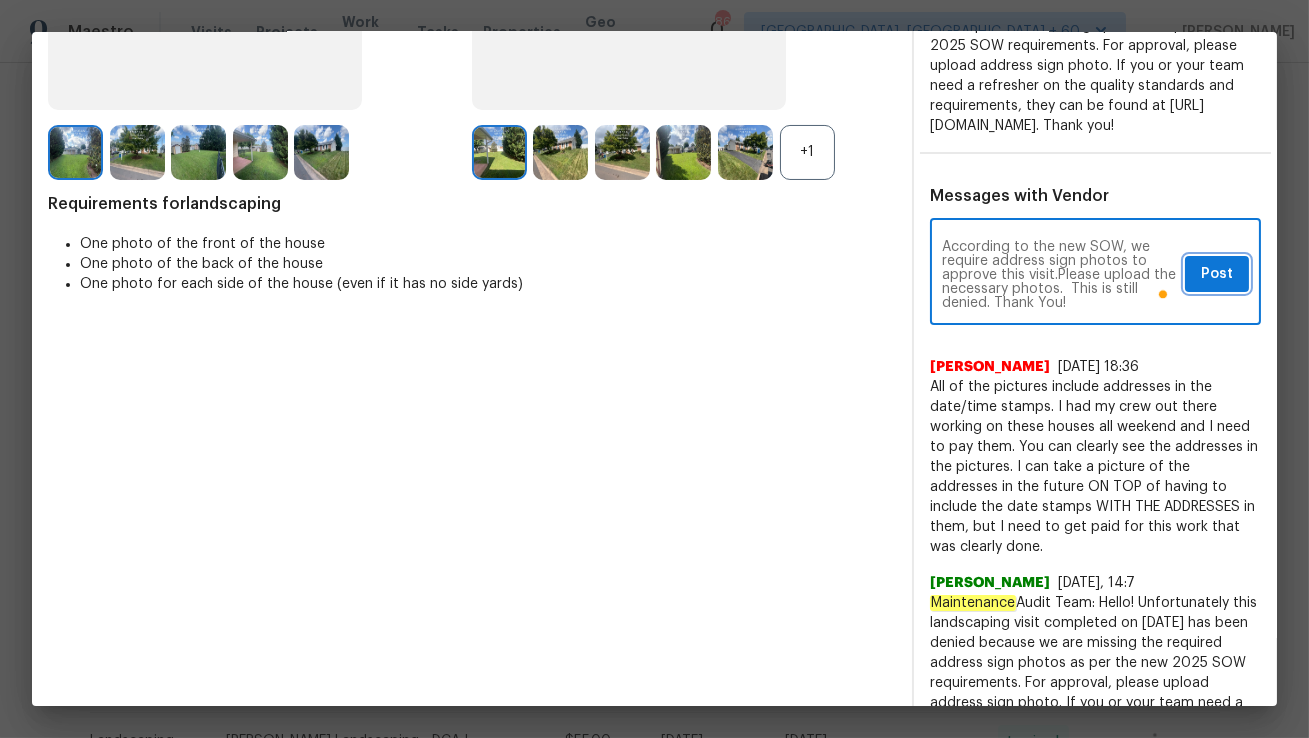 click on "Post" at bounding box center (1217, 274) 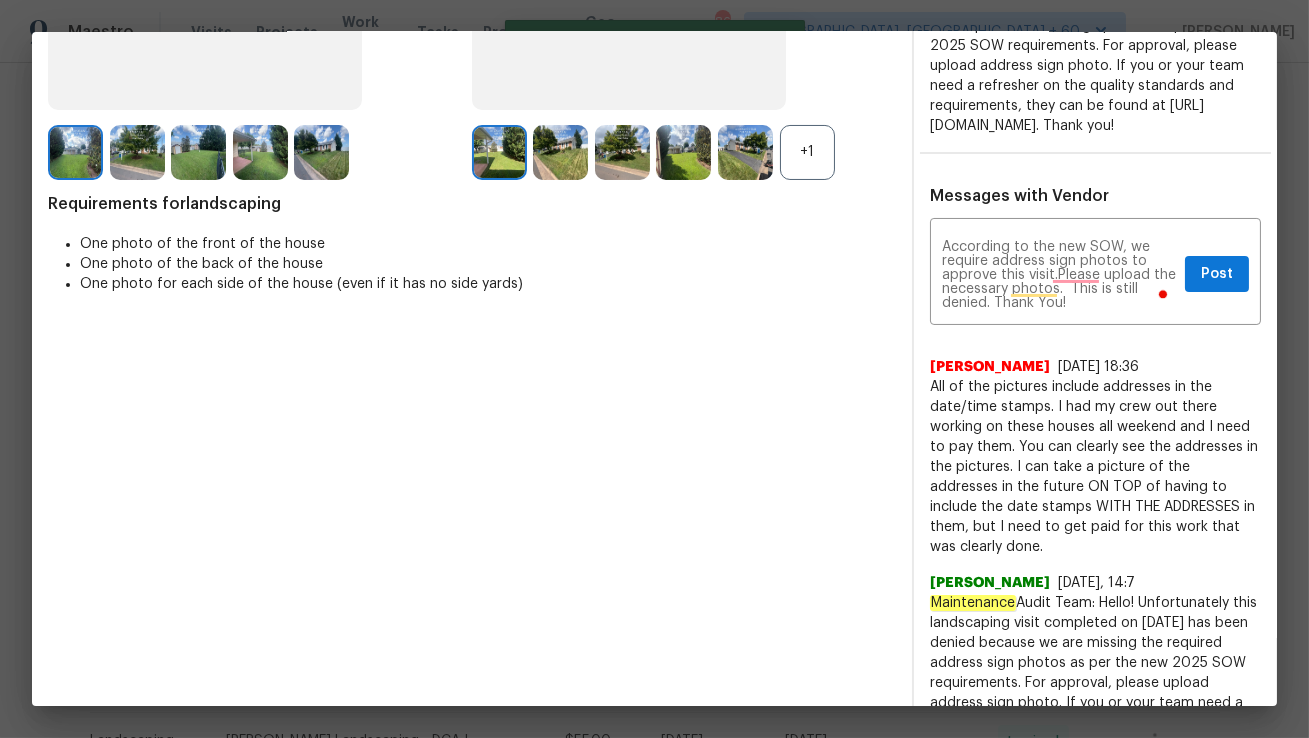 scroll, scrollTop: 13, scrollLeft: 0, axis: vertical 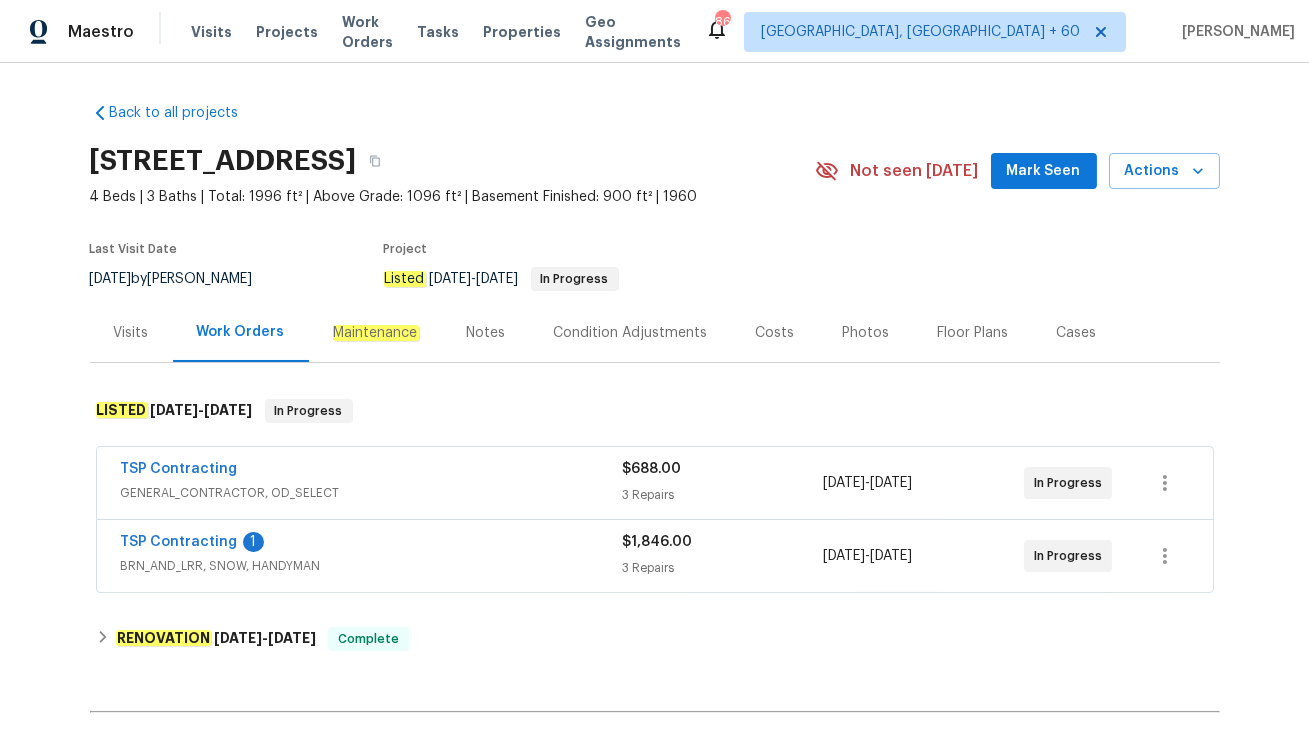 click on "Maintenance" 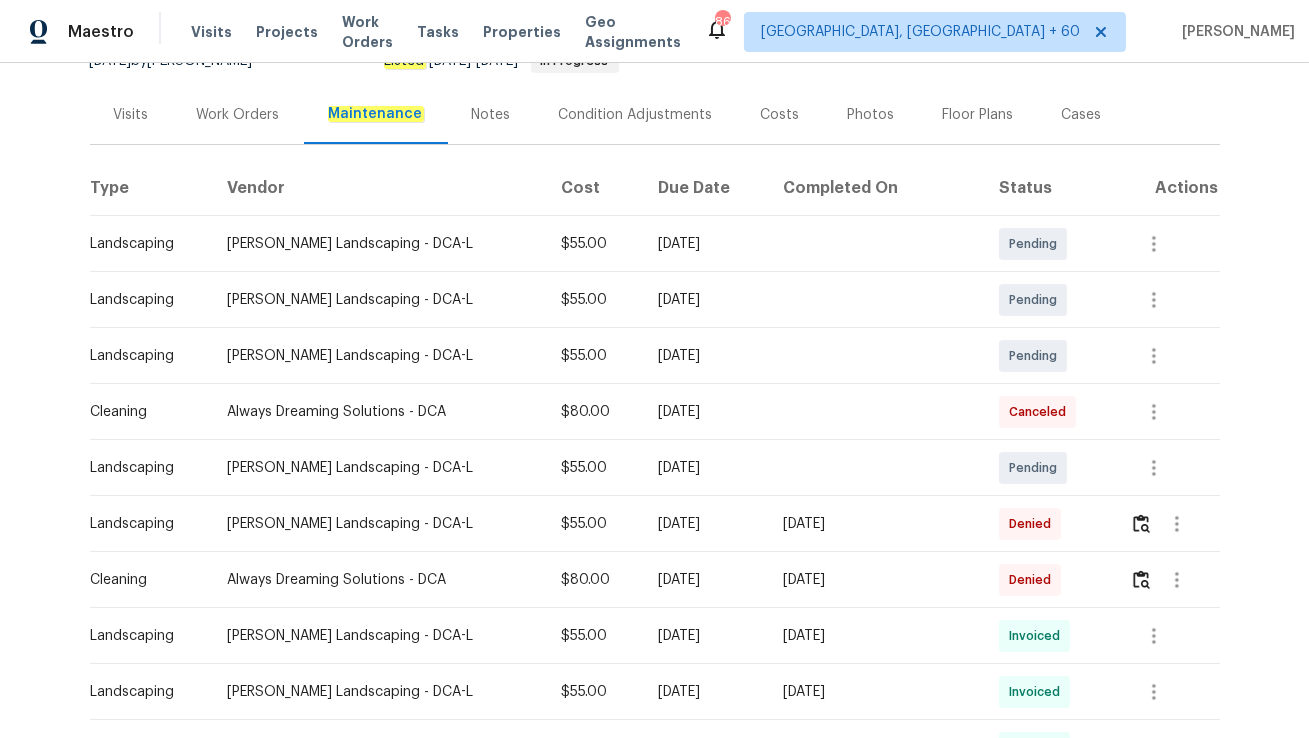 scroll, scrollTop: 219, scrollLeft: 0, axis: vertical 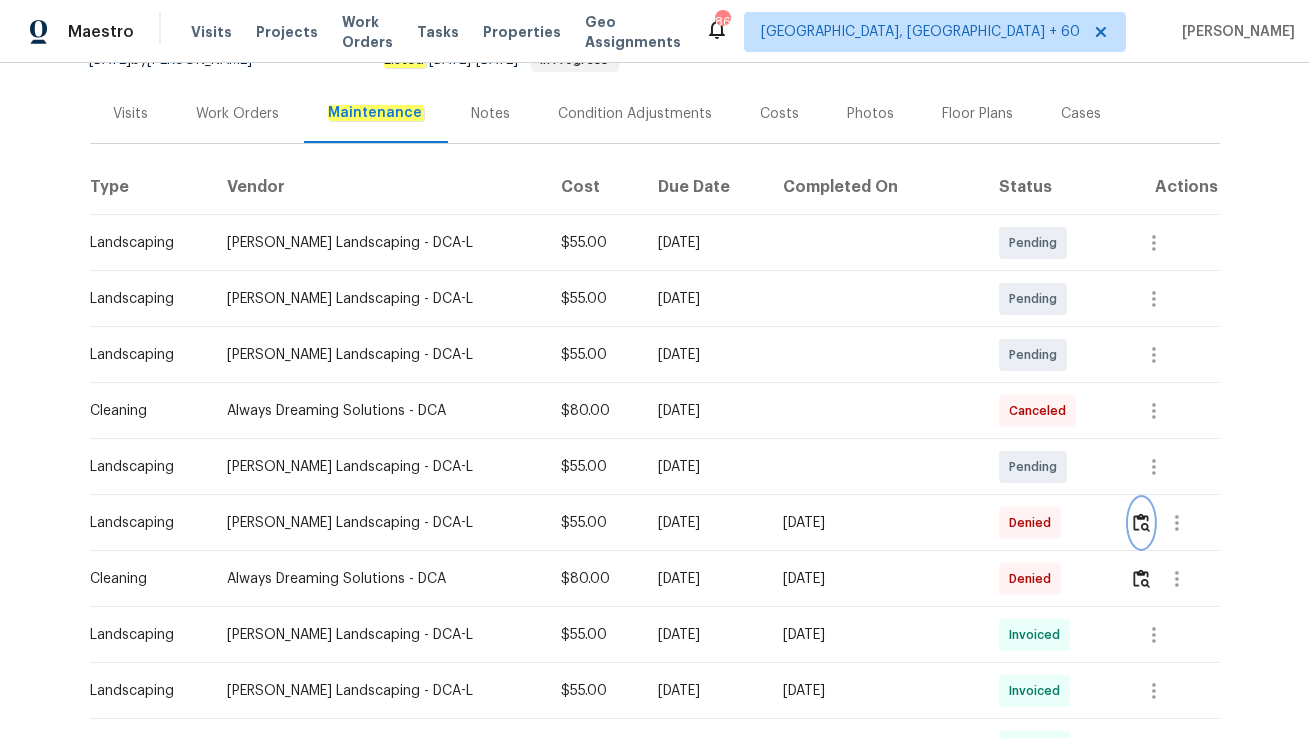 click at bounding box center (1141, 522) 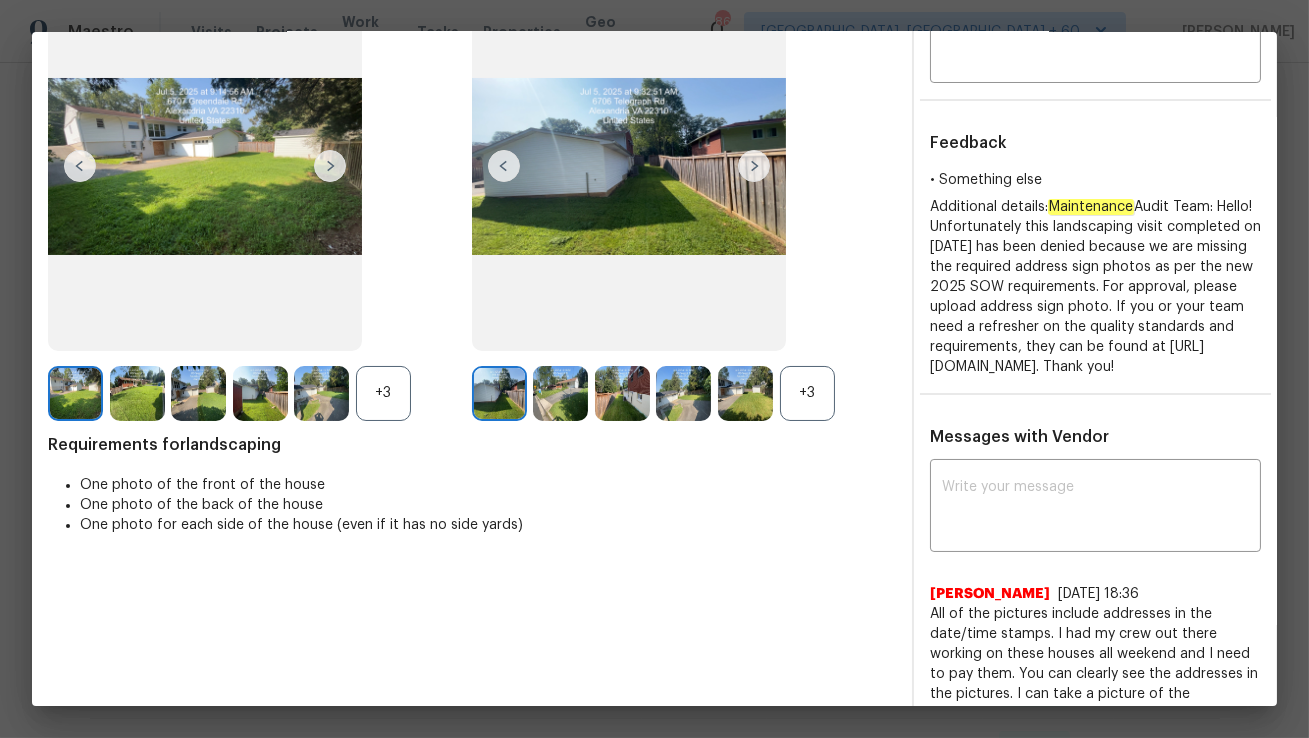 scroll, scrollTop: 230, scrollLeft: 0, axis: vertical 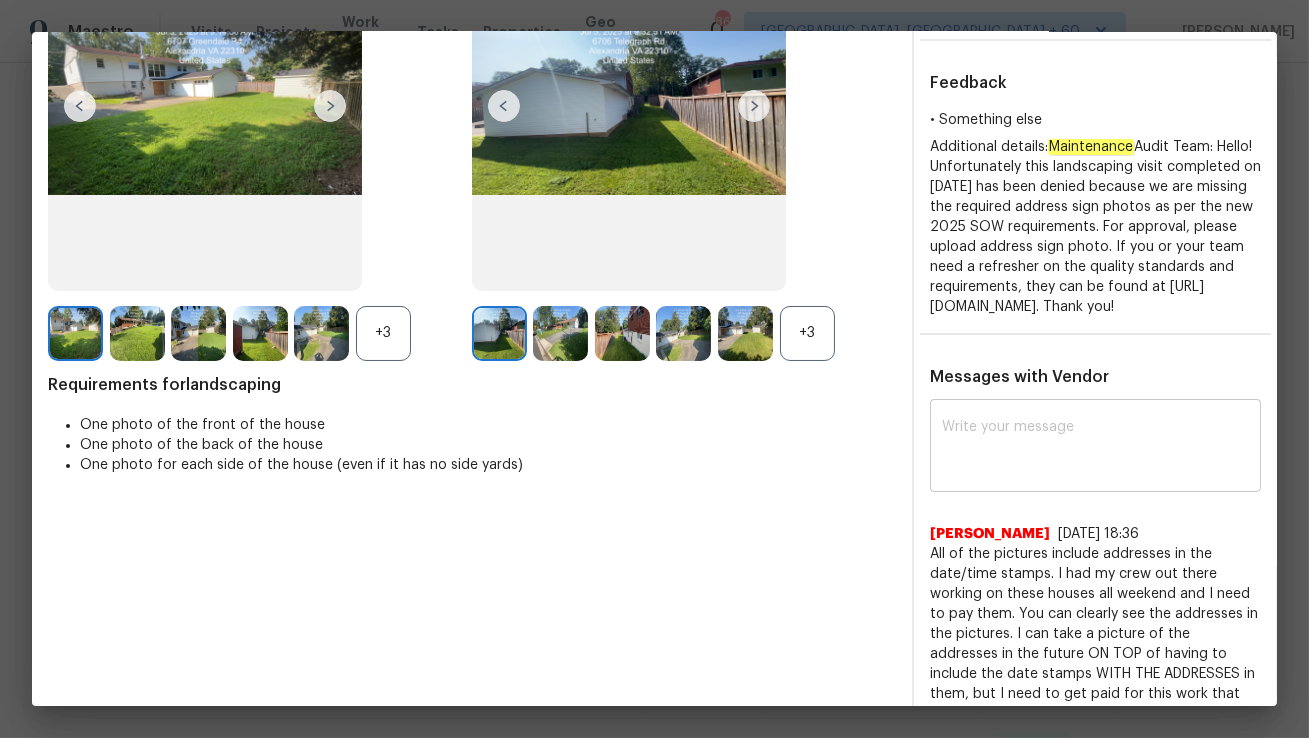 click at bounding box center [1095, 448] 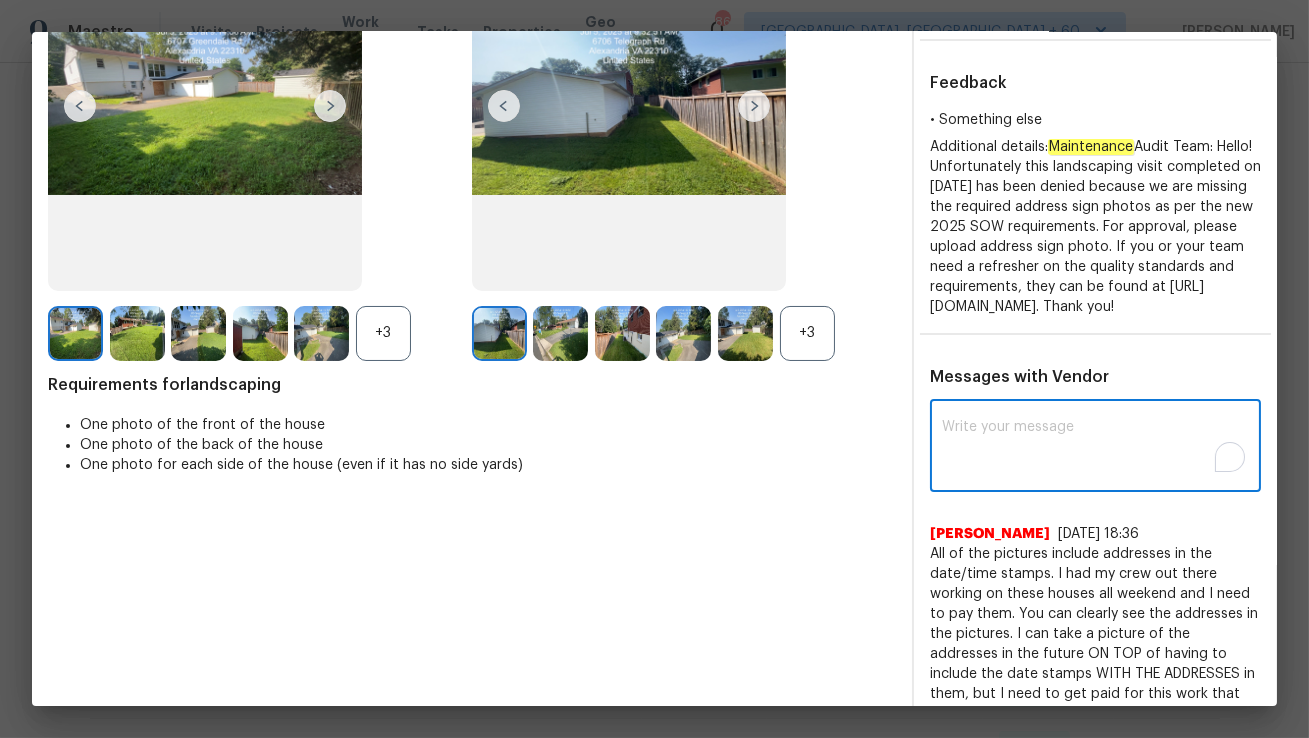 paste on "https://opendoor.zendesk.com/agent/tickets/3320438" 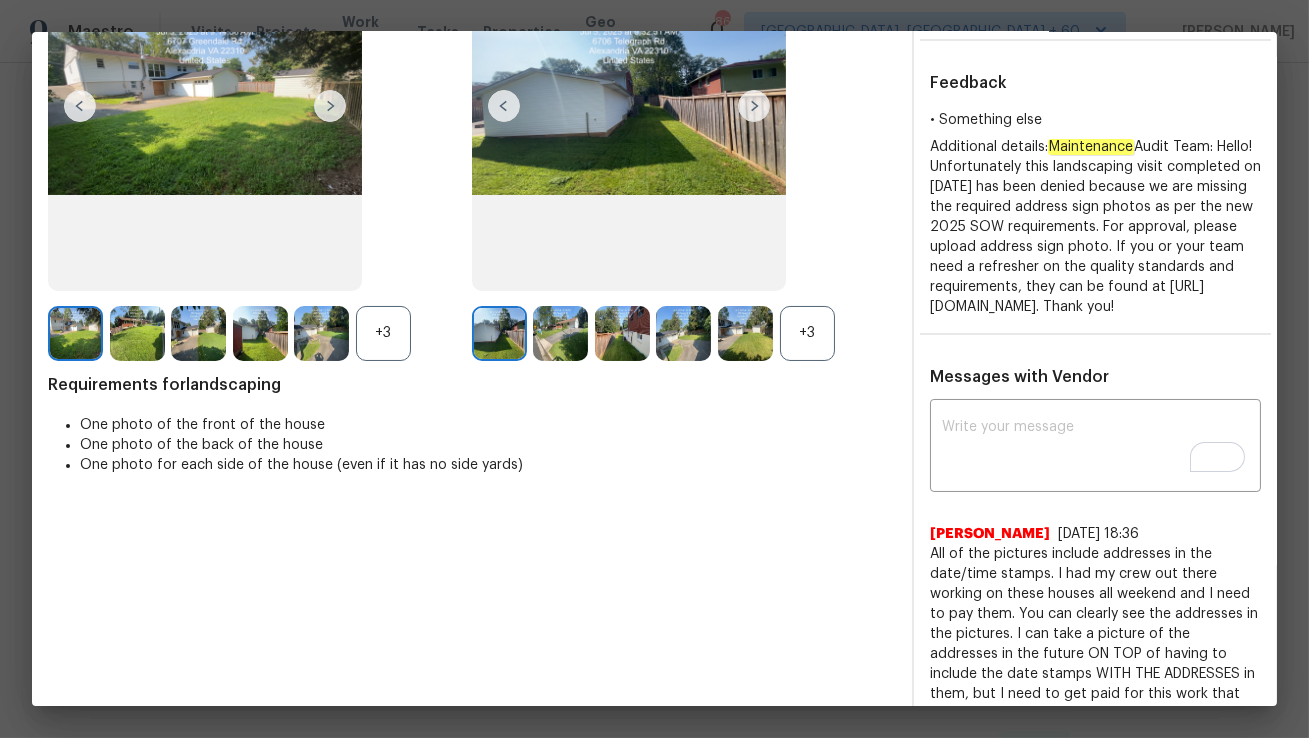 paste on "Maintenance Audit Team: Hello! According to the new SOW, we require address sign photos to approve this visit.Please upload the necessary photos.  This is still denied. Thank You!" 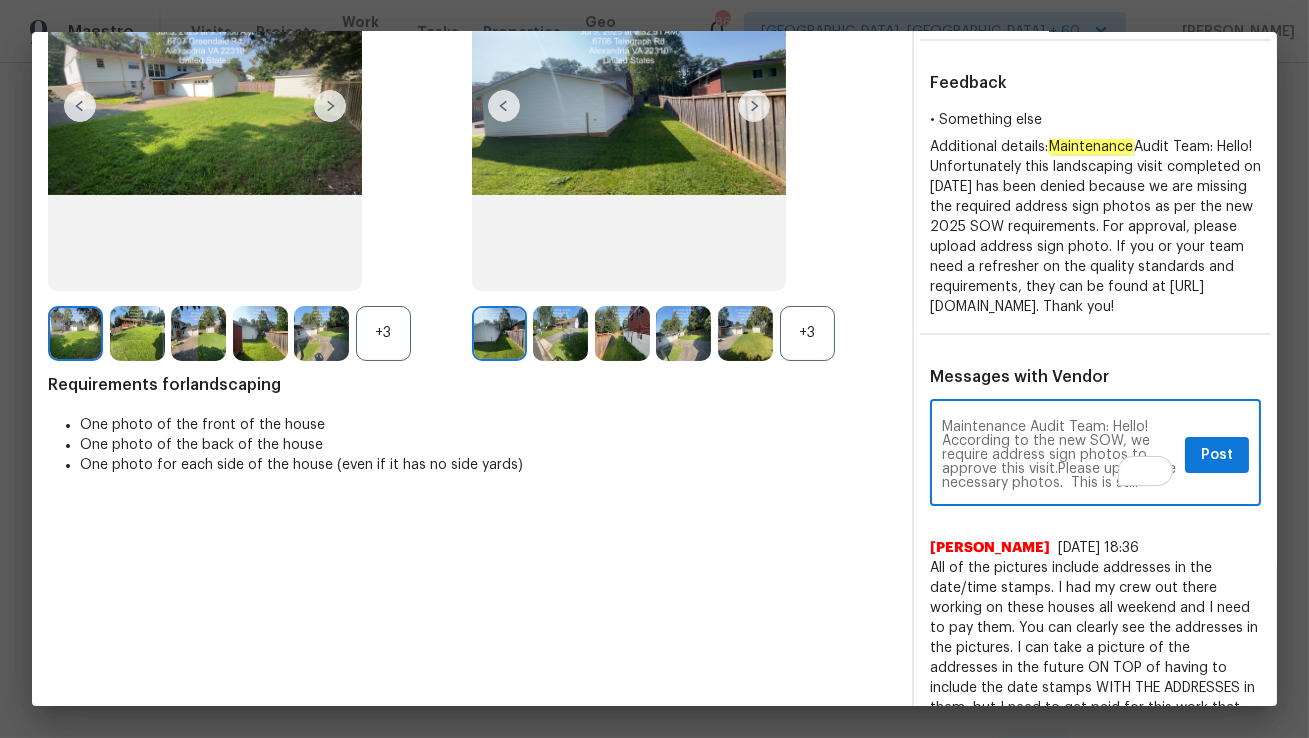 scroll, scrollTop: 13, scrollLeft: 0, axis: vertical 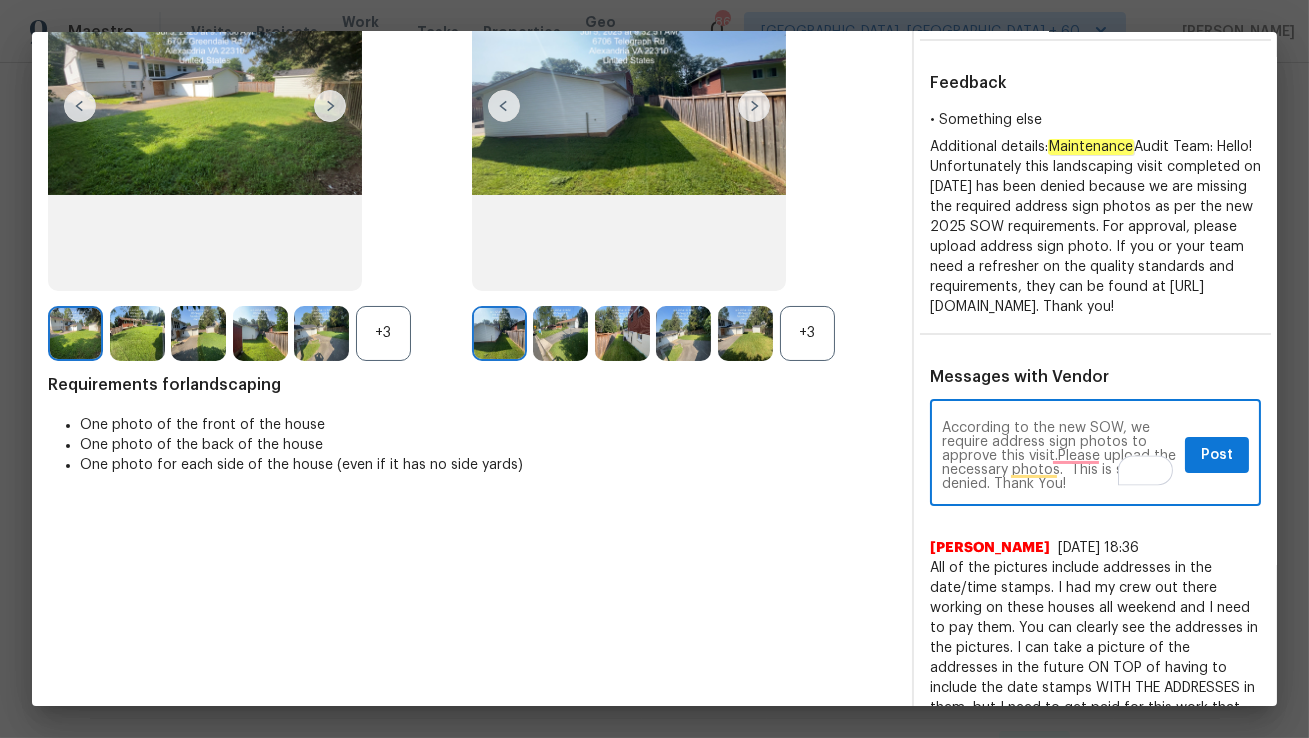 type on "Maintenance Audit Team: Hello! According to the new SOW, we require address sign photos to approve this visit.Please upload the necessary photos.  This is still denied. Thank You!" 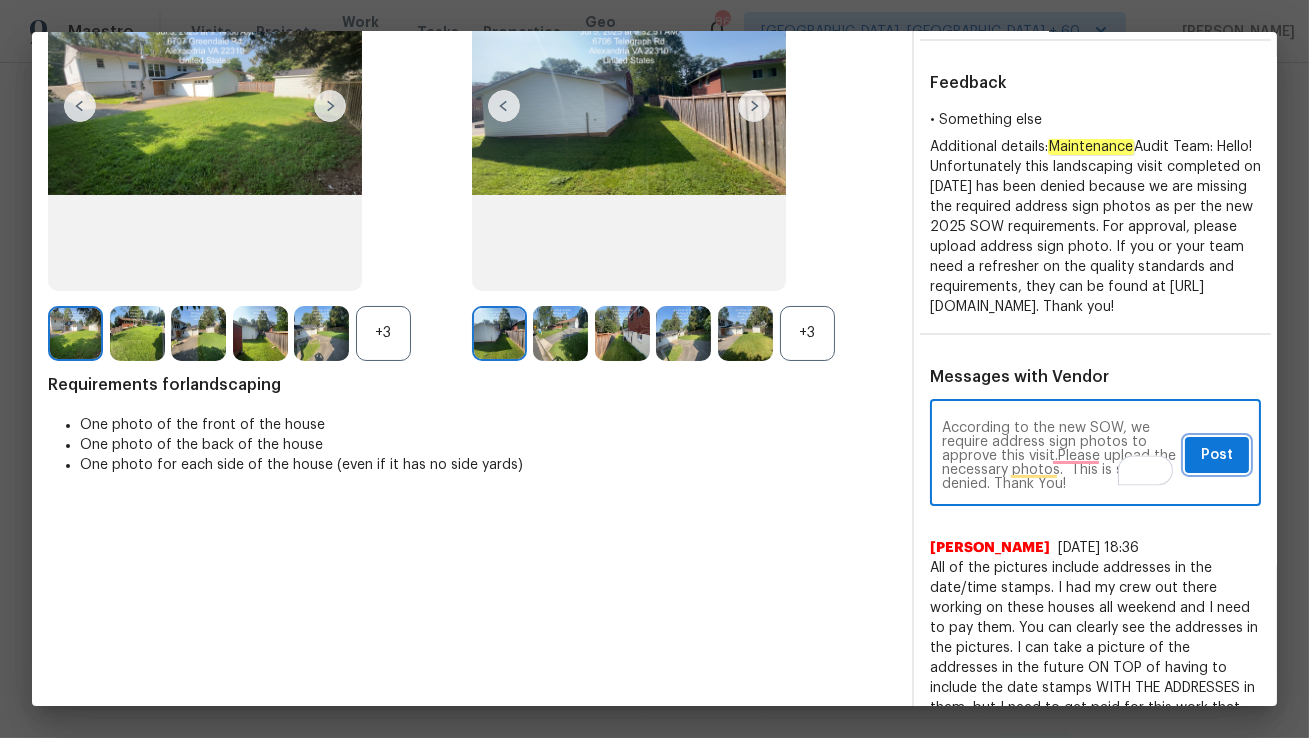 click on "Post" at bounding box center (1217, 455) 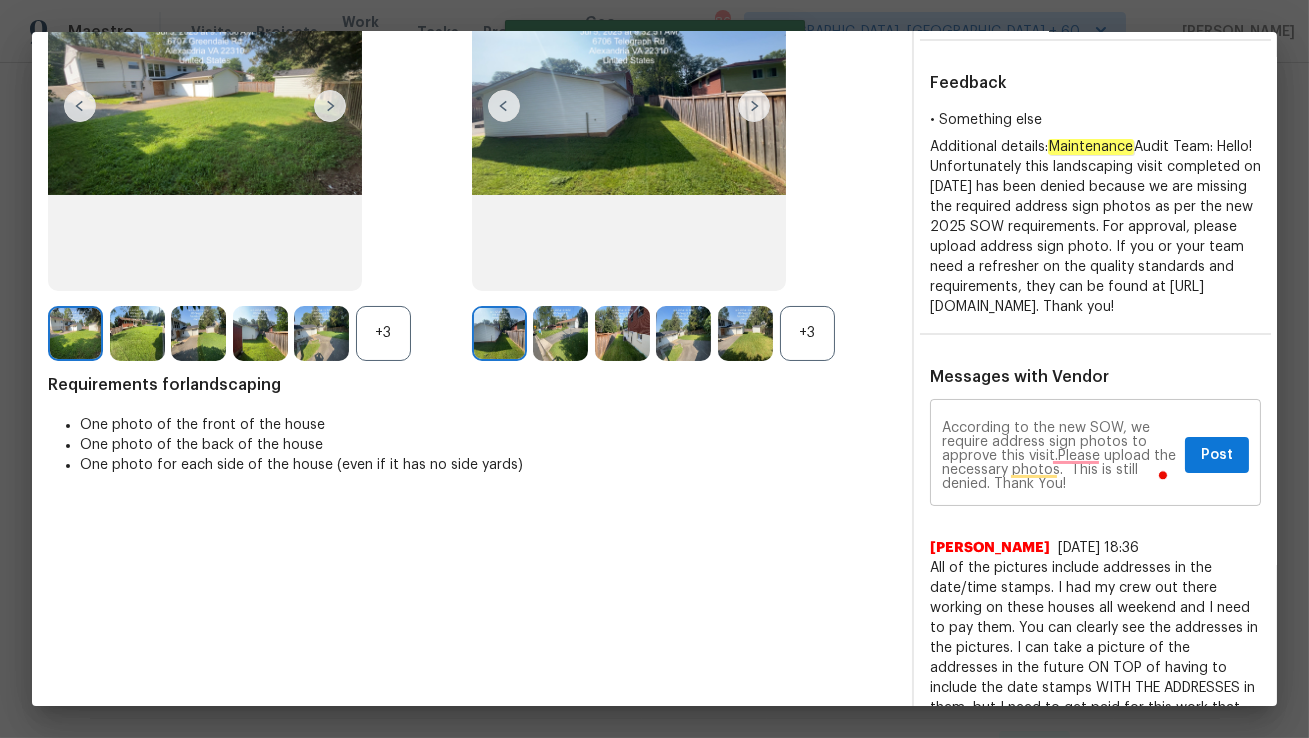 type 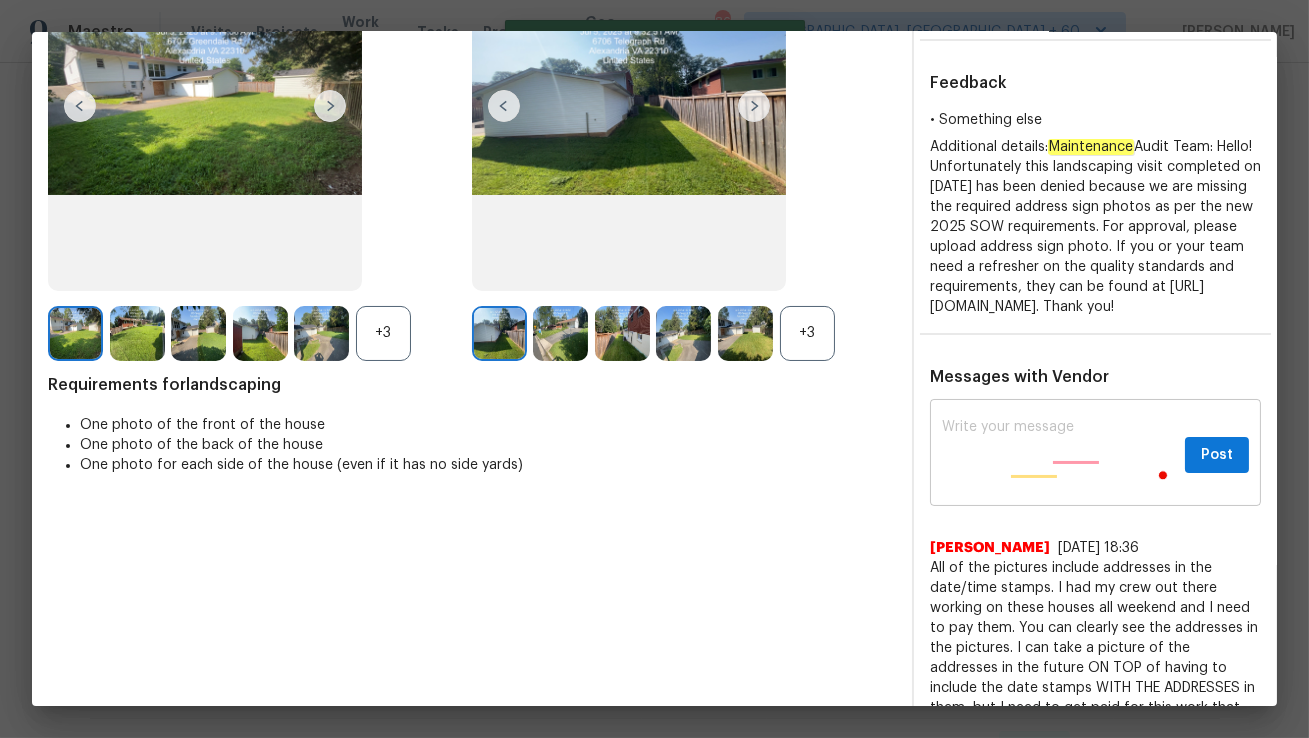 scroll, scrollTop: 0, scrollLeft: 0, axis: both 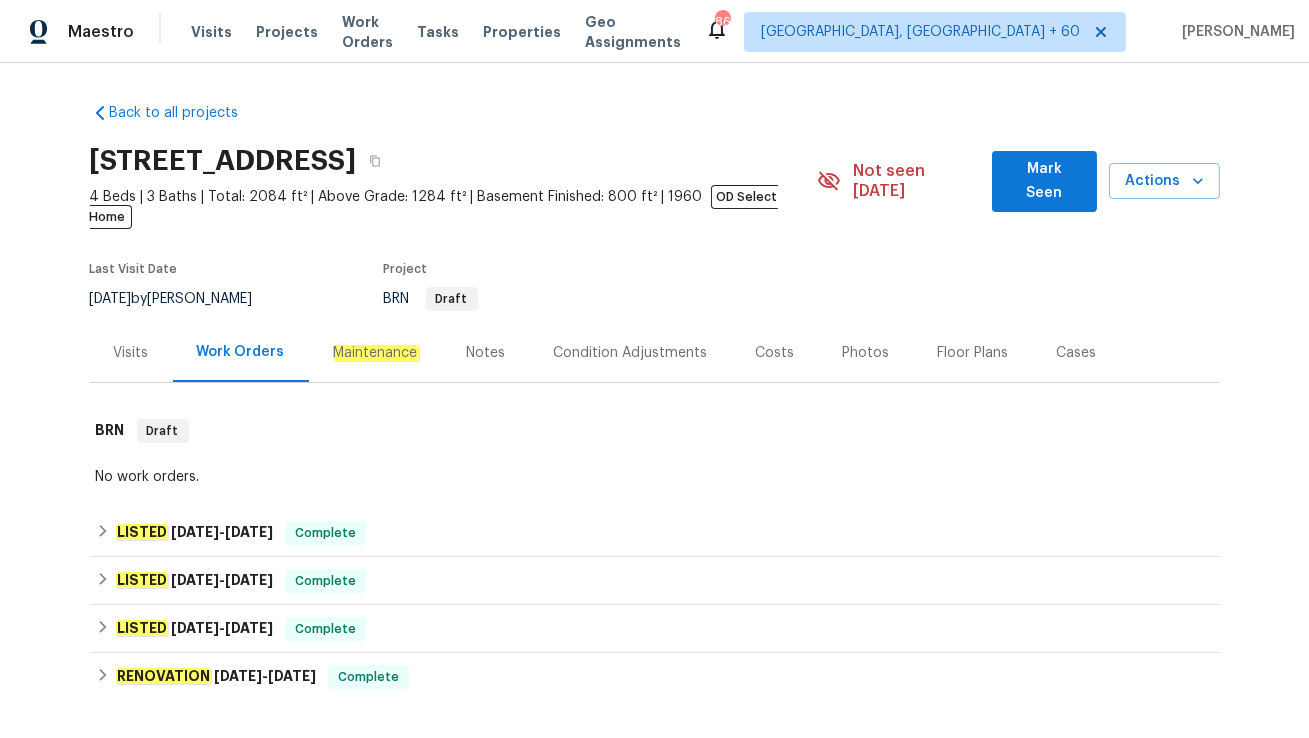 click on "Maintenance" at bounding box center [376, 353] 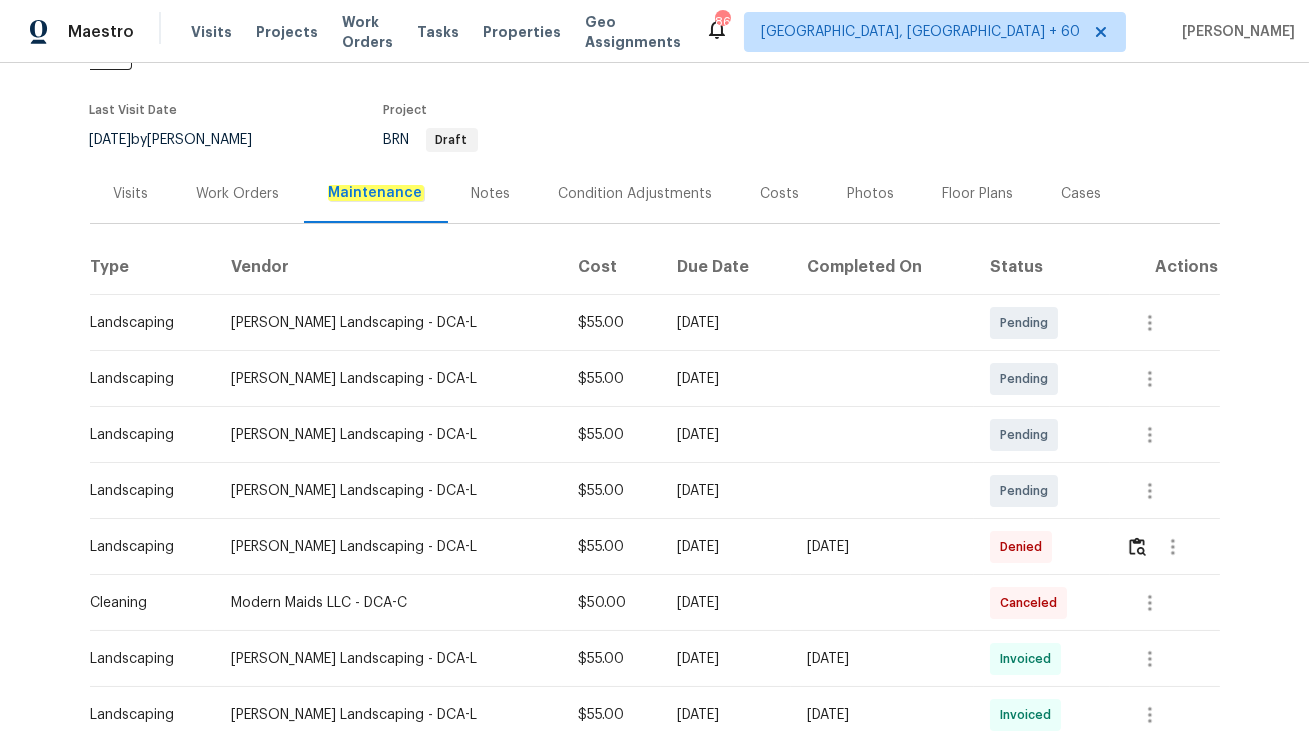 scroll, scrollTop: 220, scrollLeft: 0, axis: vertical 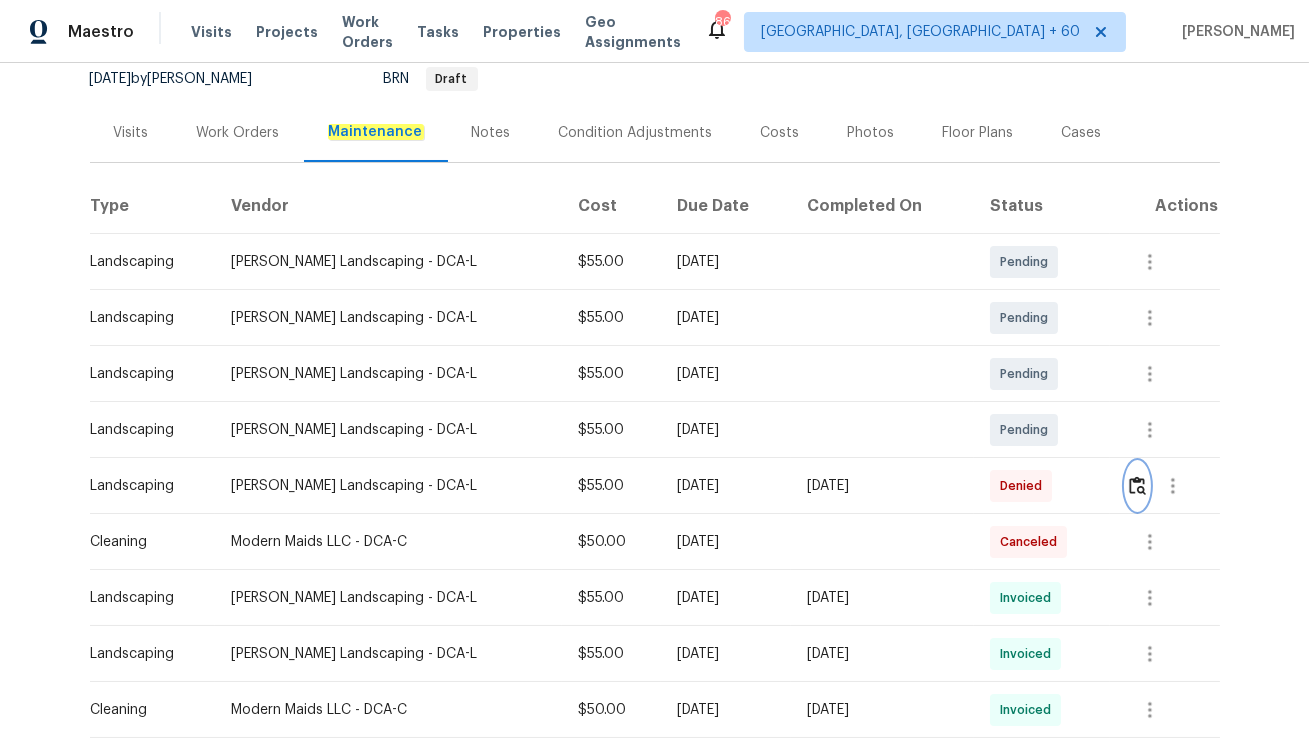 click at bounding box center (1137, 485) 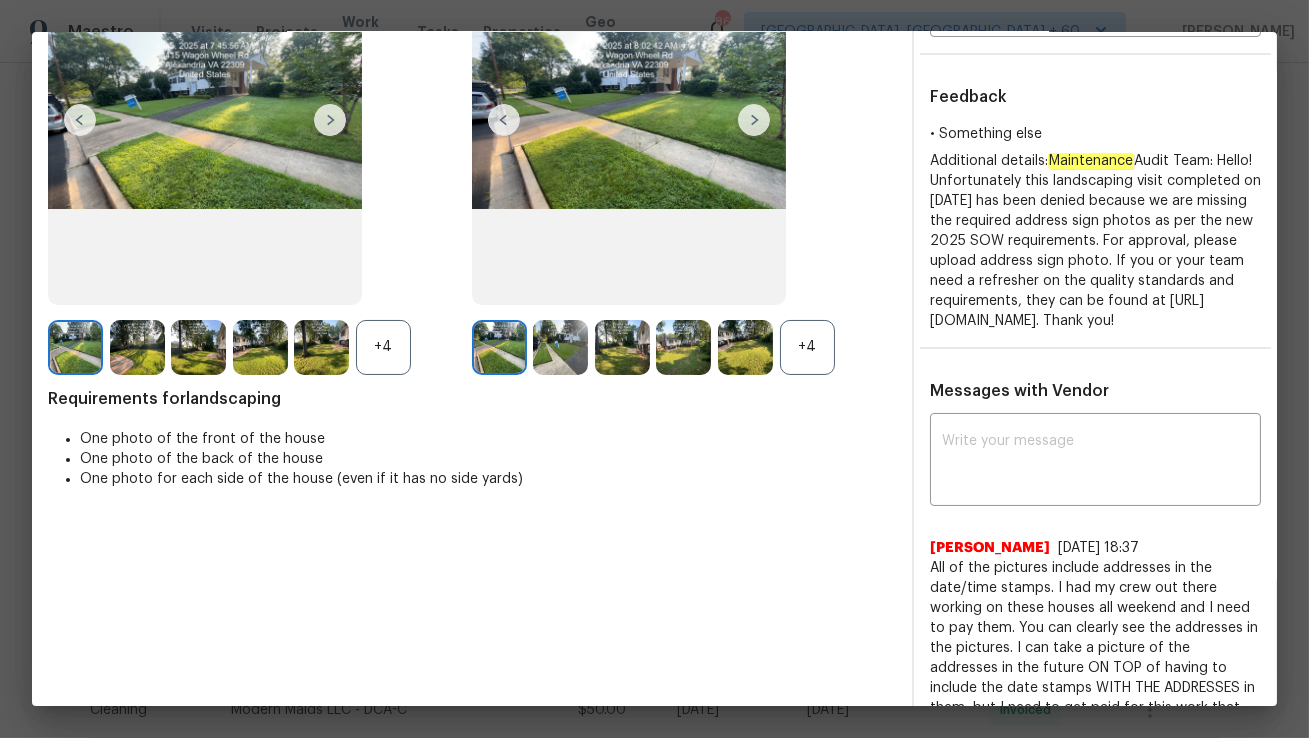 scroll, scrollTop: 258, scrollLeft: 0, axis: vertical 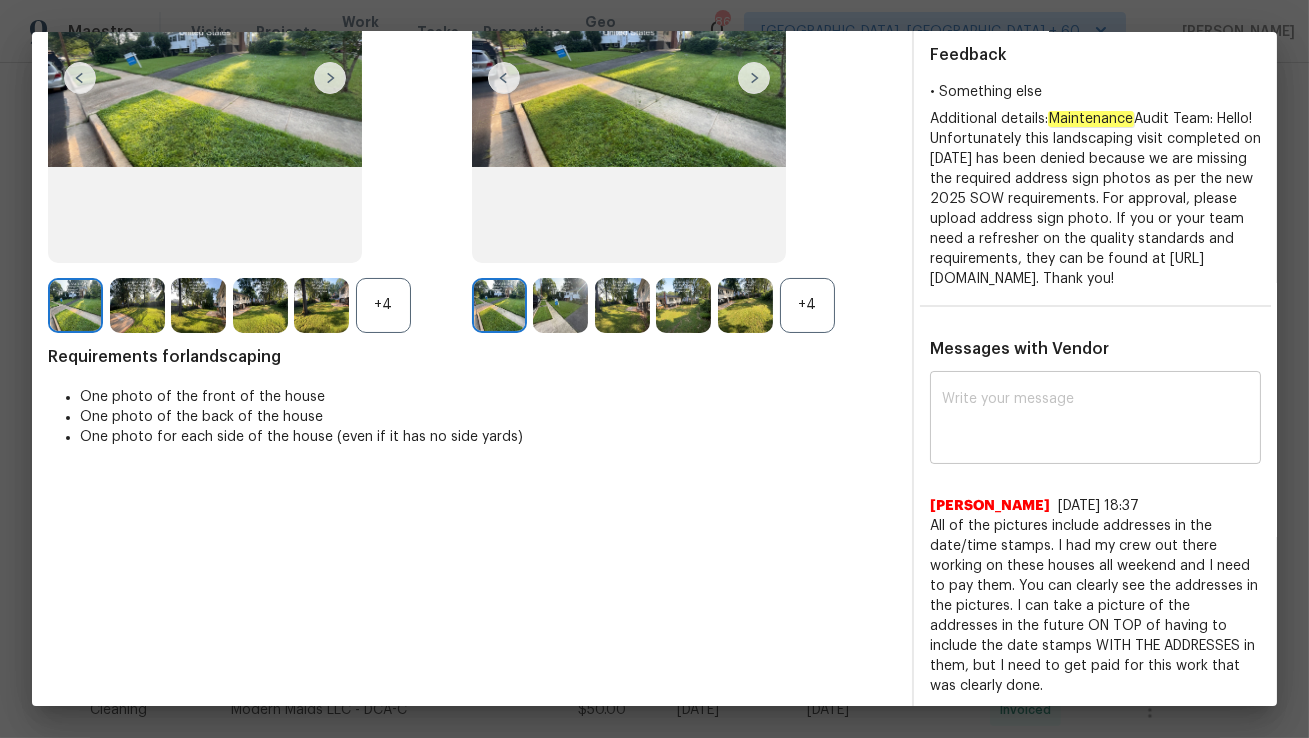click at bounding box center (1095, 420) 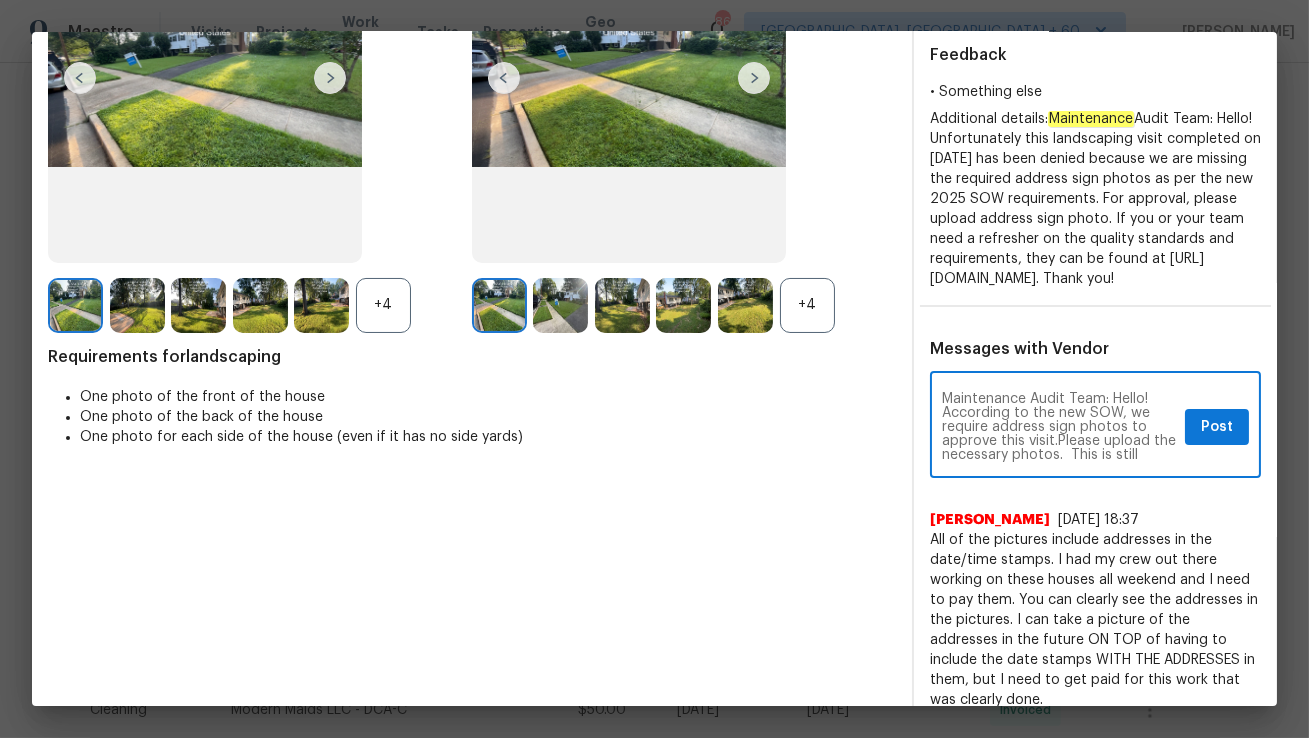 scroll, scrollTop: 13, scrollLeft: 0, axis: vertical 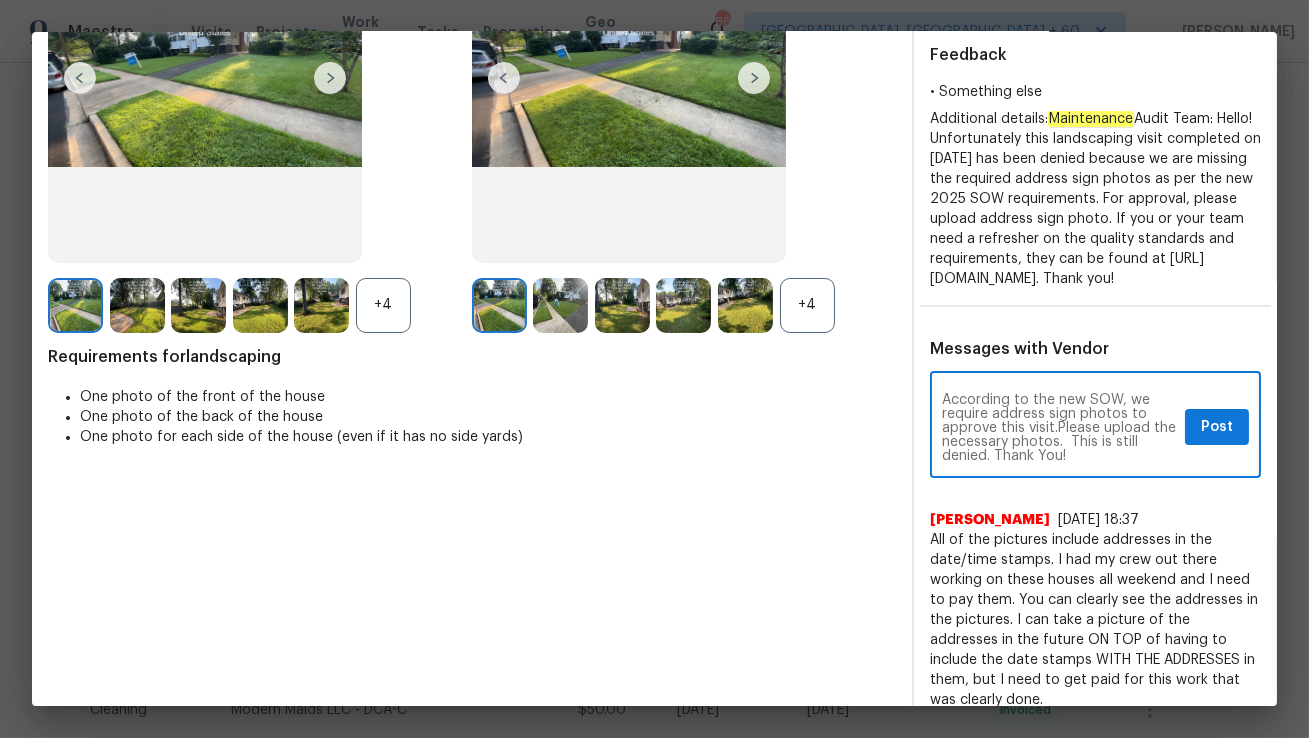 type on "Maintenance Audit Team: Hello! According to the new SOW, we require address sign photos to approve this visit.Please upload the necessary photos.  This is still denied. Thank You!" 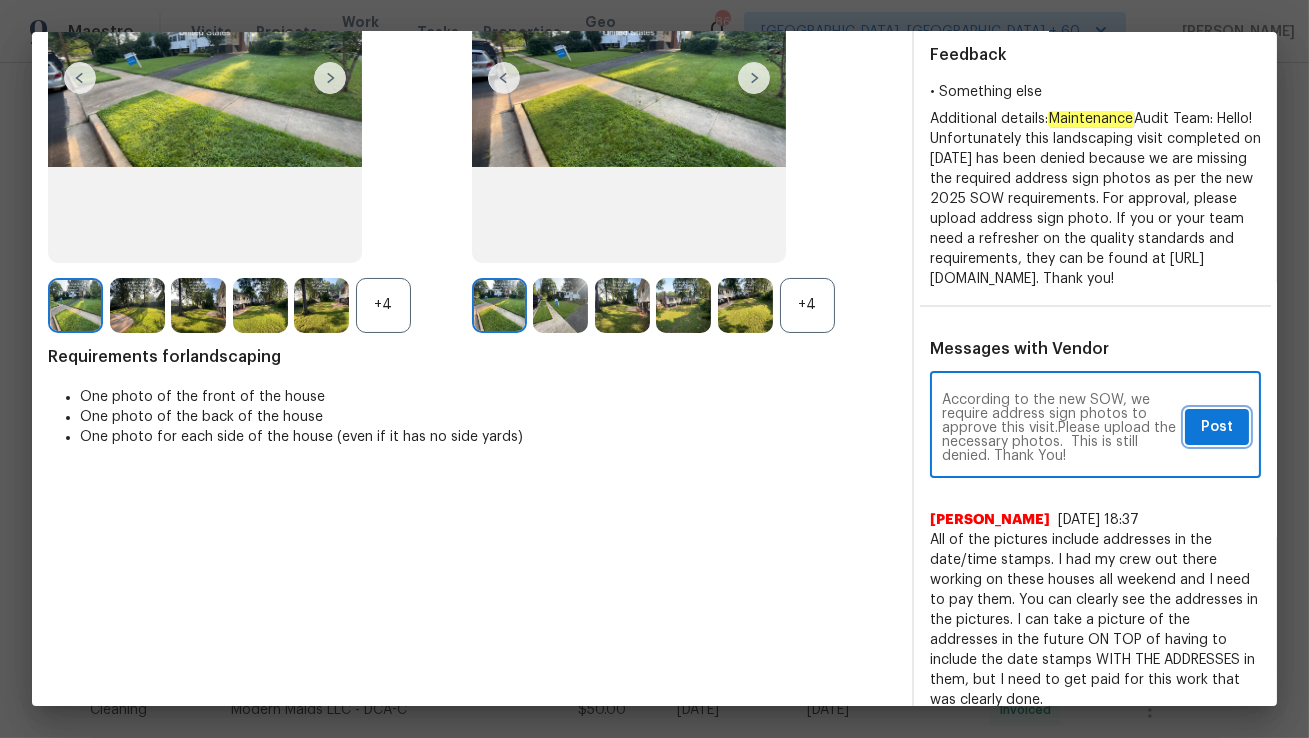 click on "Post" at bounding box center (1217, 427) 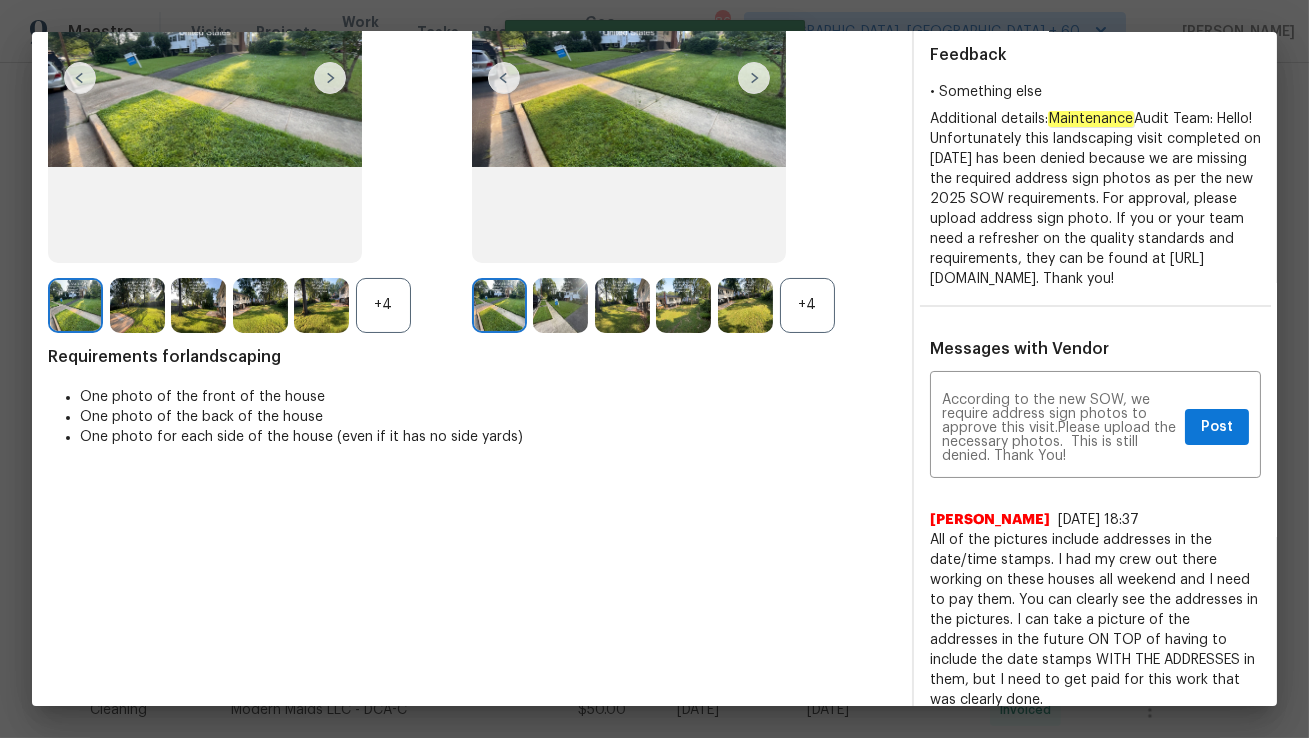 type 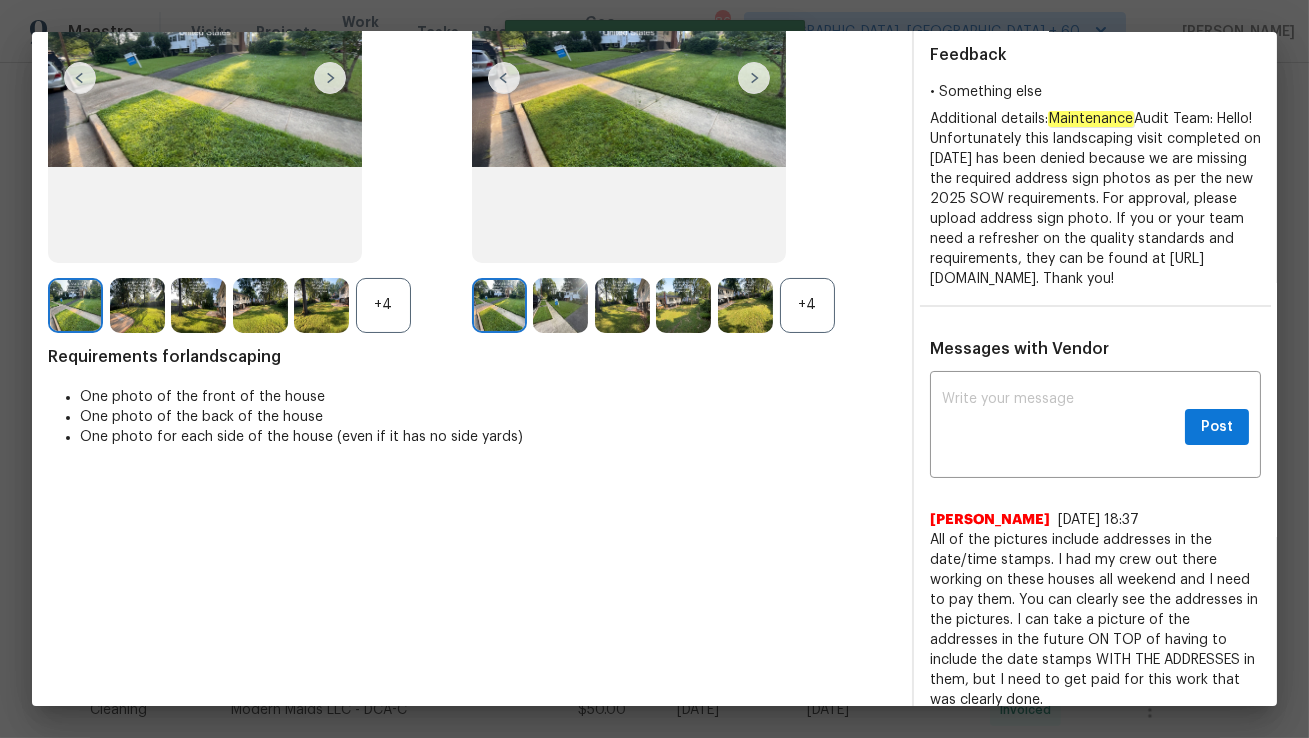 scroll, scrollTop: 0, scrollLeft: 0, axis: both 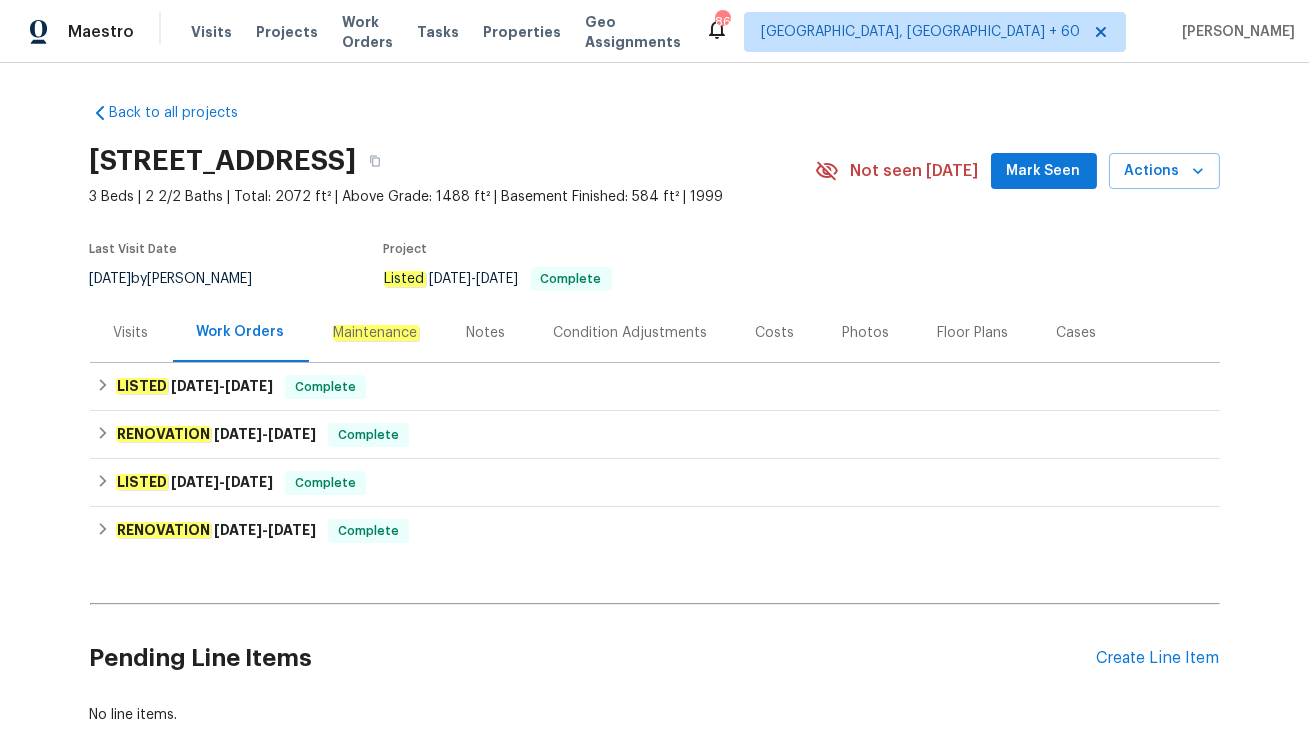 click on "Maintenance" at bounding box center [376, 332] 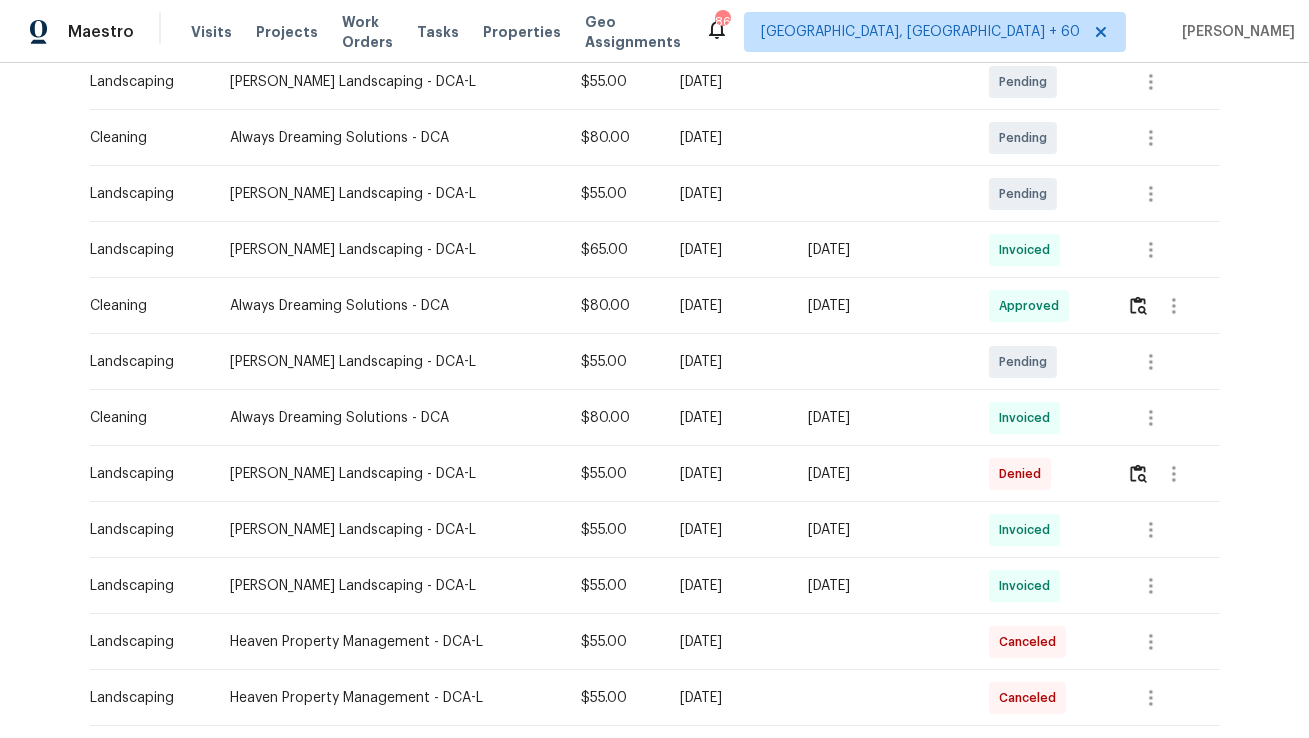 scroll, scrollTop: 448, scrollLeft: 0, axis: vertical 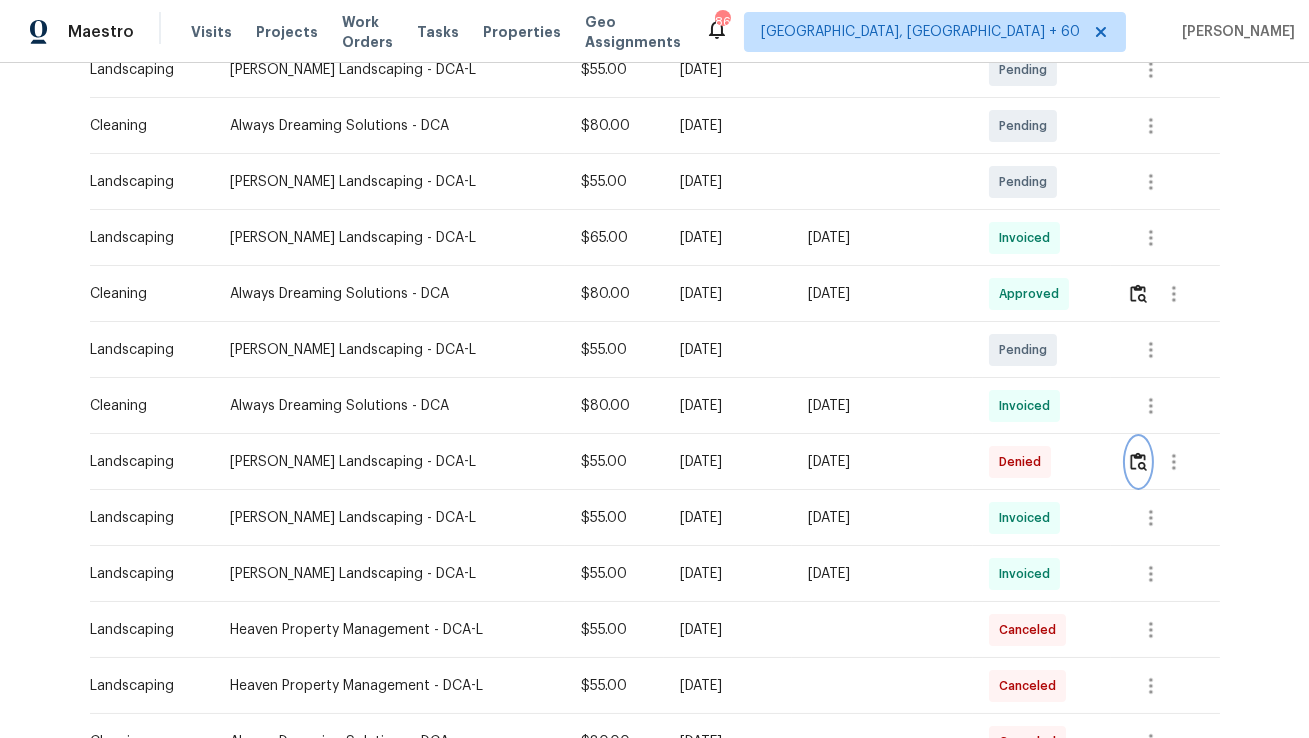 click at bounding box center (1138, 461) 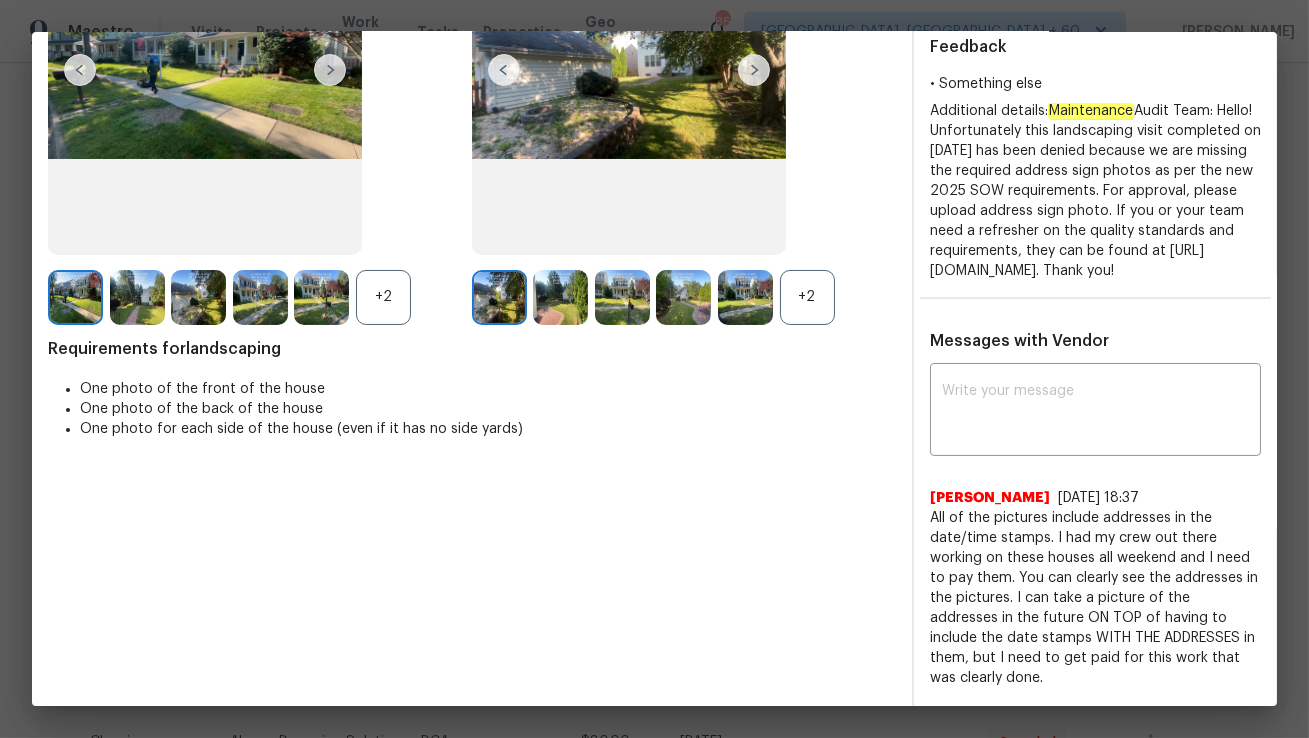scroll, scrollTop: 367, scrollLeft: 0, axis: vertical 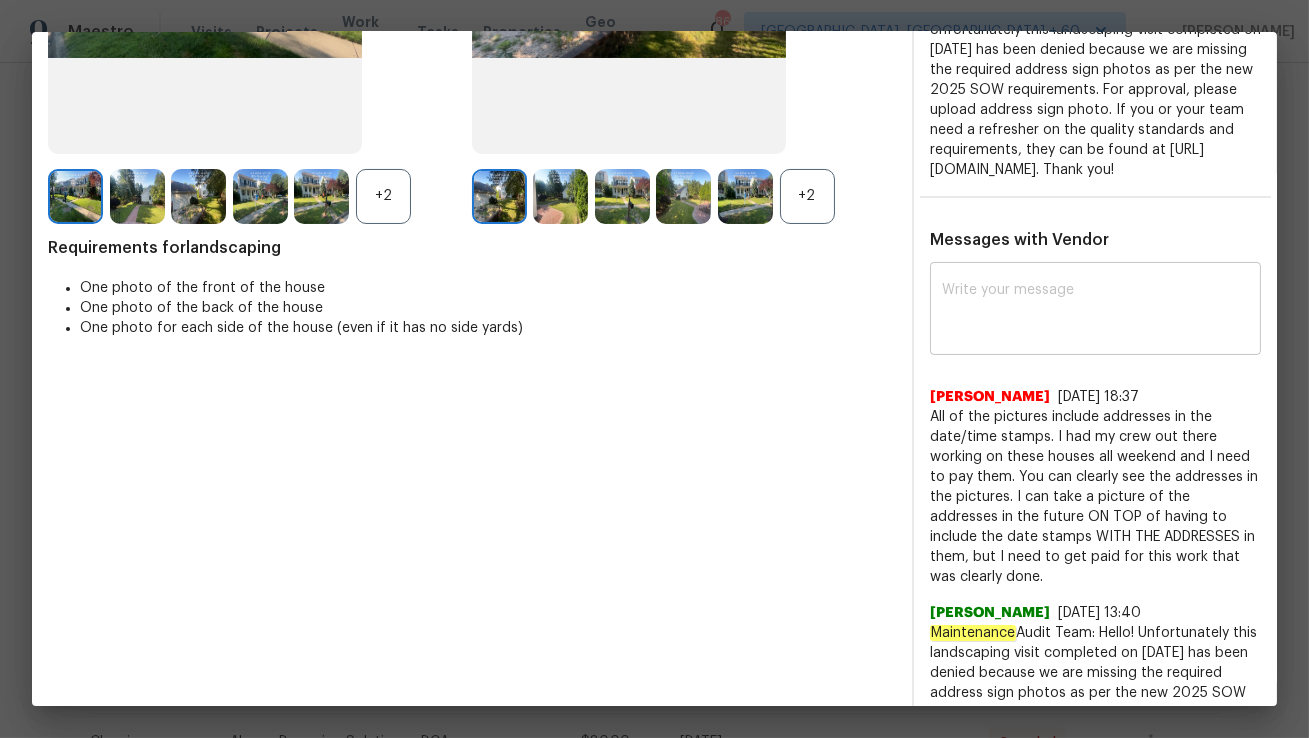 click at bounding box center (1095, 311) 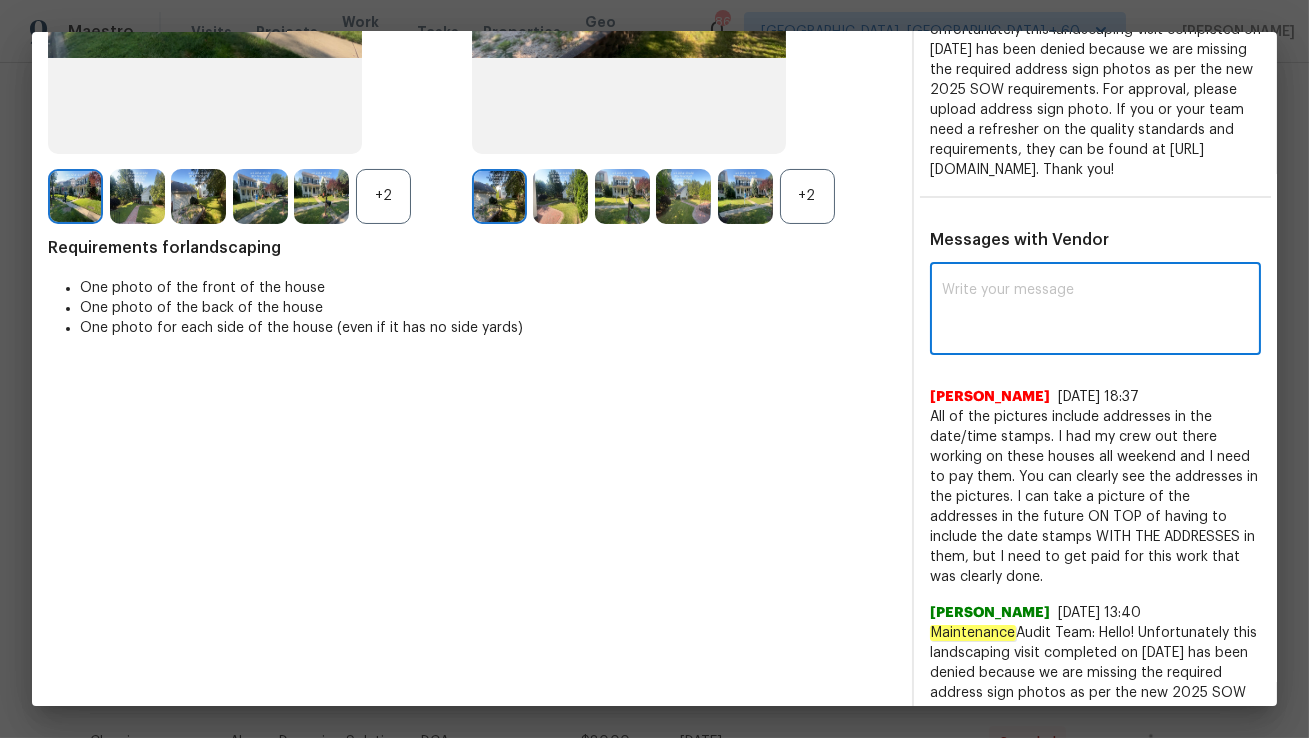 paste on "Maintenance Audit Team: Hello! According to the new SOW, we require address sign photos to approve this visit.Please upload the necessary photos.  This is still denied. Thank You!" 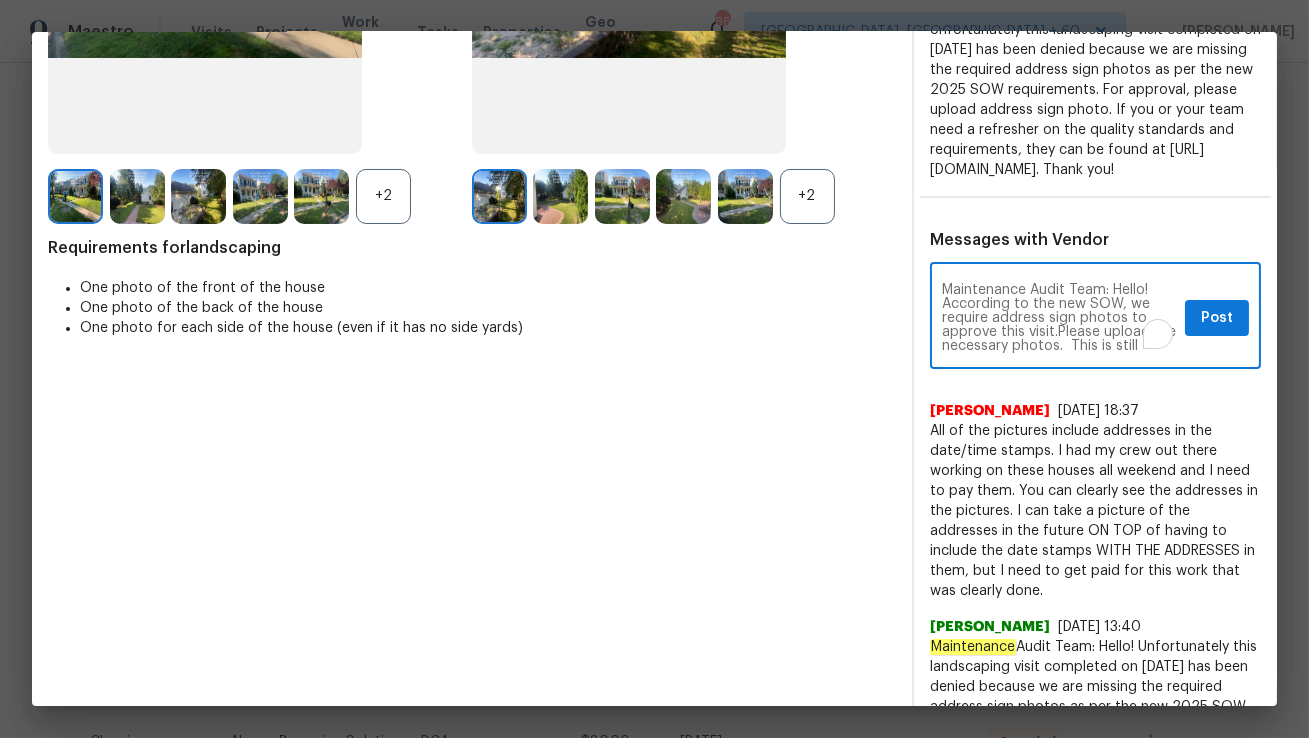 scroll, scrollTop: 13, scrollLeft: 0, axis: vertical 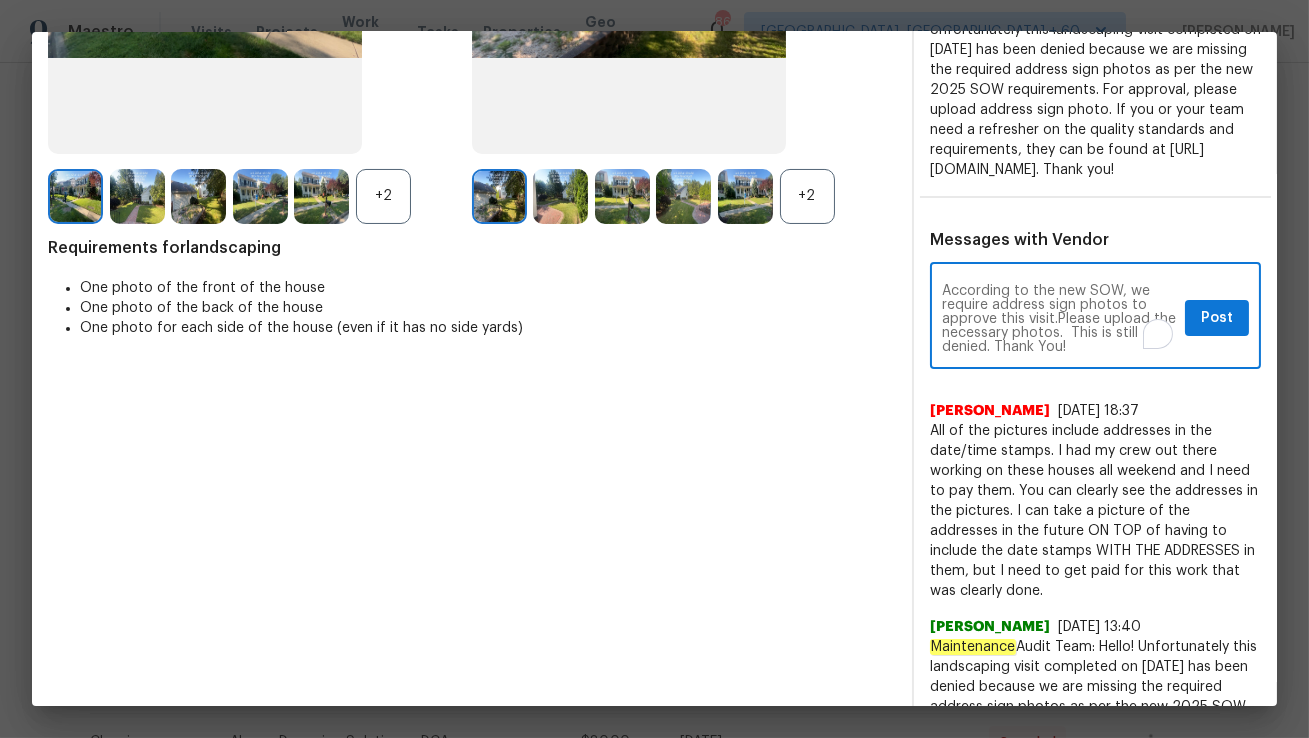 type on "Maintenance Audit Team: Hello! According to the new SOW, we require address sign photos to approve this visit.Please upload the necessary photos.  This is still denied. Thank You!" 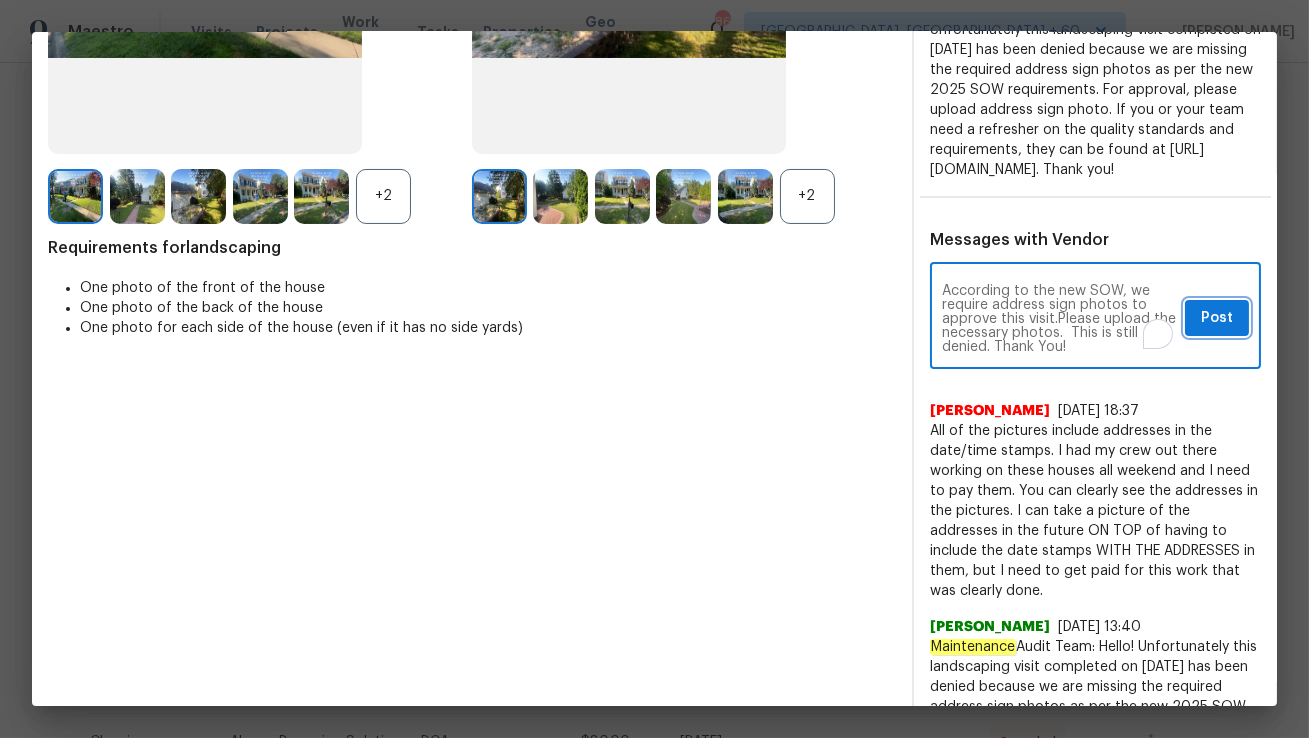 click on "Post" at bounding box center (1217, 318) 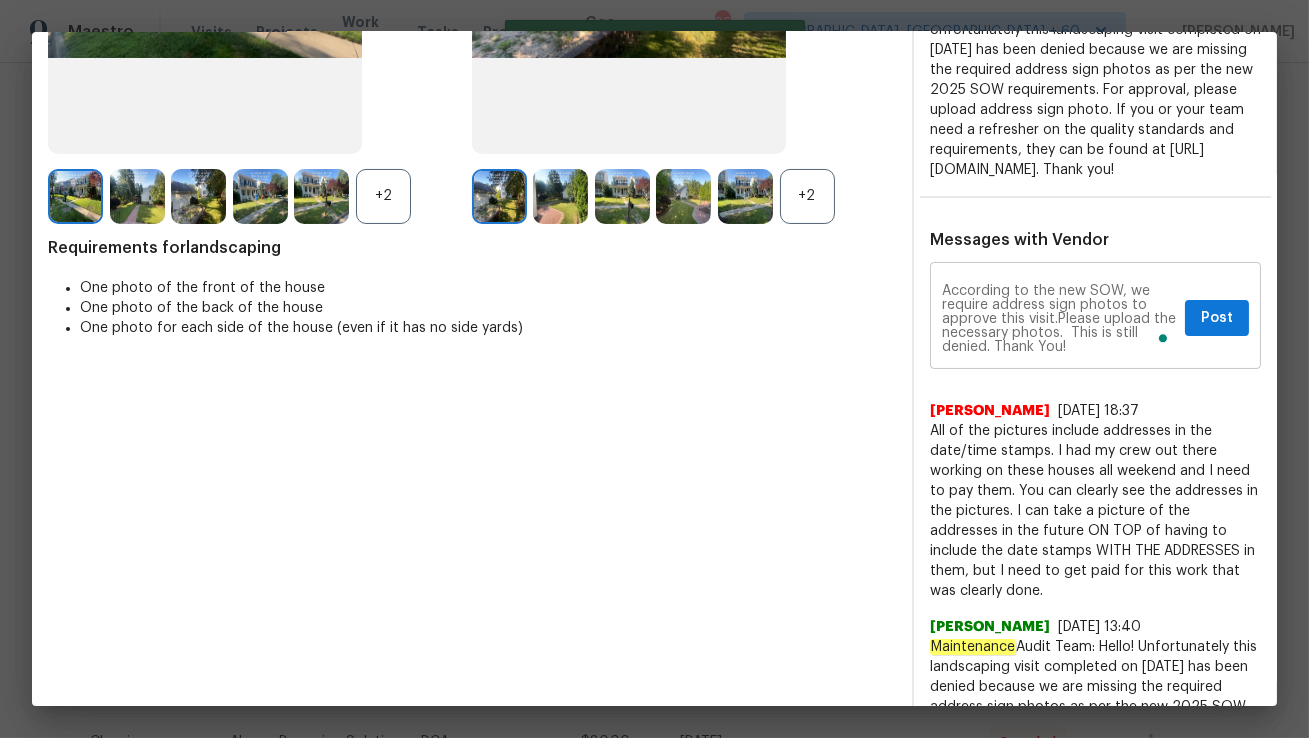 type 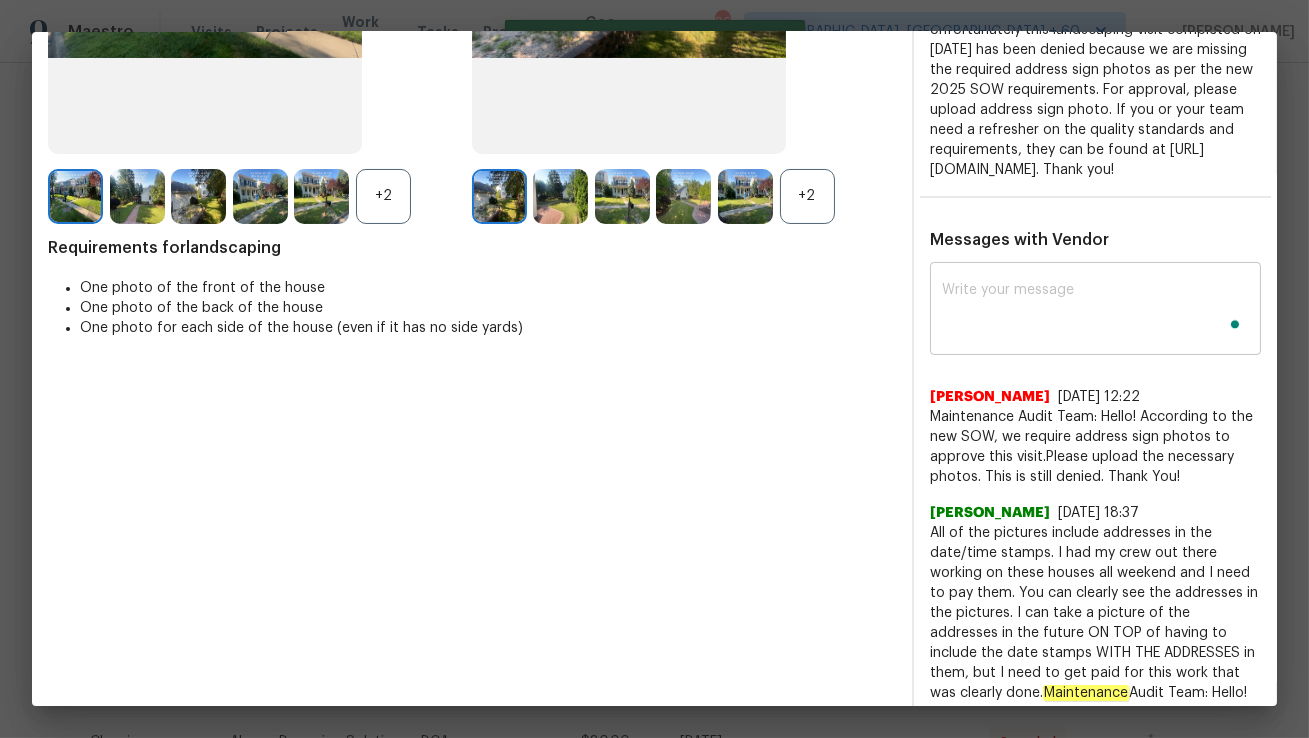 scroll, scrollTop: 0, scrollLeft: 0, axis: both 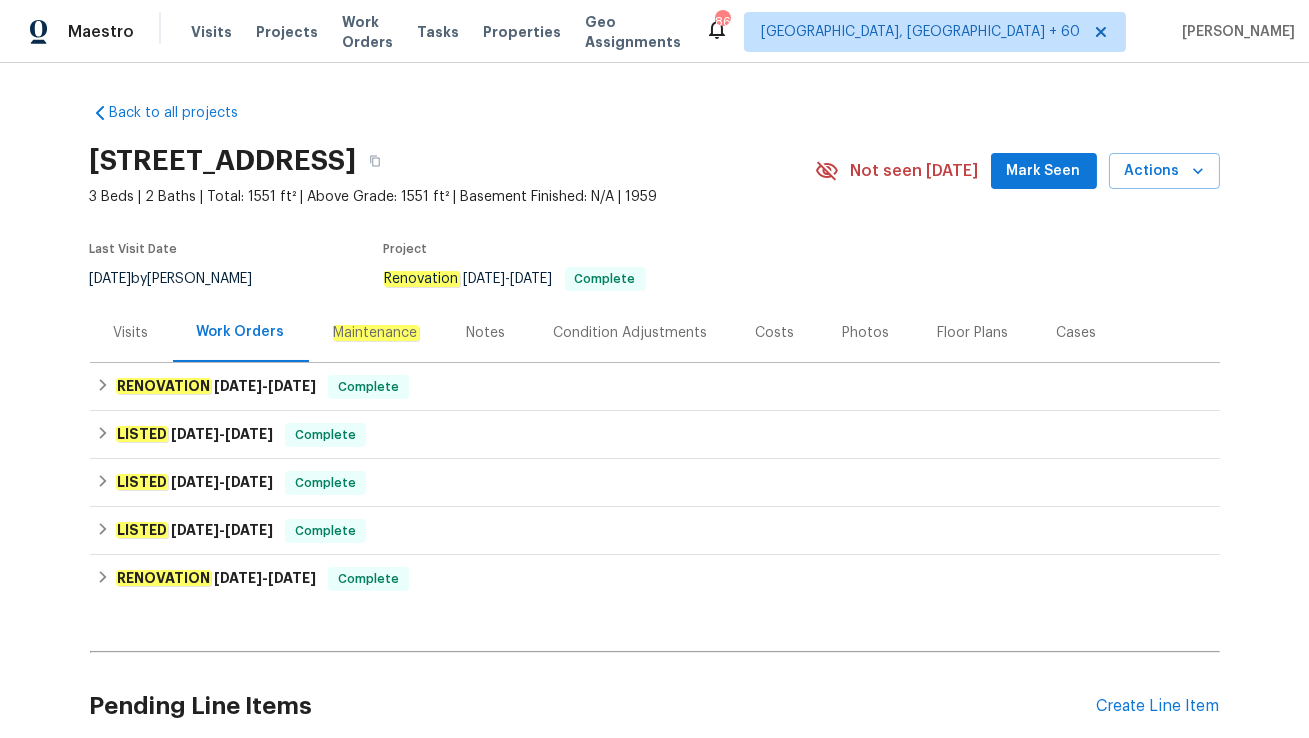 click on "Maintenance" 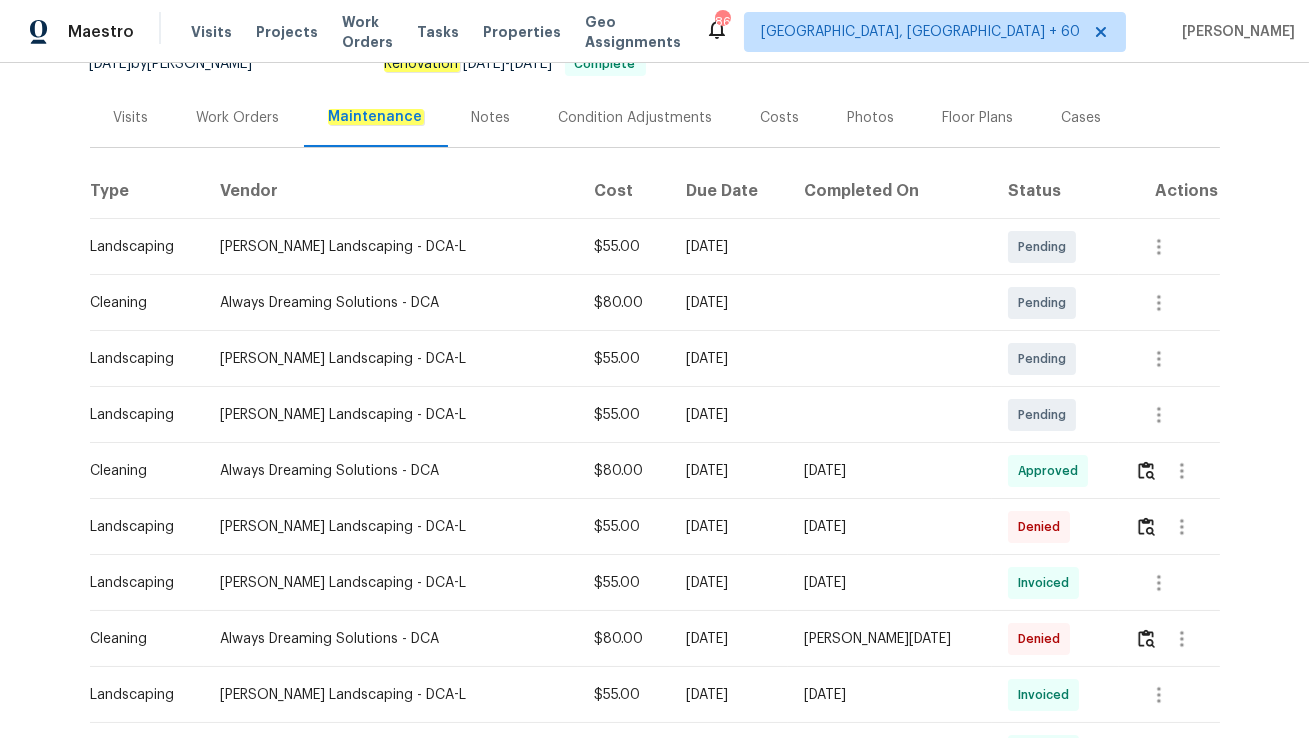 scroll, scrollTop: 307, scrollLeft: 0, axis: vertical 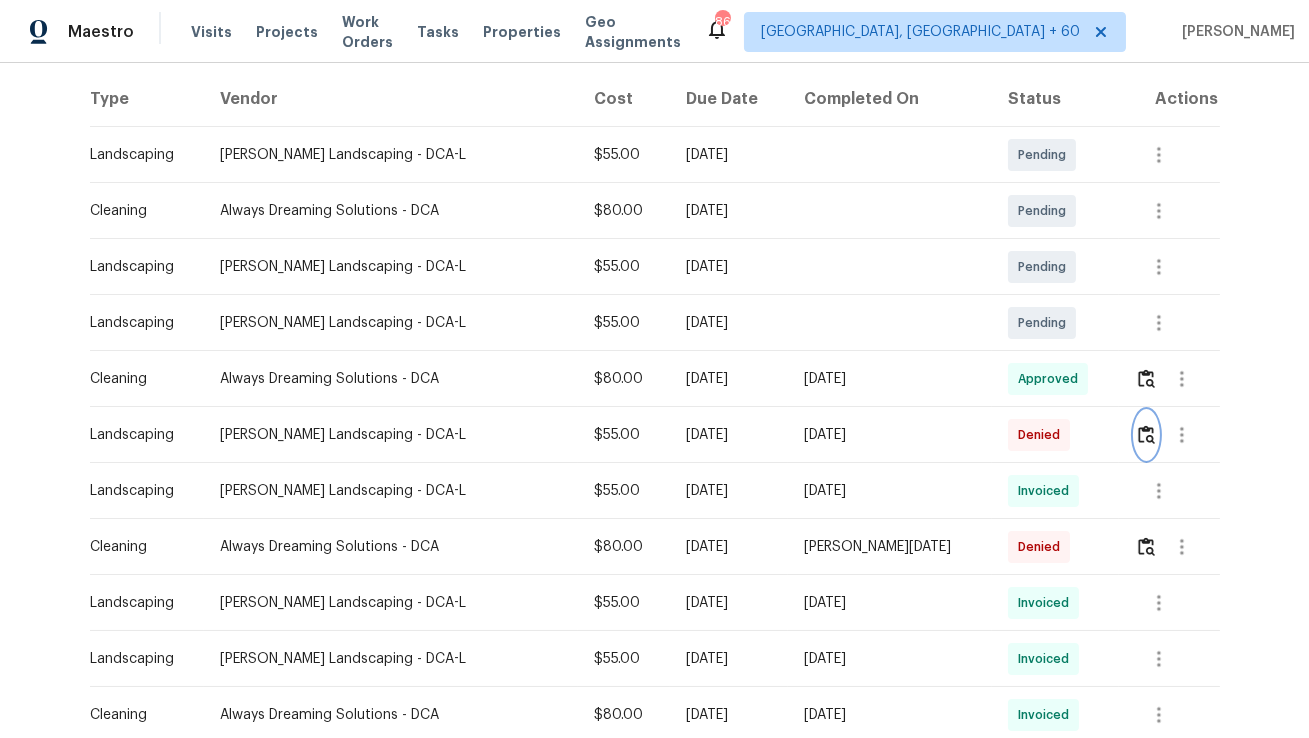 click at bounding box center (1146, 434) 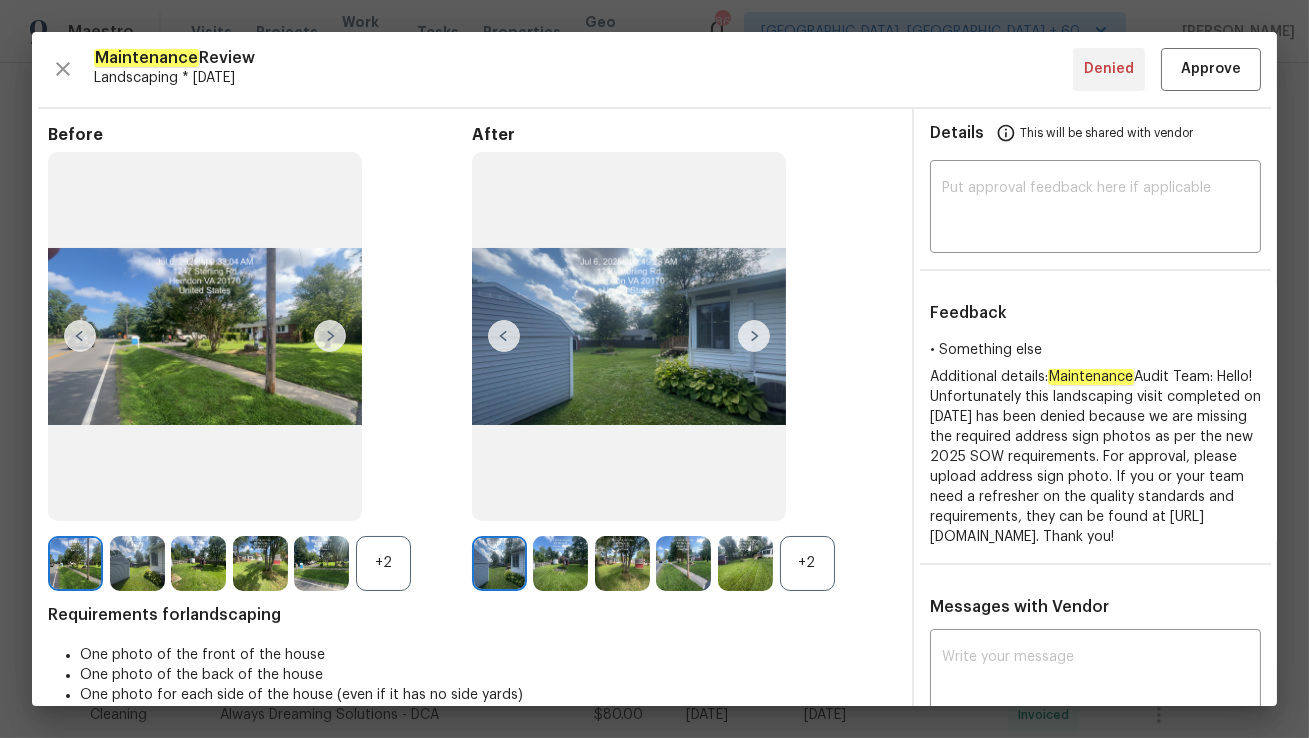 scroll, scrollTop: 194, scrollLeft: 0, axis: vertical 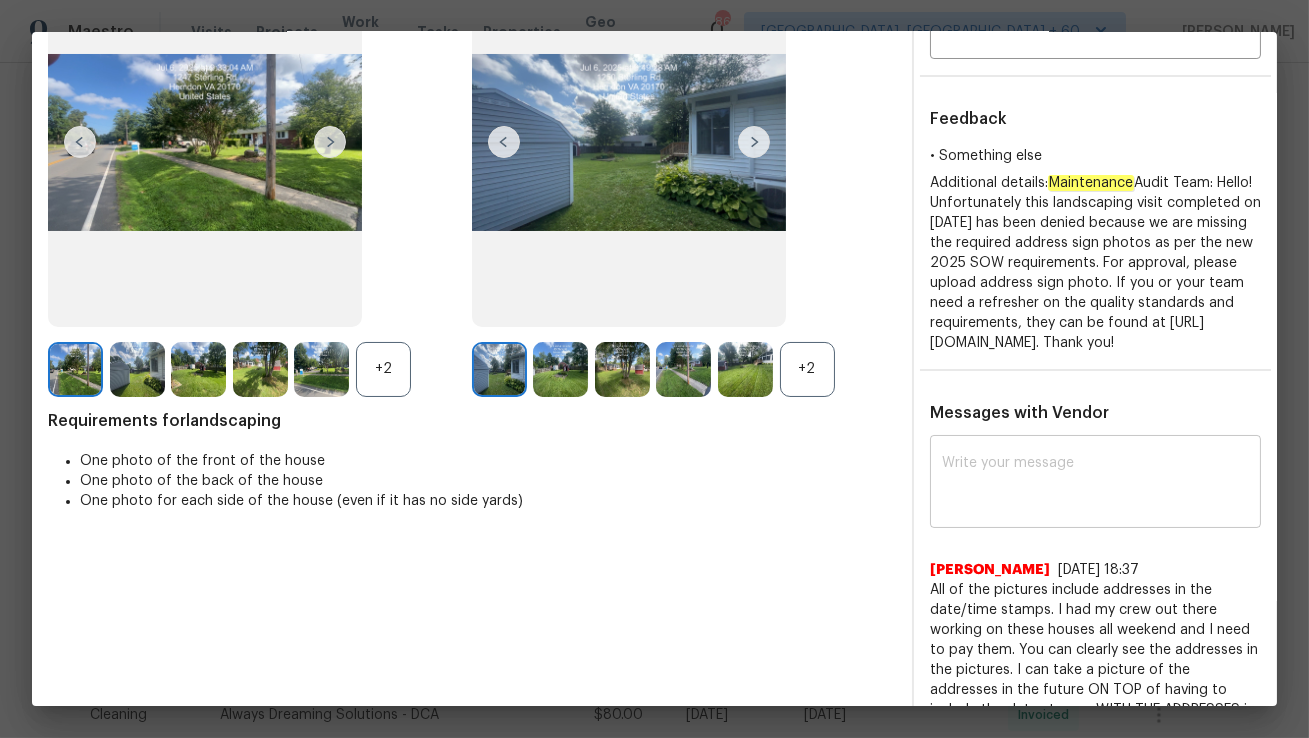 click at bounding box center [1095, 484] 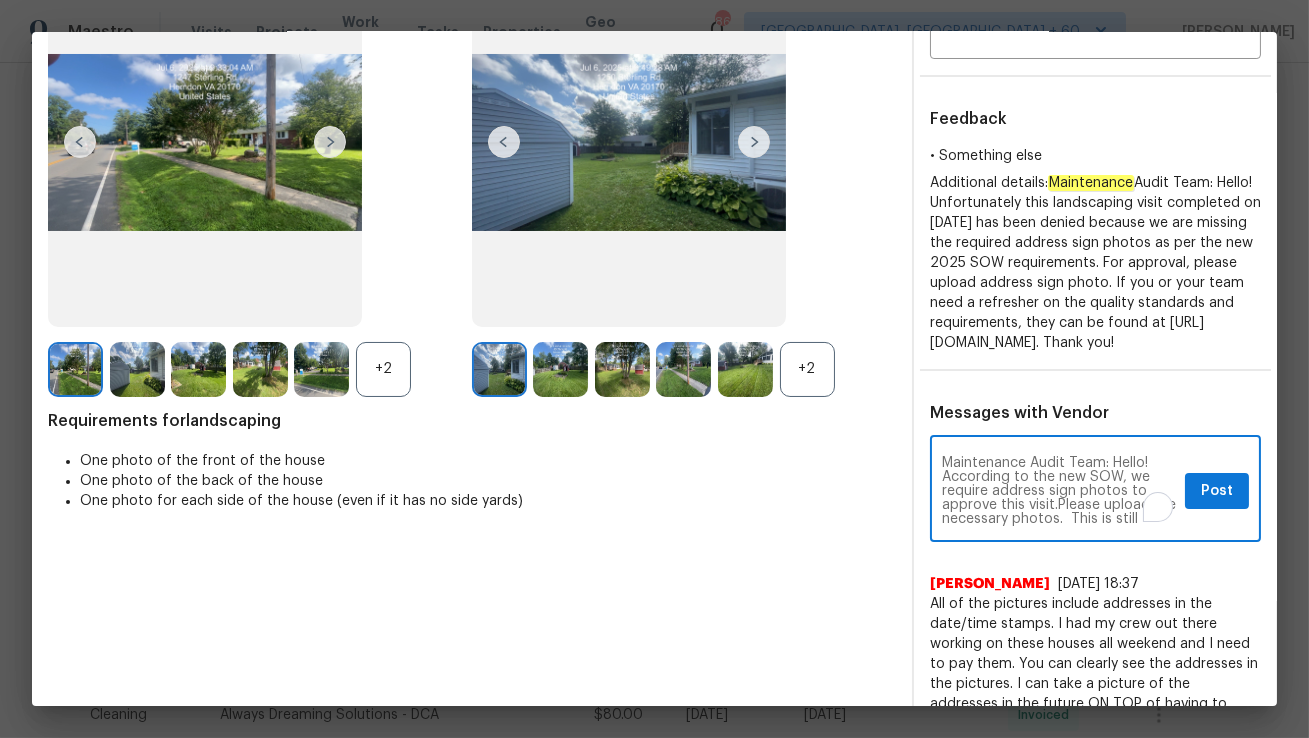 scroll, scrollTop: 13, scrollLeft: 0, axis: vertical 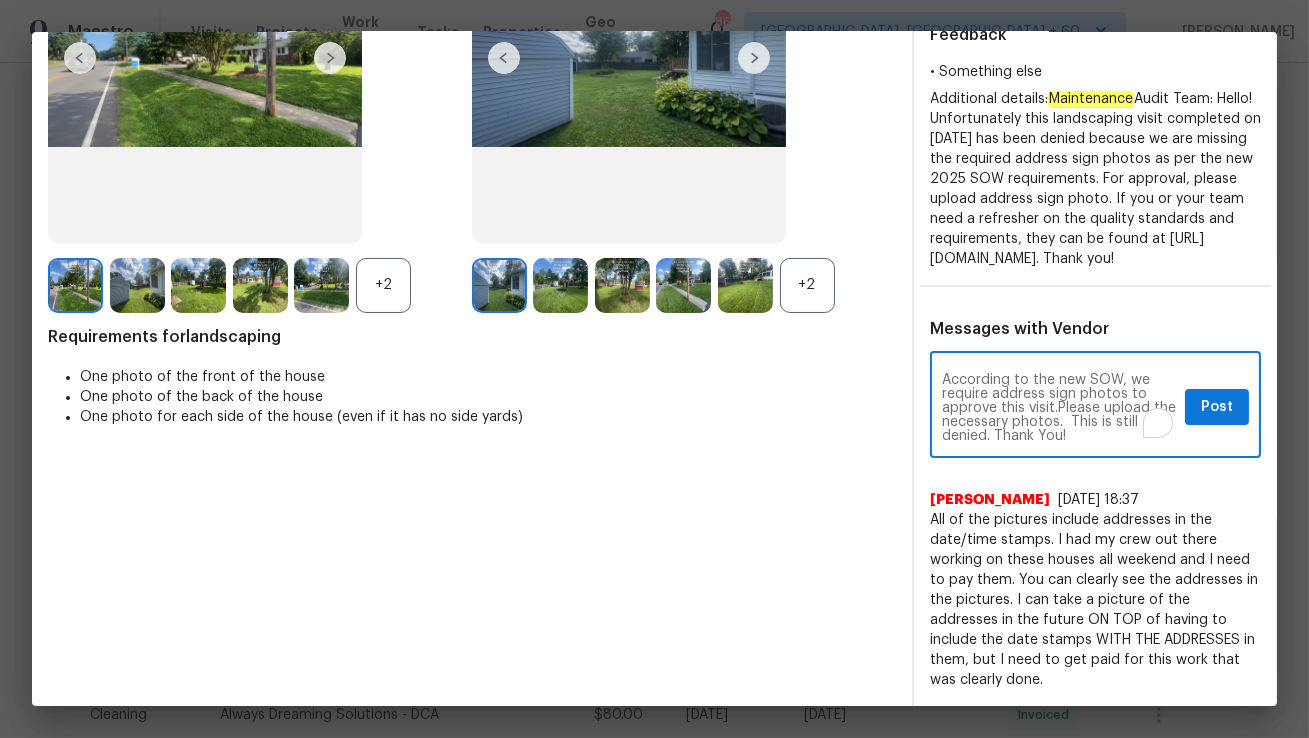 type on "Maintenance Audit Team: Hello! According to the new SOW, we require address sign photos to approve this visit.Please upload the necessary photos.  This is still denied. Thank You!" 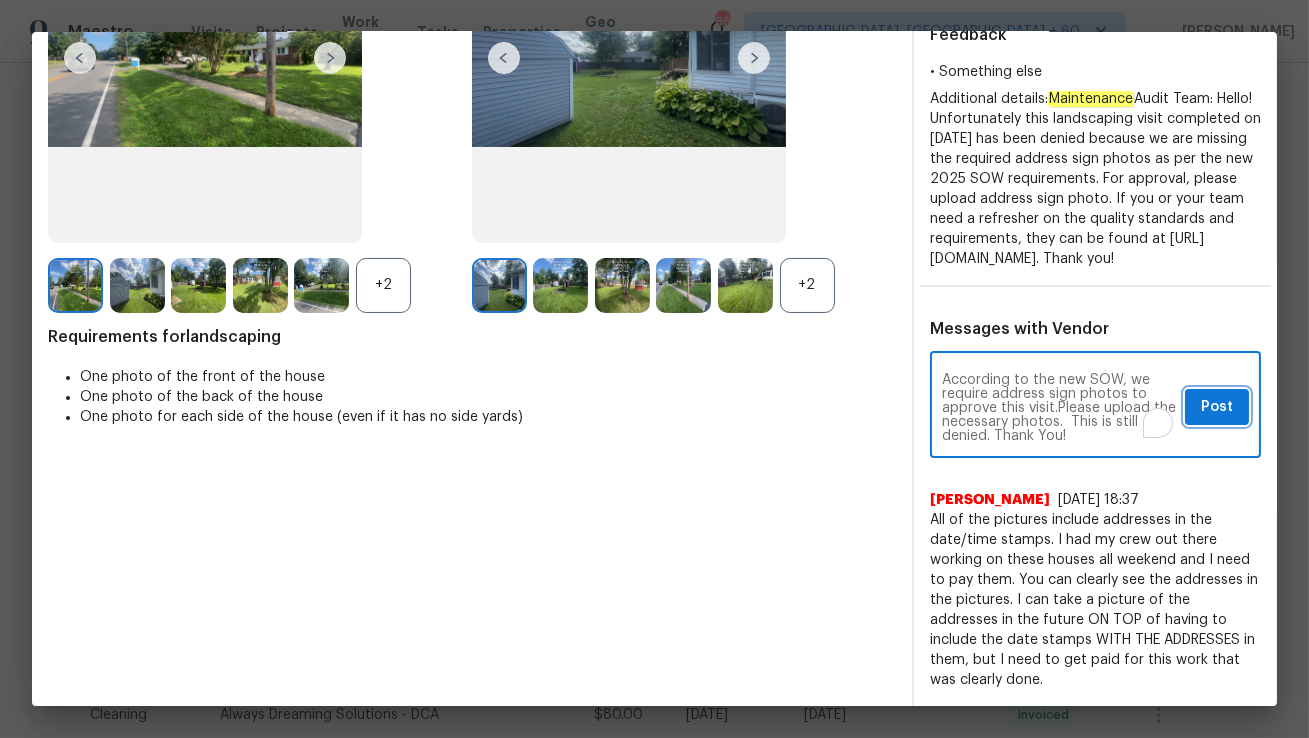 click on "Post" at bounding box center [1217, 407] 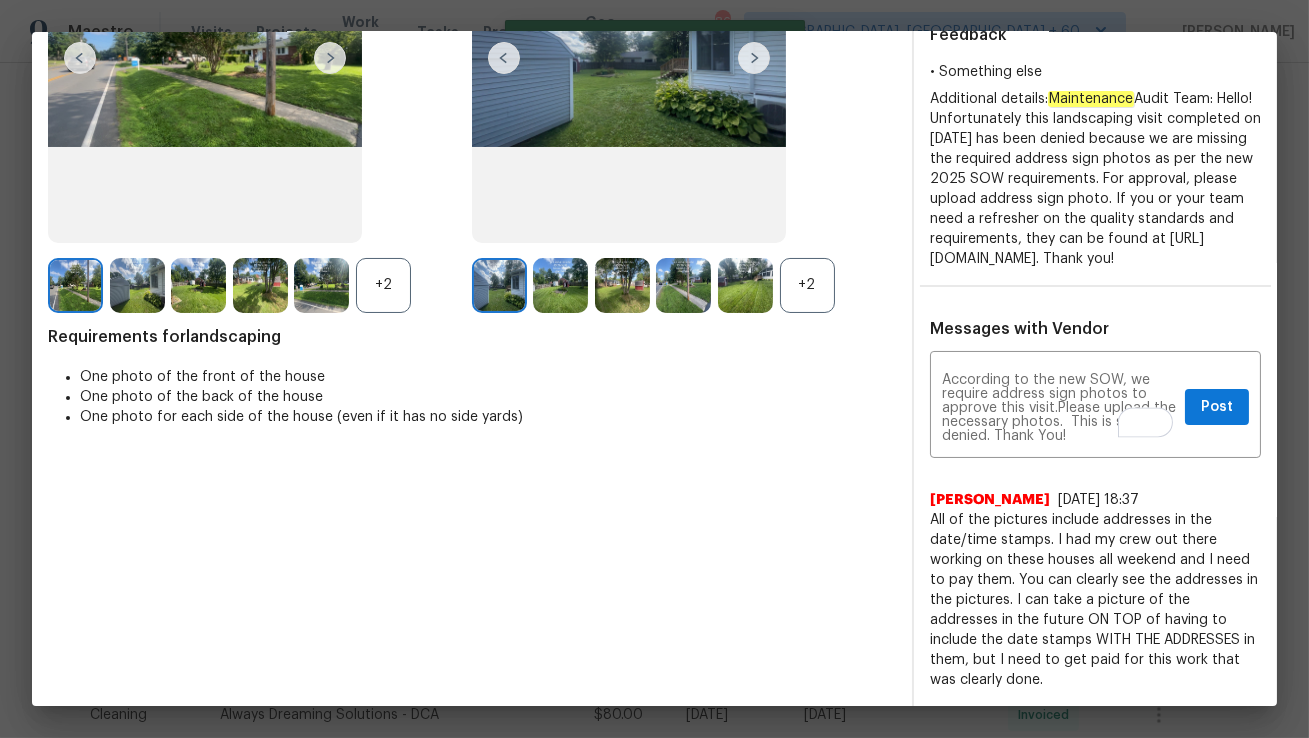type 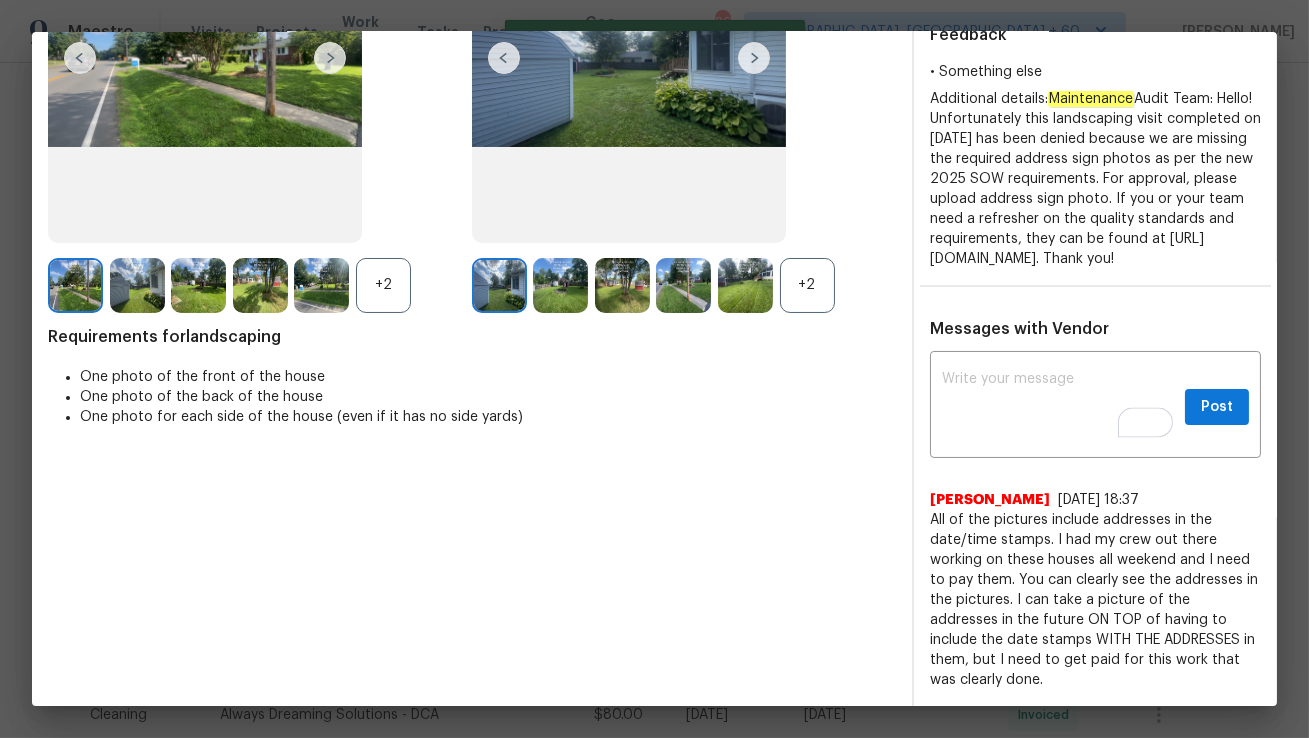 scroll, scrollTop: 0, scrollLeft: 0, axis: both 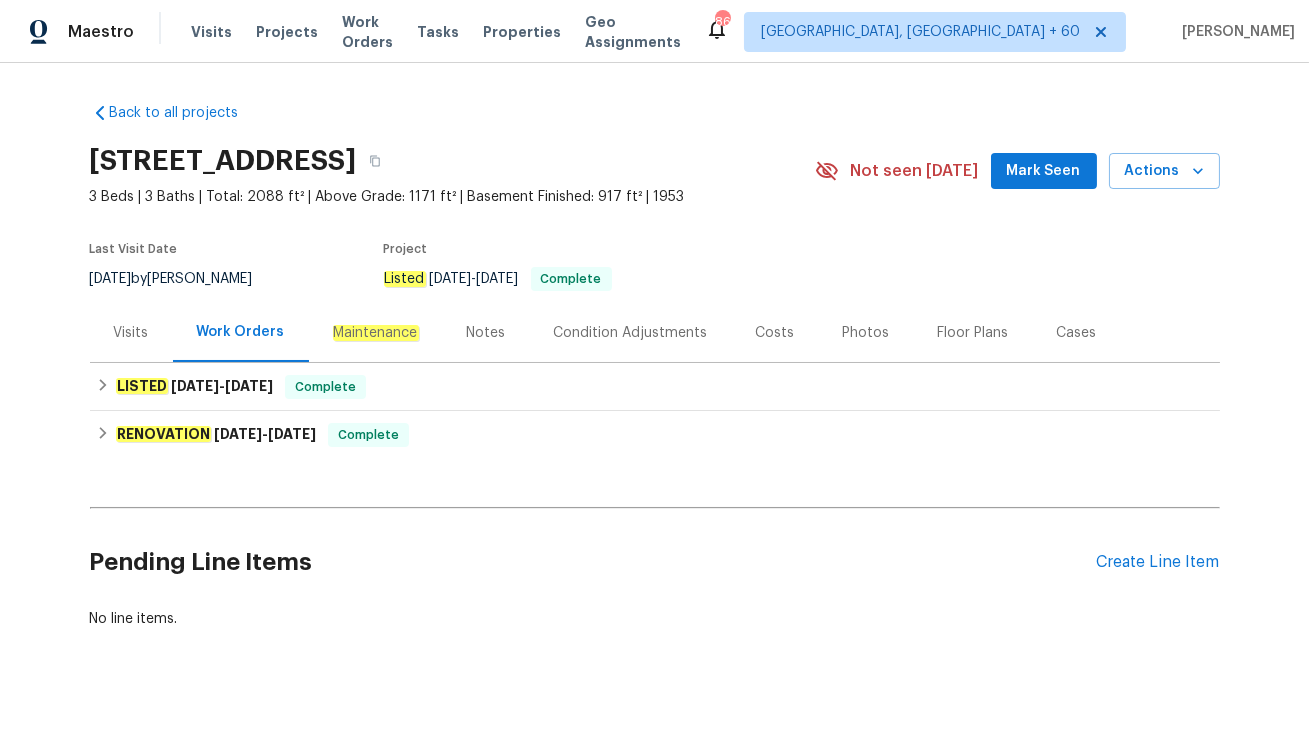 click on "Maintenance" at bounding box center (376, 332) 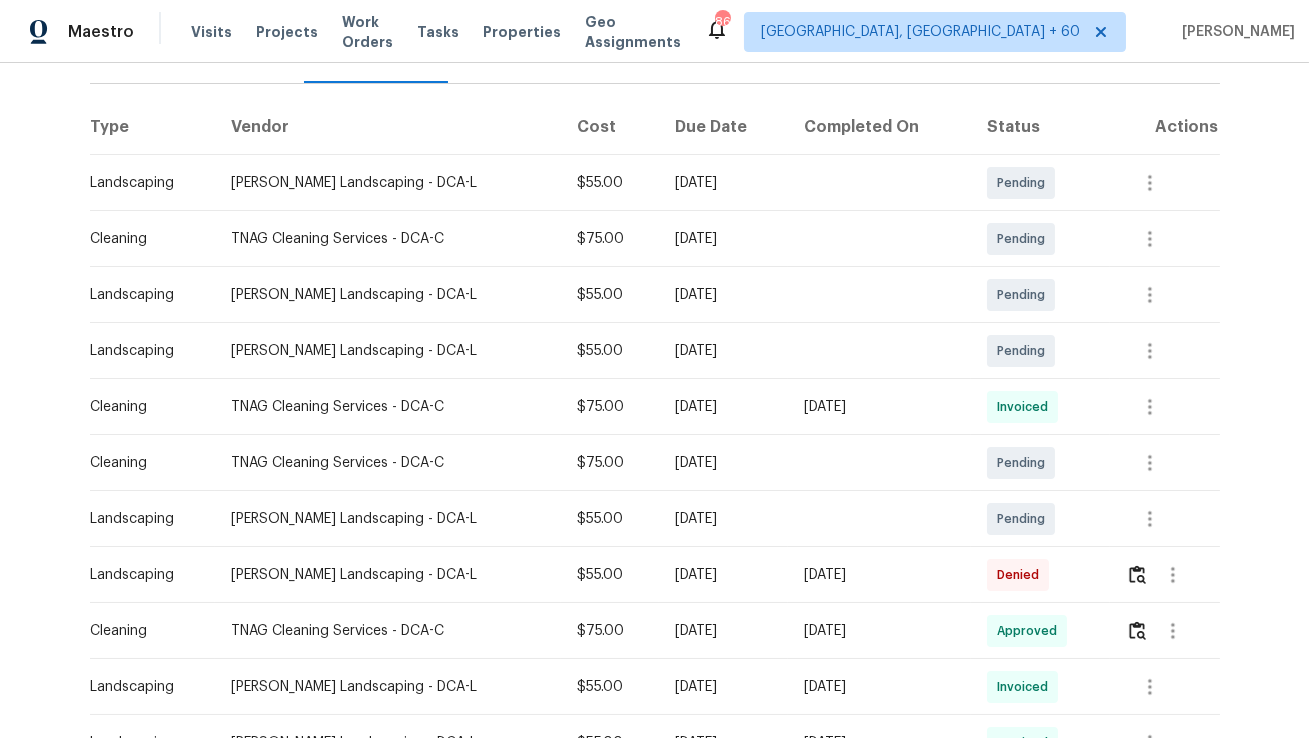 scroll, scrollTop: 291, scrollLeft: 0, axis: vertical 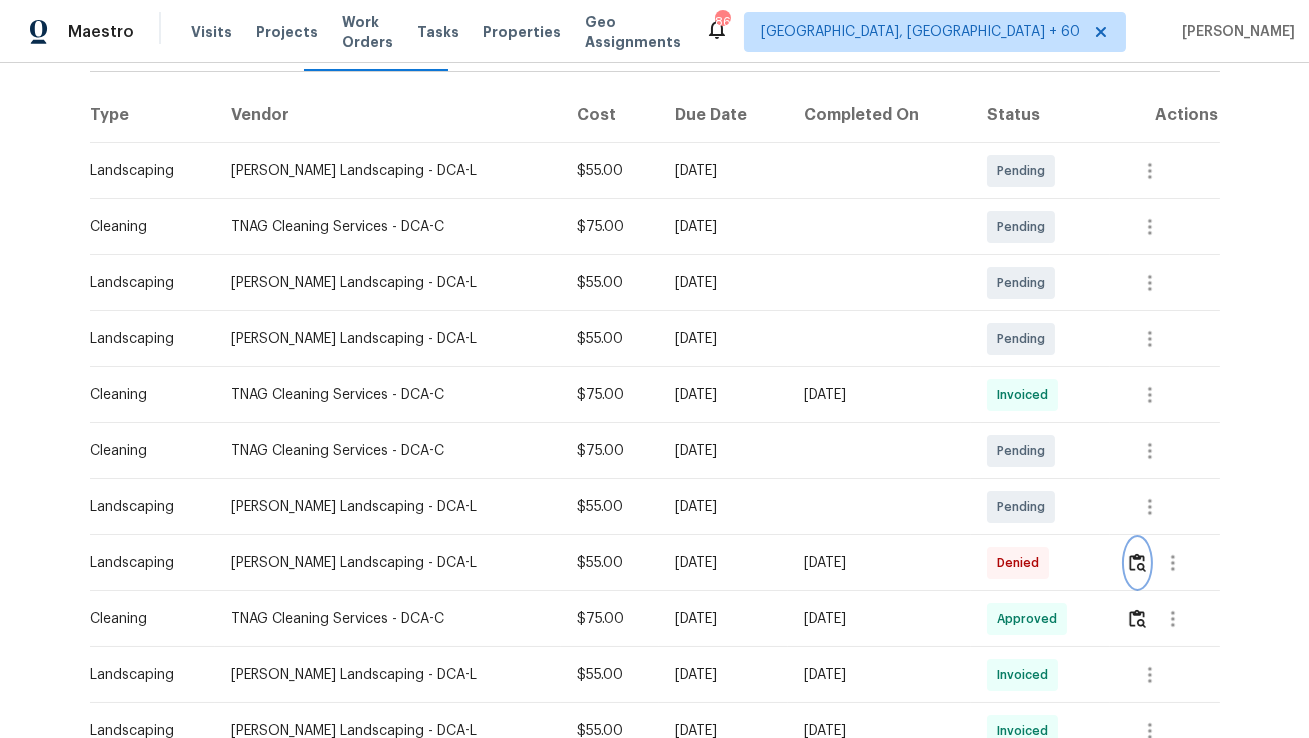 click at bounding box center (1137, 562) 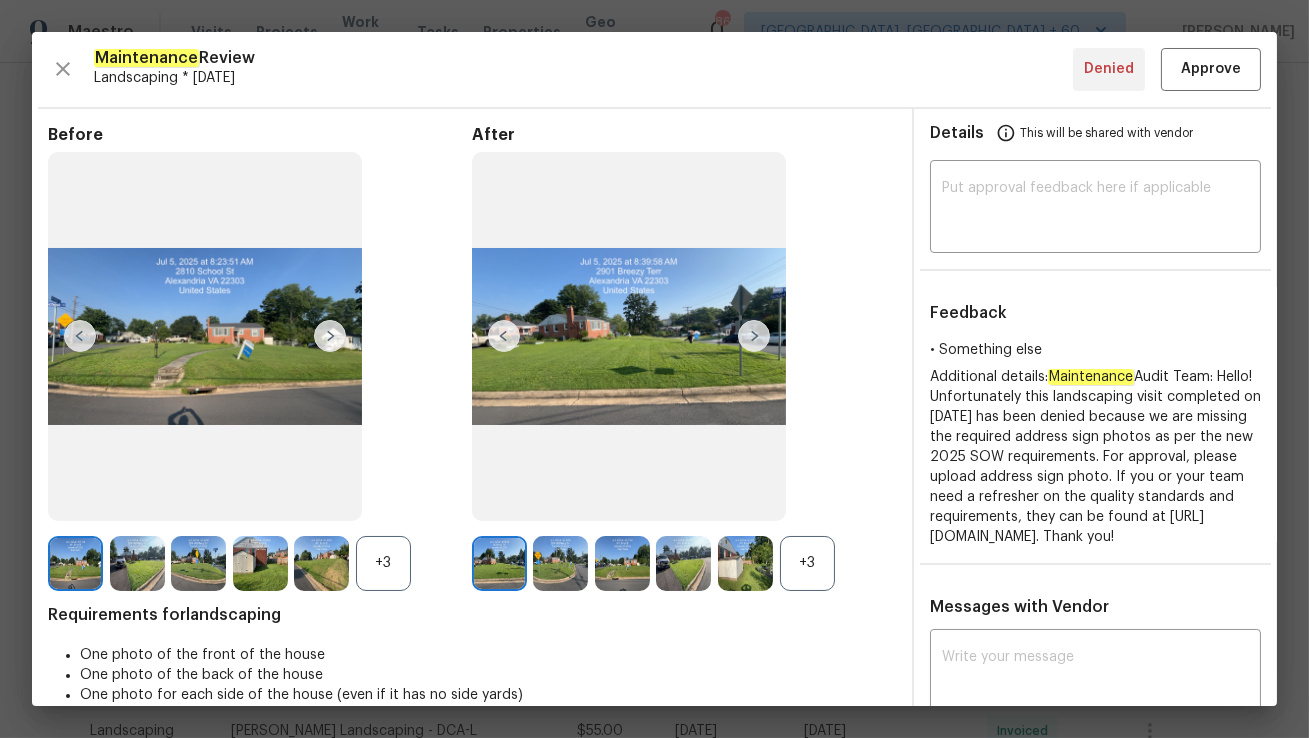 scroll, scrollTop: 148, scrollLeft: 0, axis: vertical 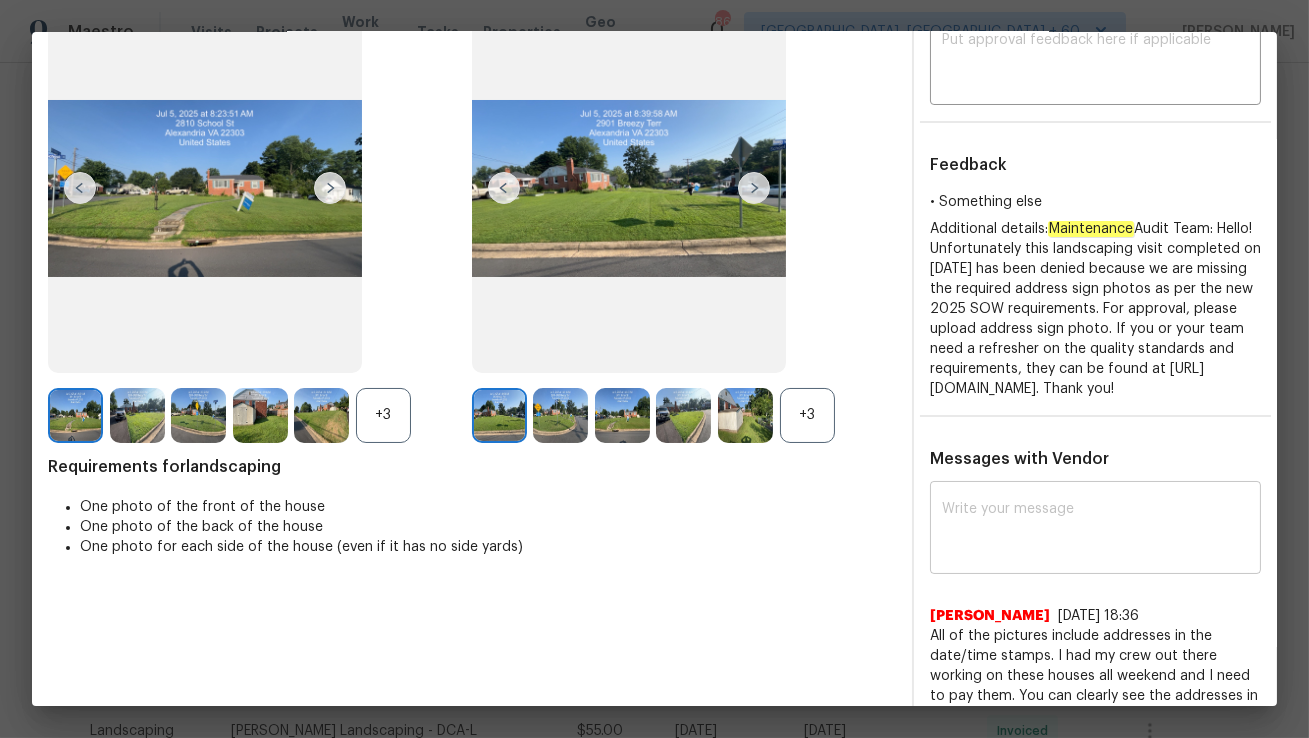 click on "x ​" at bounding box center [1095, 530] 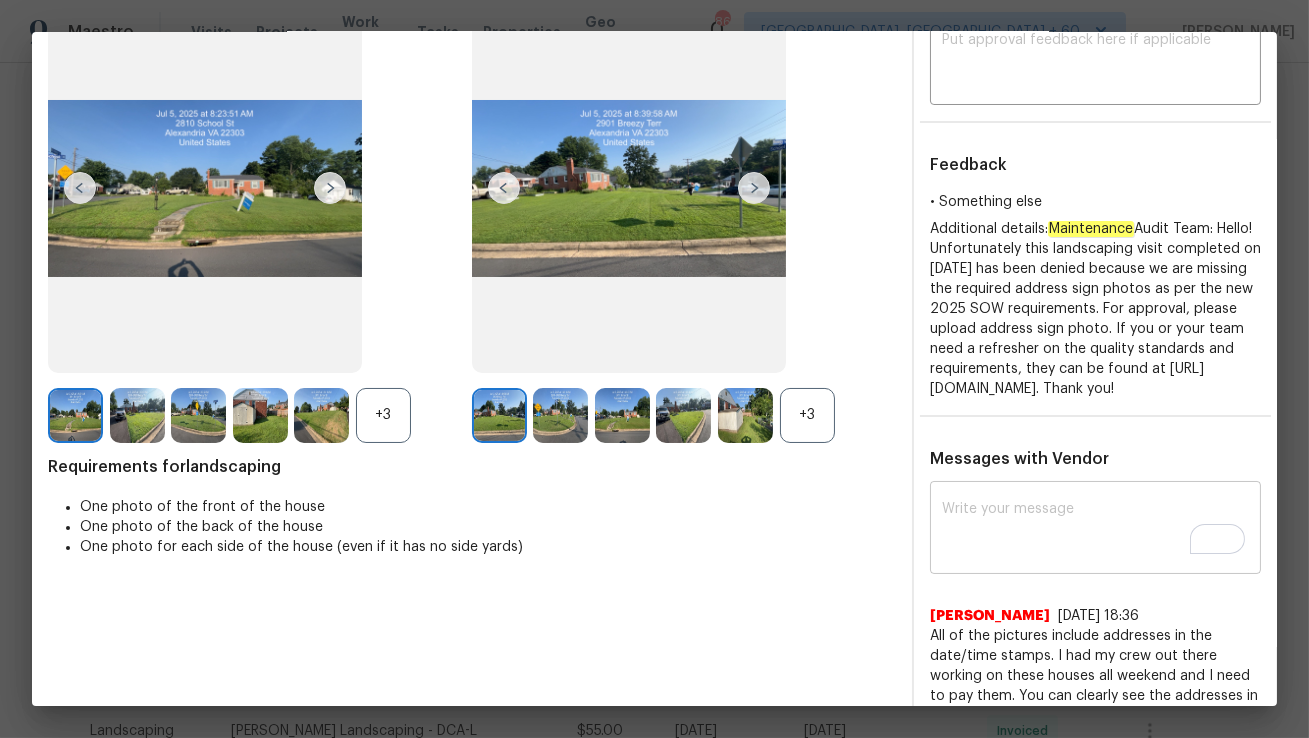paste on "Maintenance Audit Team: Hello! According to the new SOW, we require address sign photos to approve this visit.Please upload the necessary photos.  This is still denied. Thank You!" 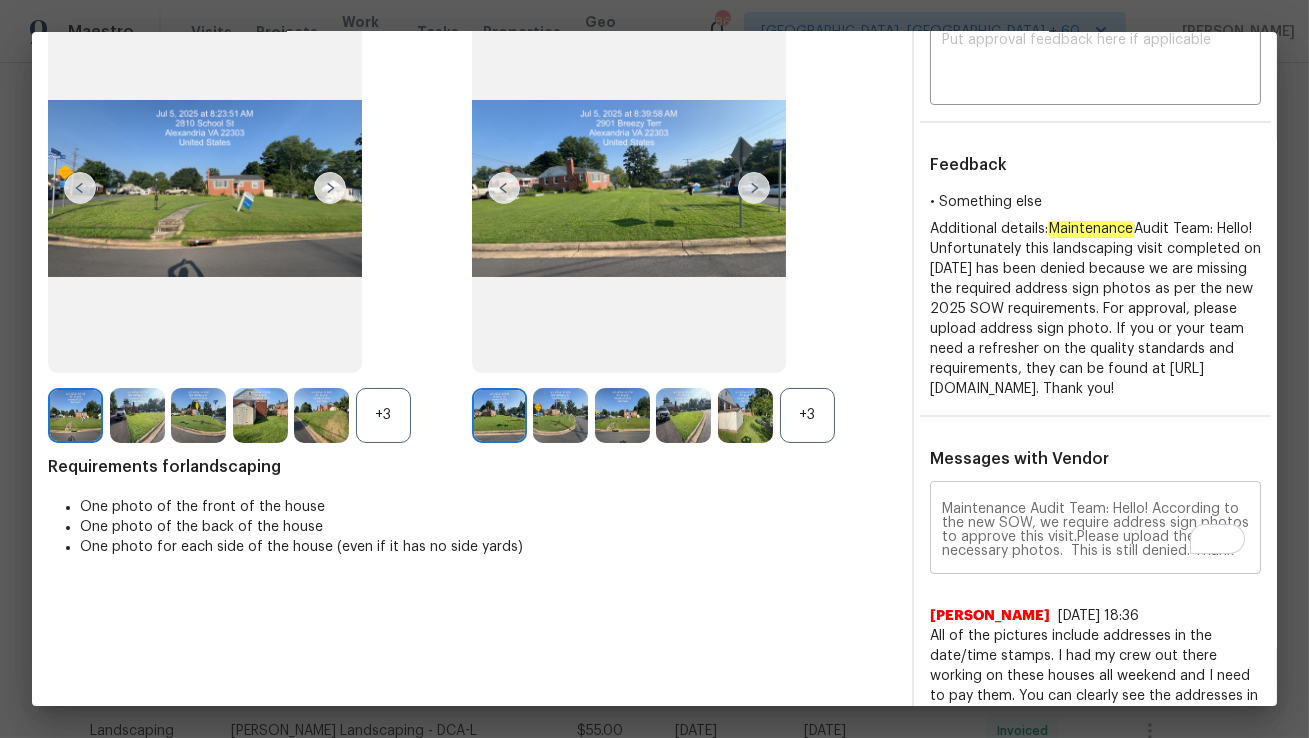scroll, scrollTop: 13, scrollLeft: 0, axis: vertical 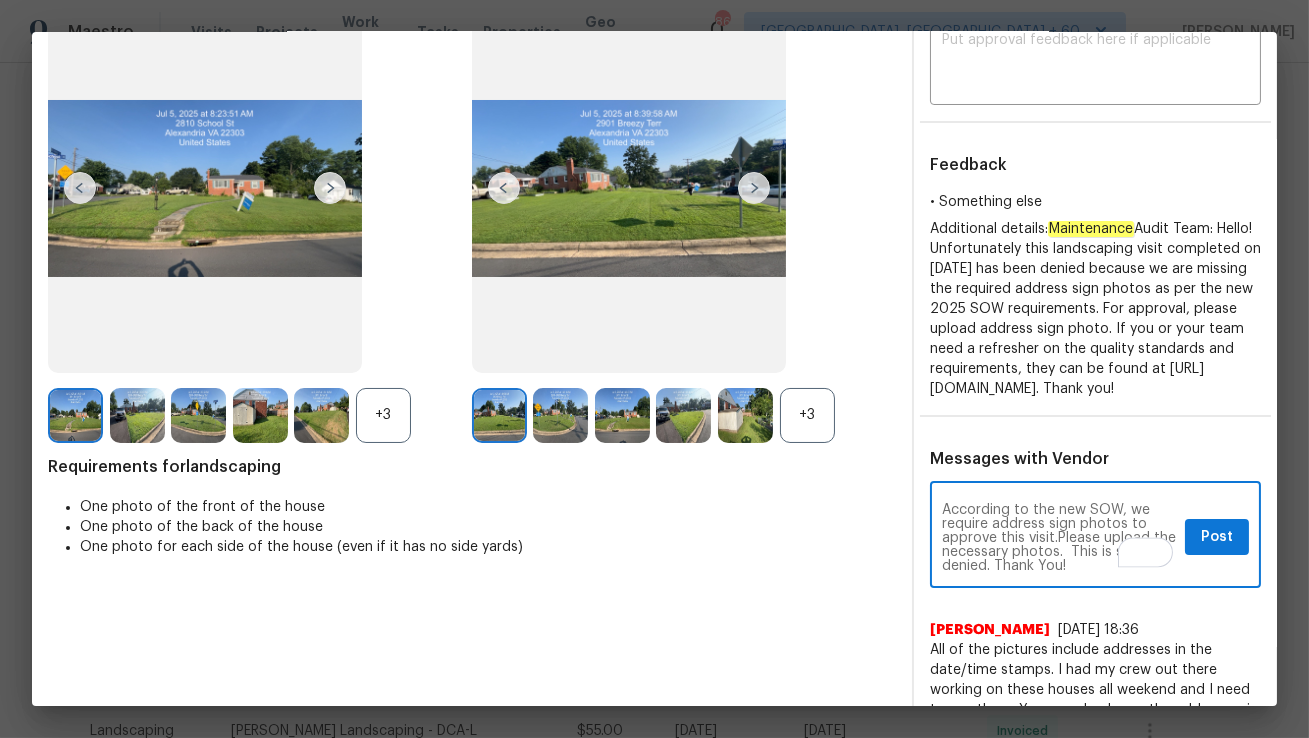 type on "Maintenance Audit Team: Hello! According to the new SOW, we require address sign photos to approve this visit.Please upload the necessary photos.  This is still denied. Thank You!" 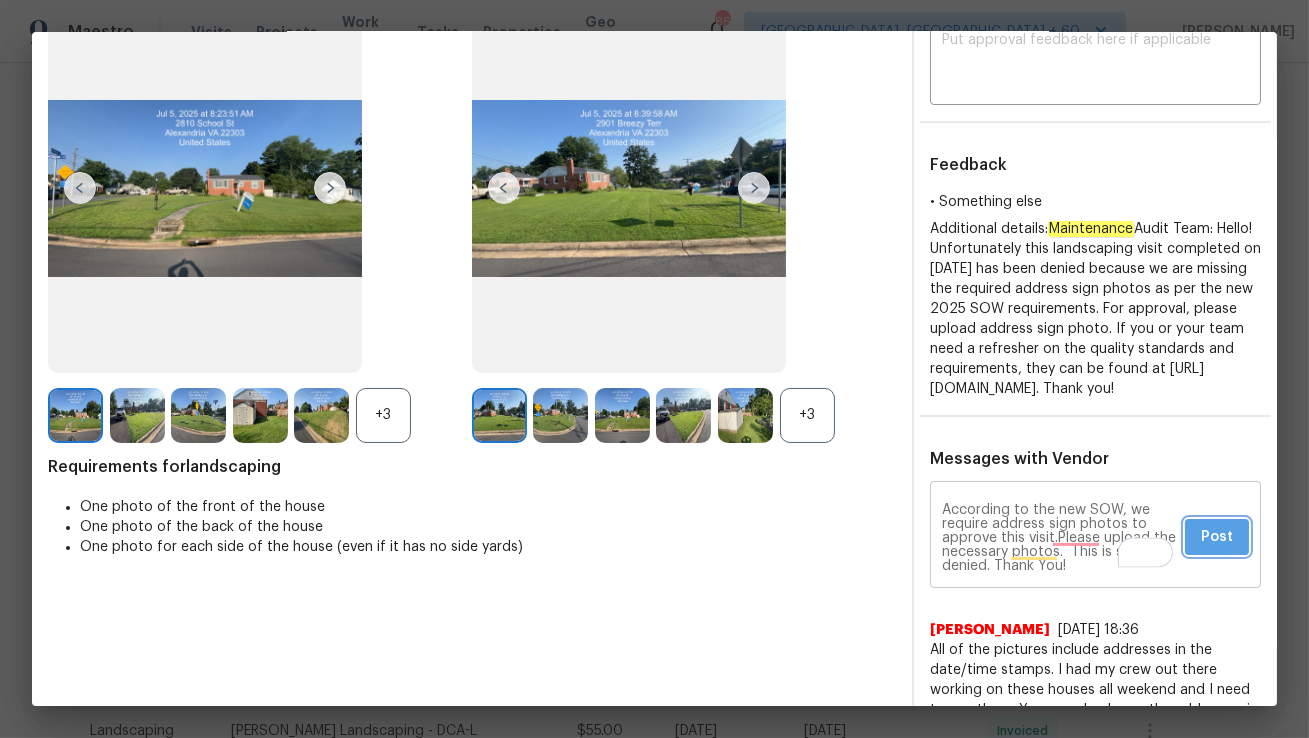 click on "Post" at bounding box center [1217, 537] 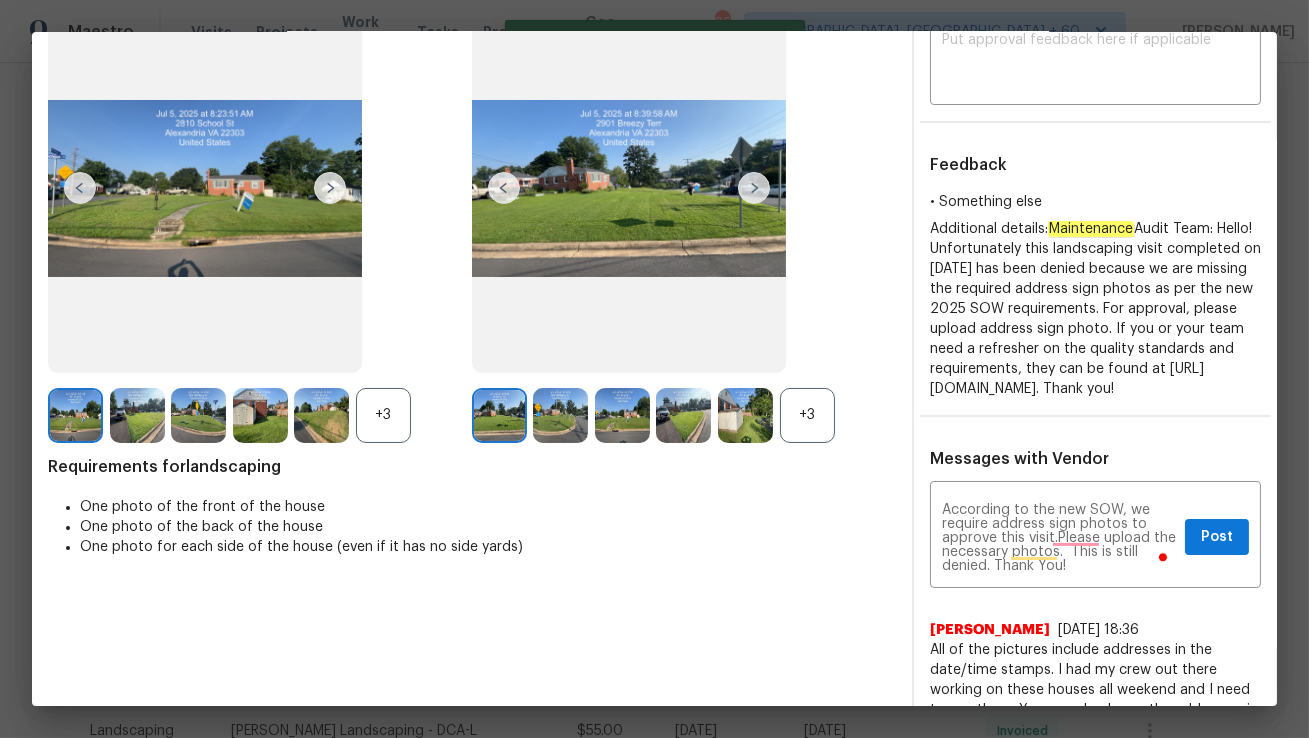 type 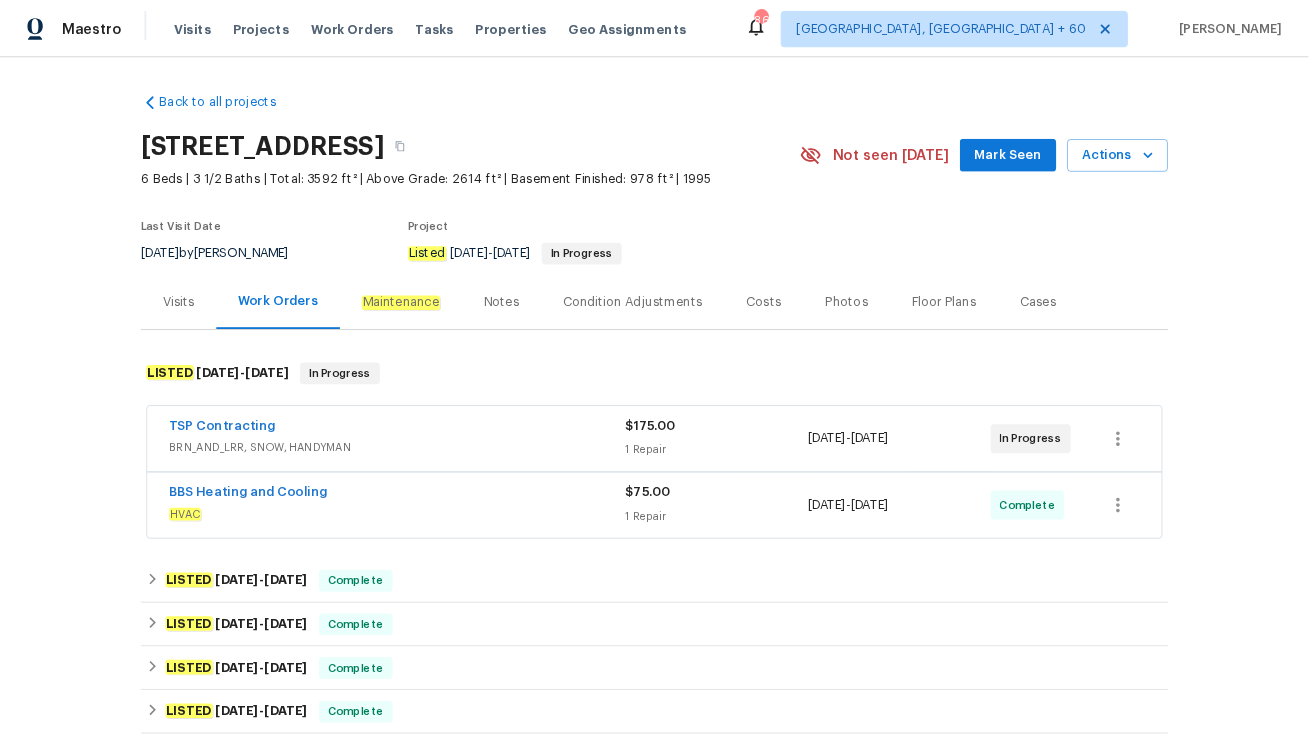 scroll, scrollTop: 0, scrollLeft: 0, axis: both 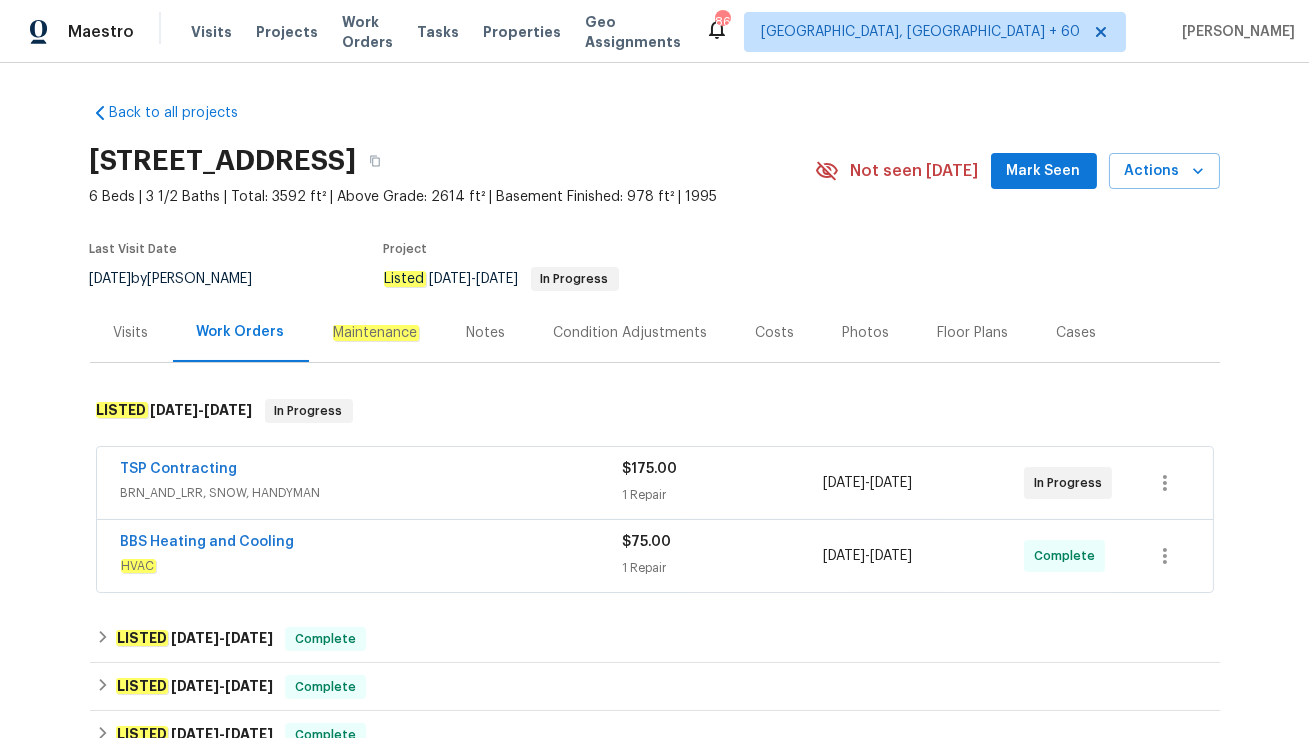 click on "Maintenance" at bounding box center (376, 332) 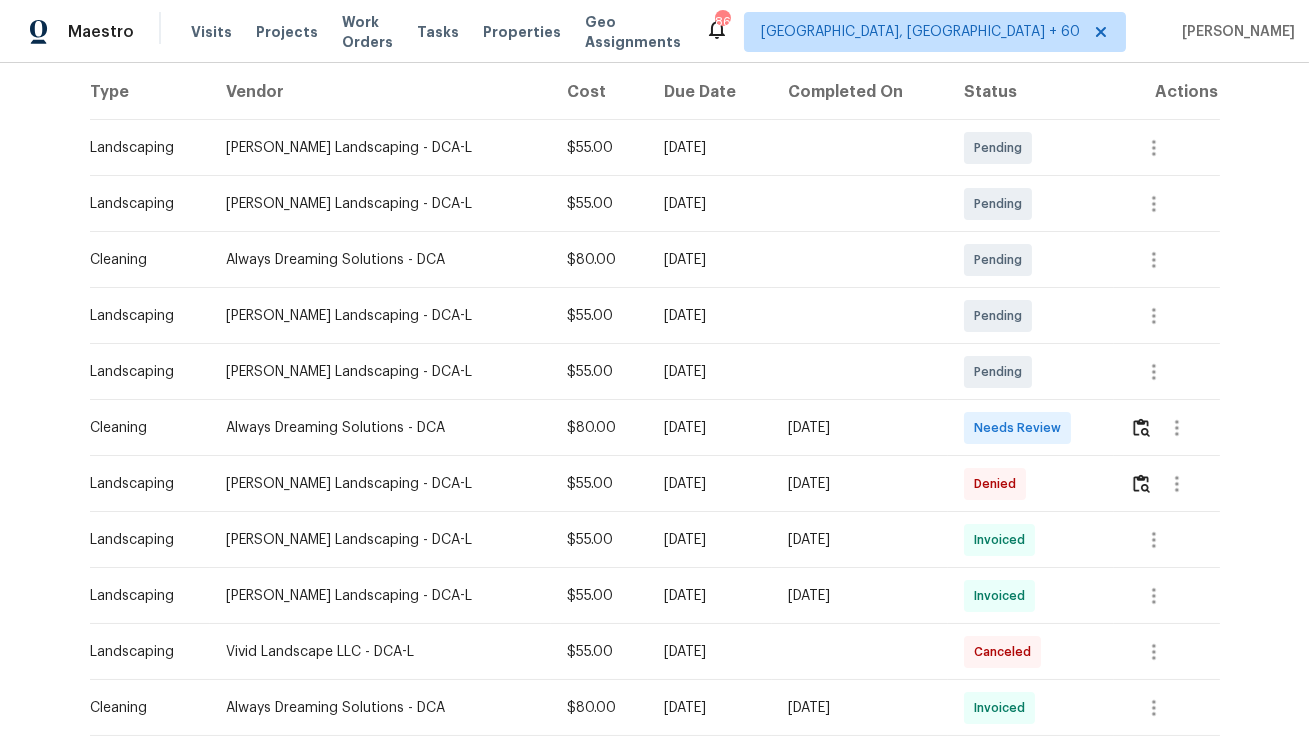 scroll, scrollTop: 360, scrollLeft: 0, axis: vertical 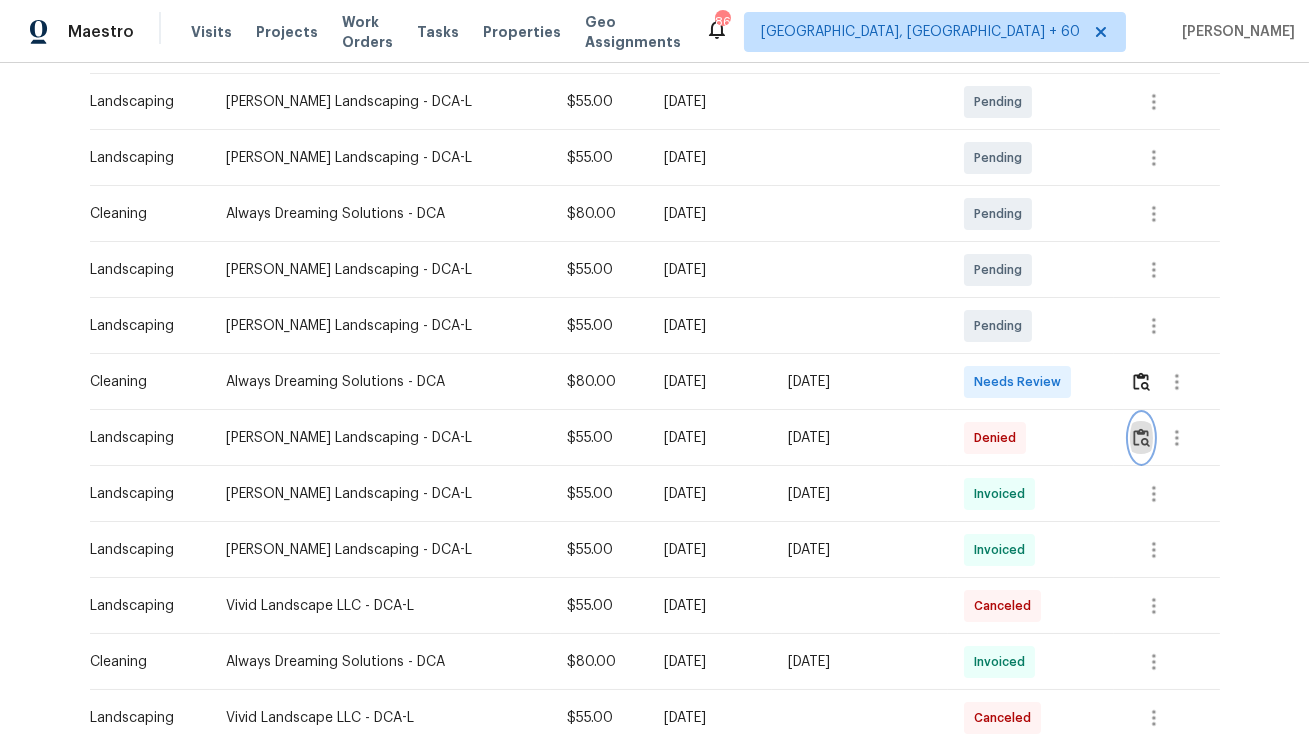 click at bounding box center (1141, 437) 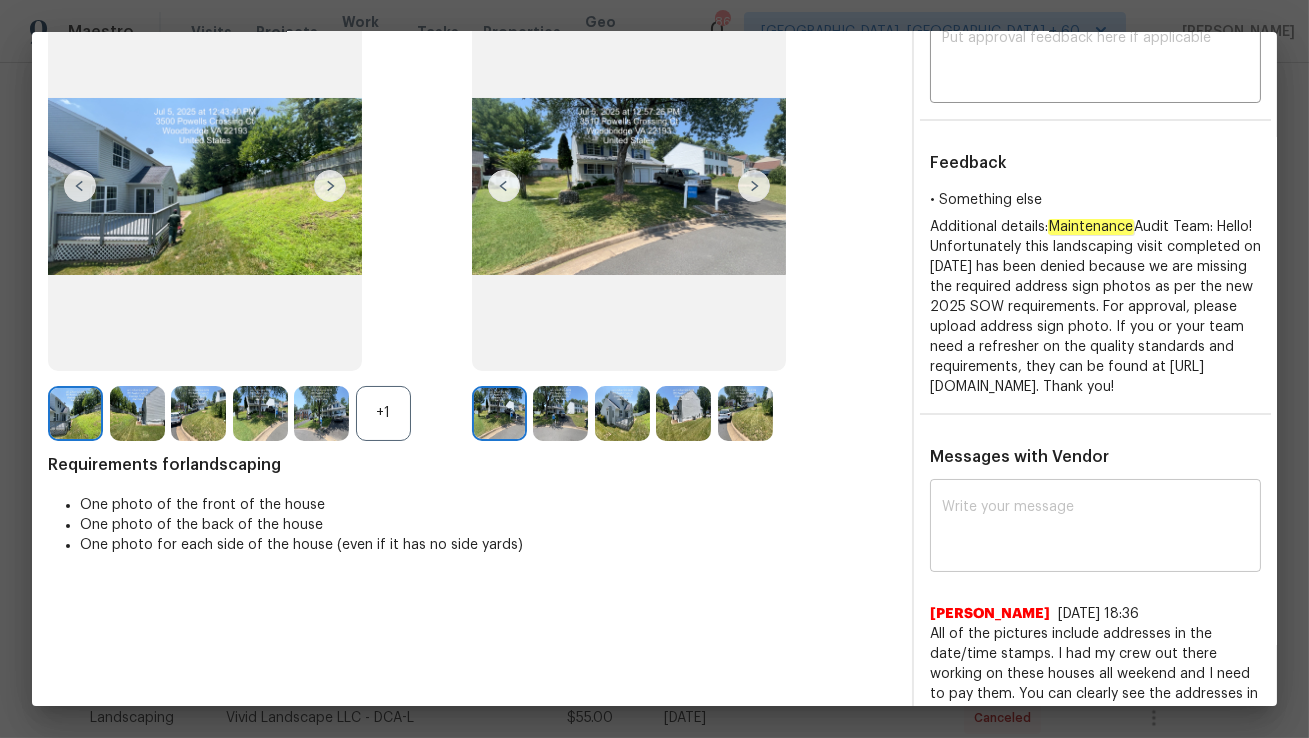 scroll, scrollTop: 190, scrollLeft: 0, axis: vertical 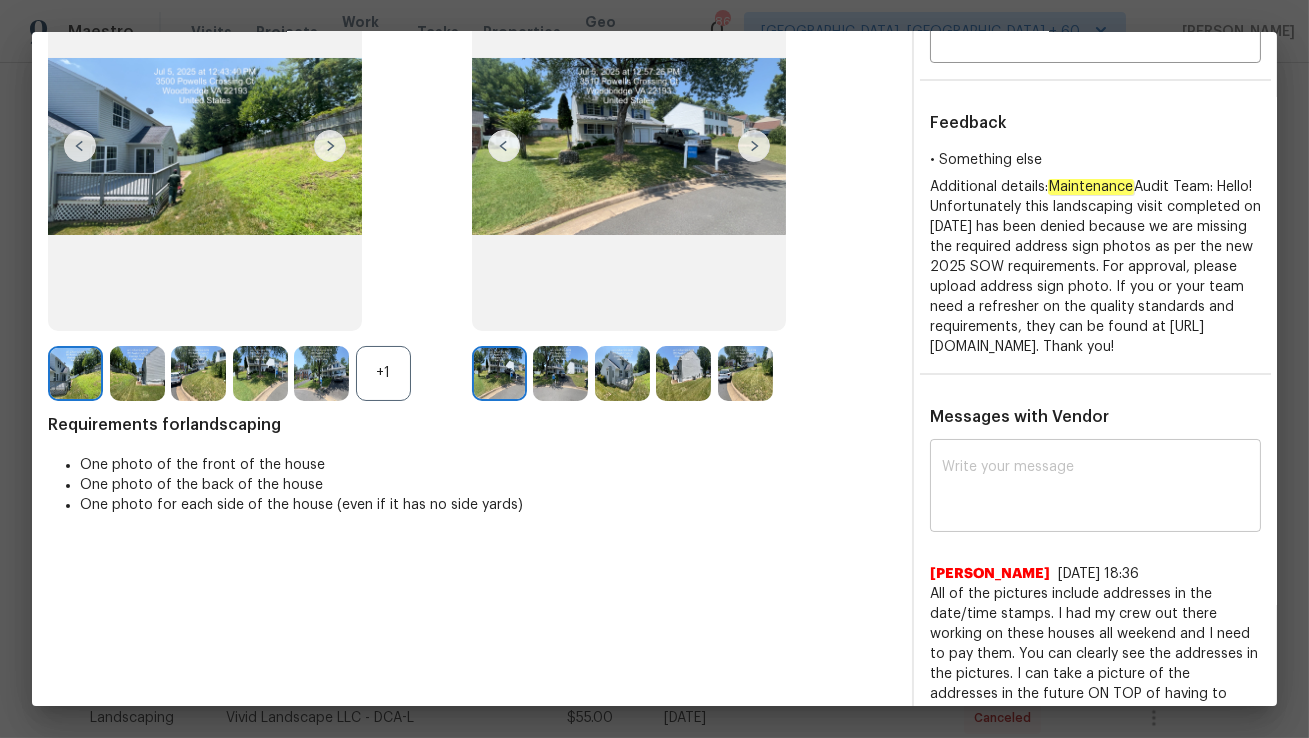 click at bounding box center [1095, 488] 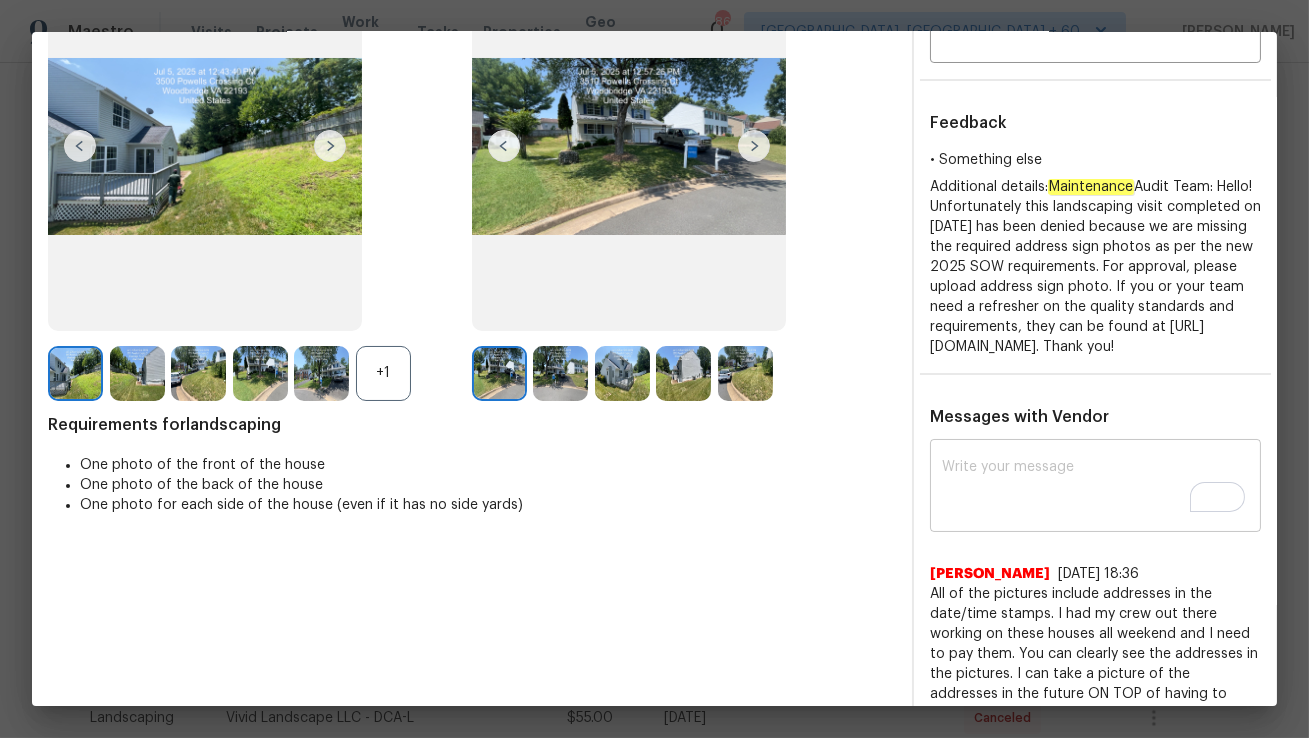 paste on "Maintenance Audit Team: Hello! According to the new SOW, we require address sign photos to approve this visit.Please upload the necessary photos.  This is still denied. Thank You!" 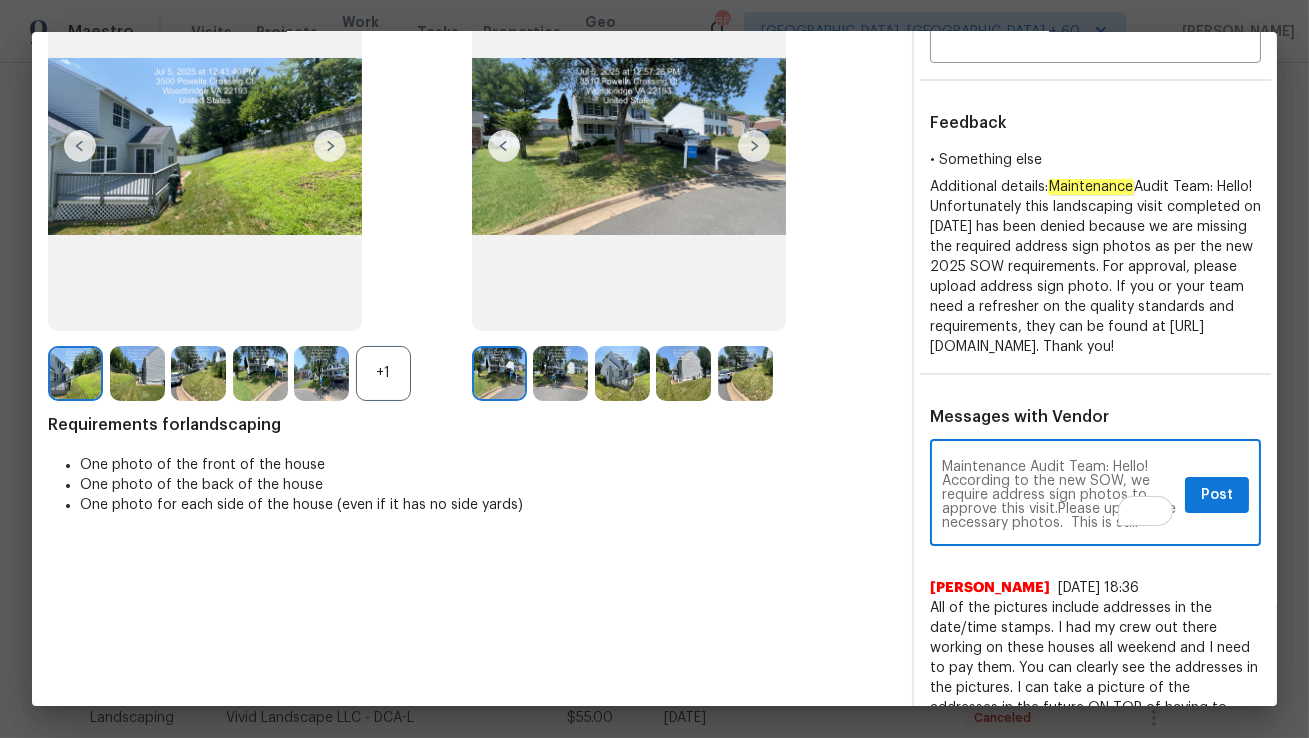scroll, scrollTop: 13, scrollLeft: 0, axis: vertical 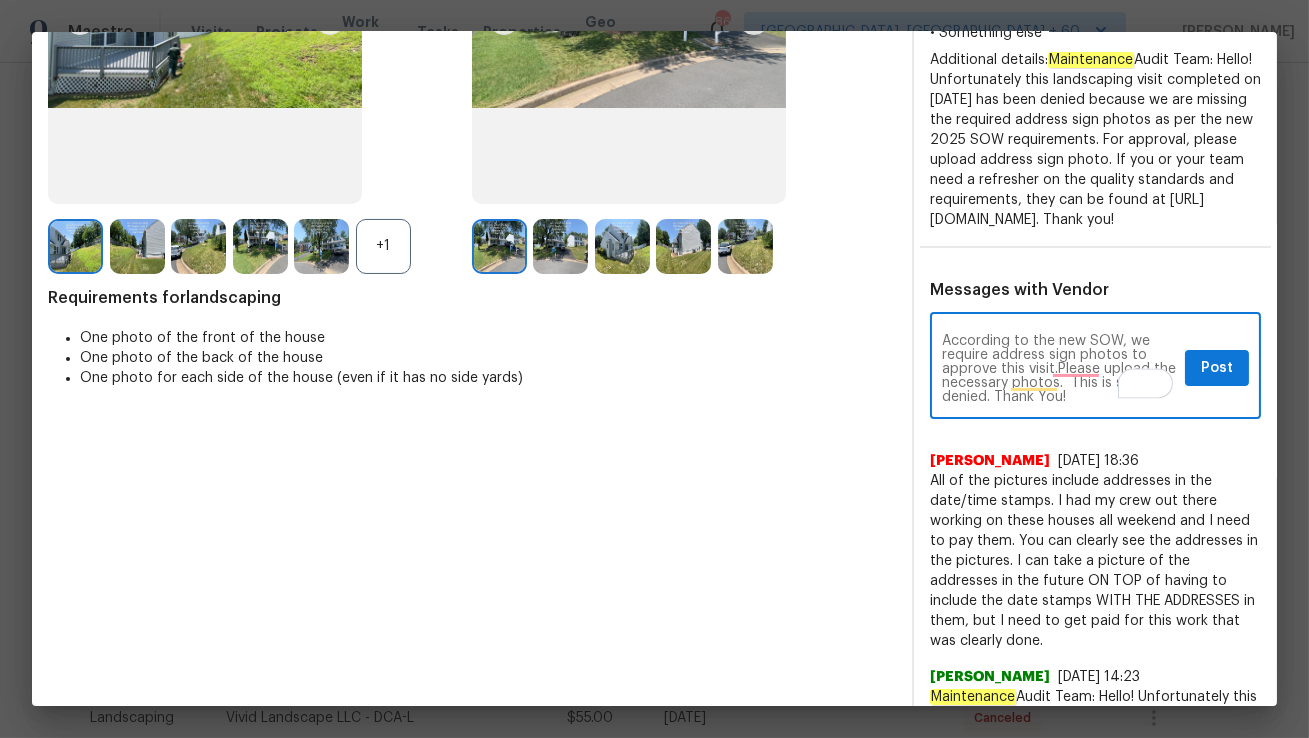 type on "Maintenance Audit Team: Hello! According to the new SOW, we require address sign photos to approve this visit.Please upload the necessary photos.  This is still denied. Thank You!" 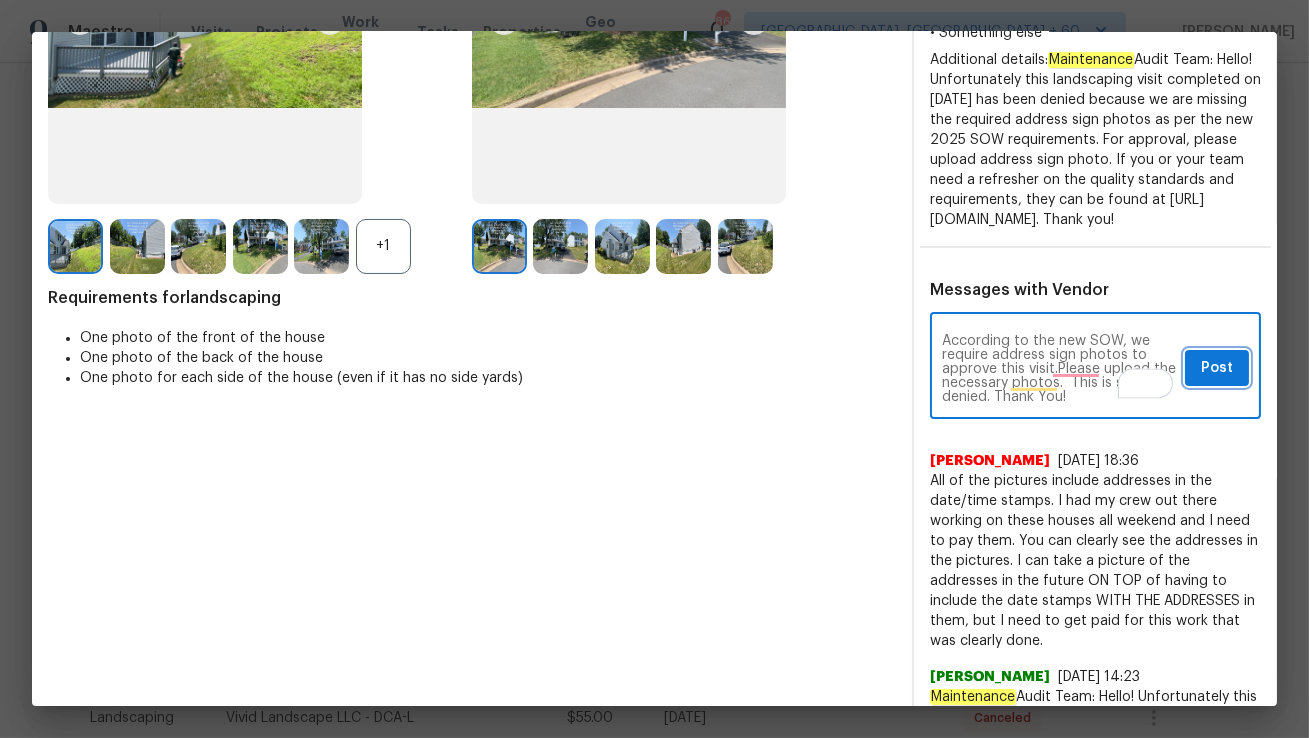 click on "Post" at bounding box center (1217, 368) 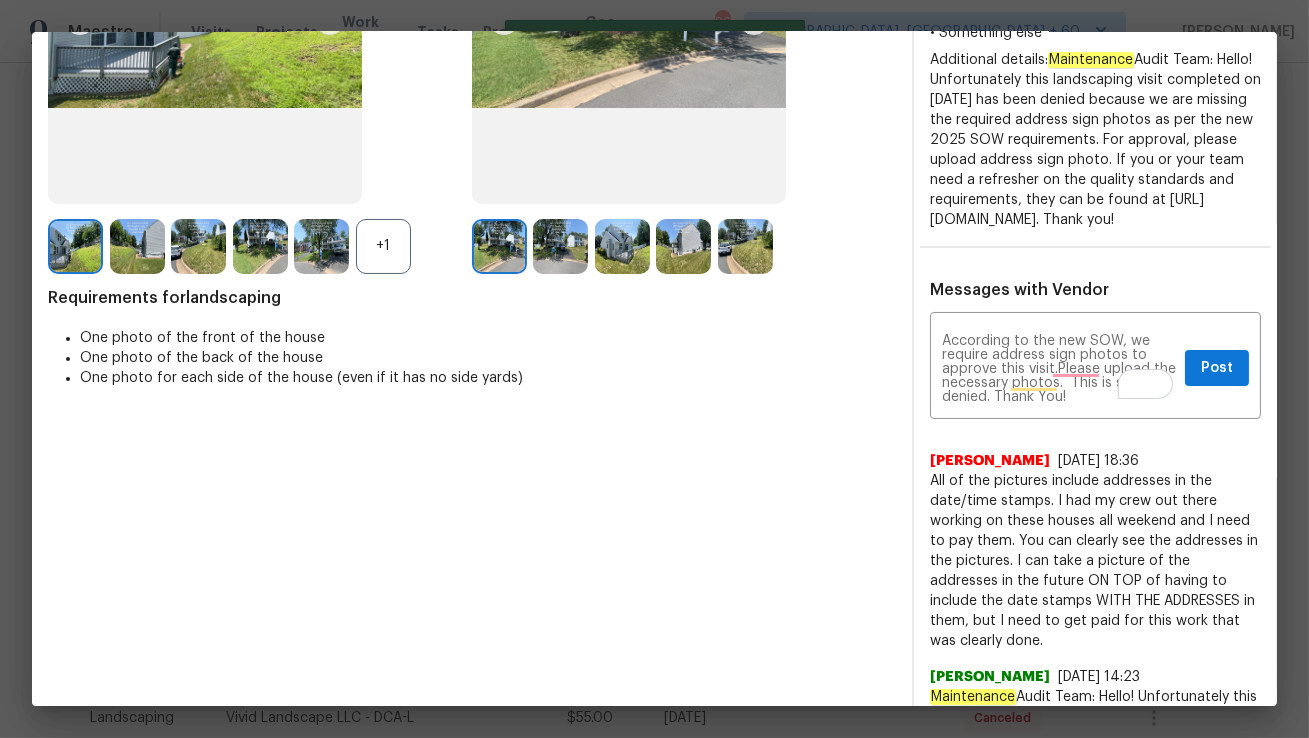 type 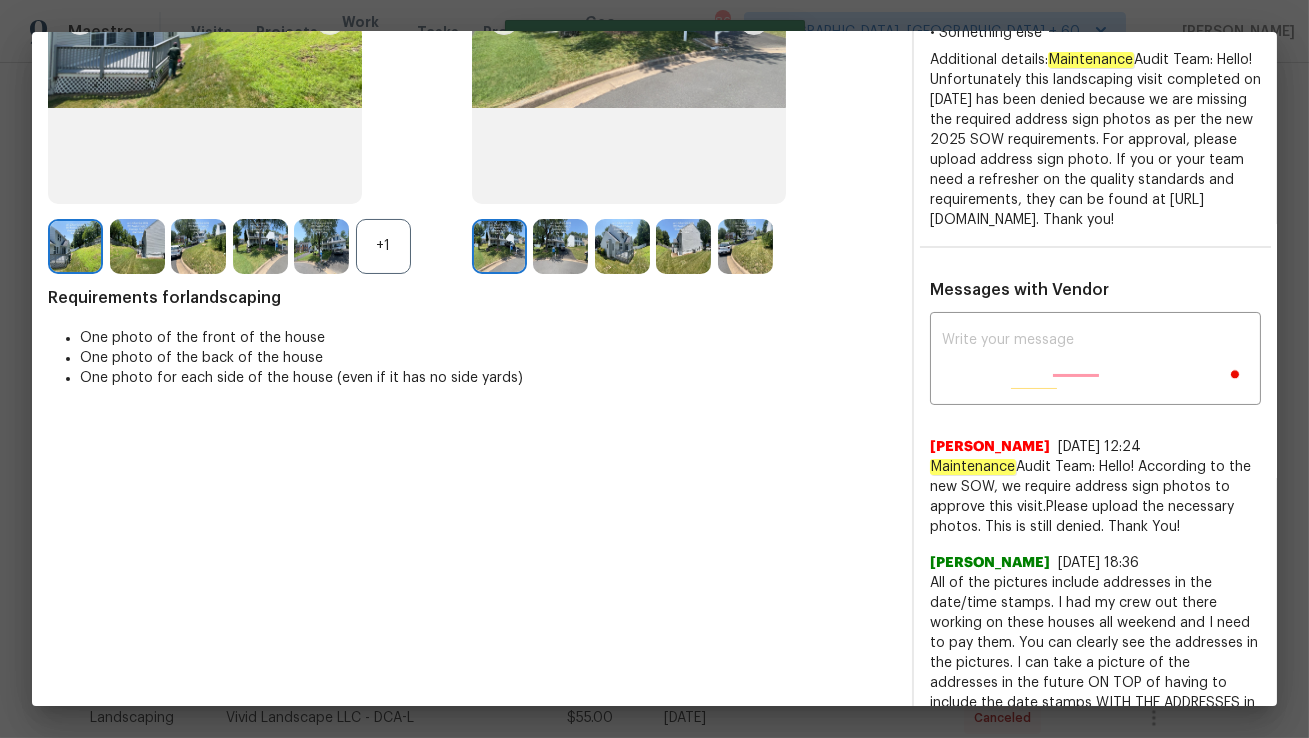 scroll, scrollTop: 0, scrollLeft: 0, axis: both 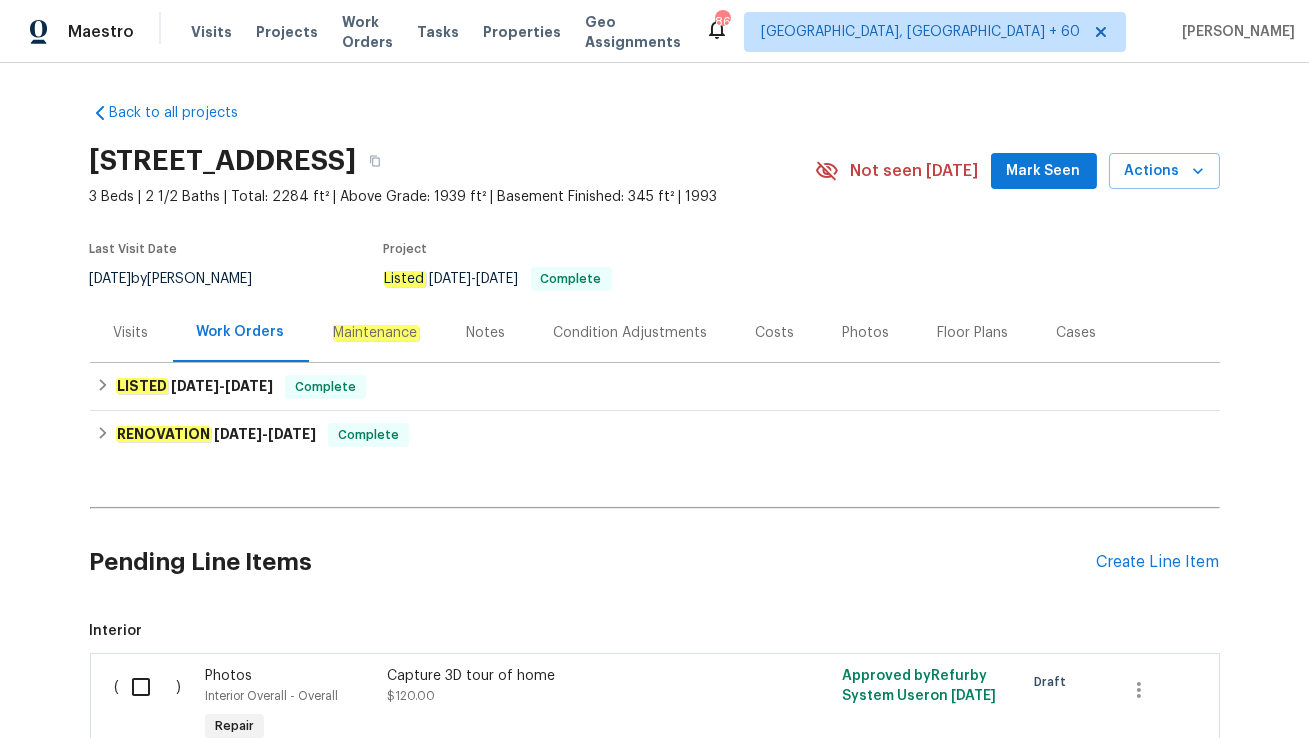 click on "Maintenance" 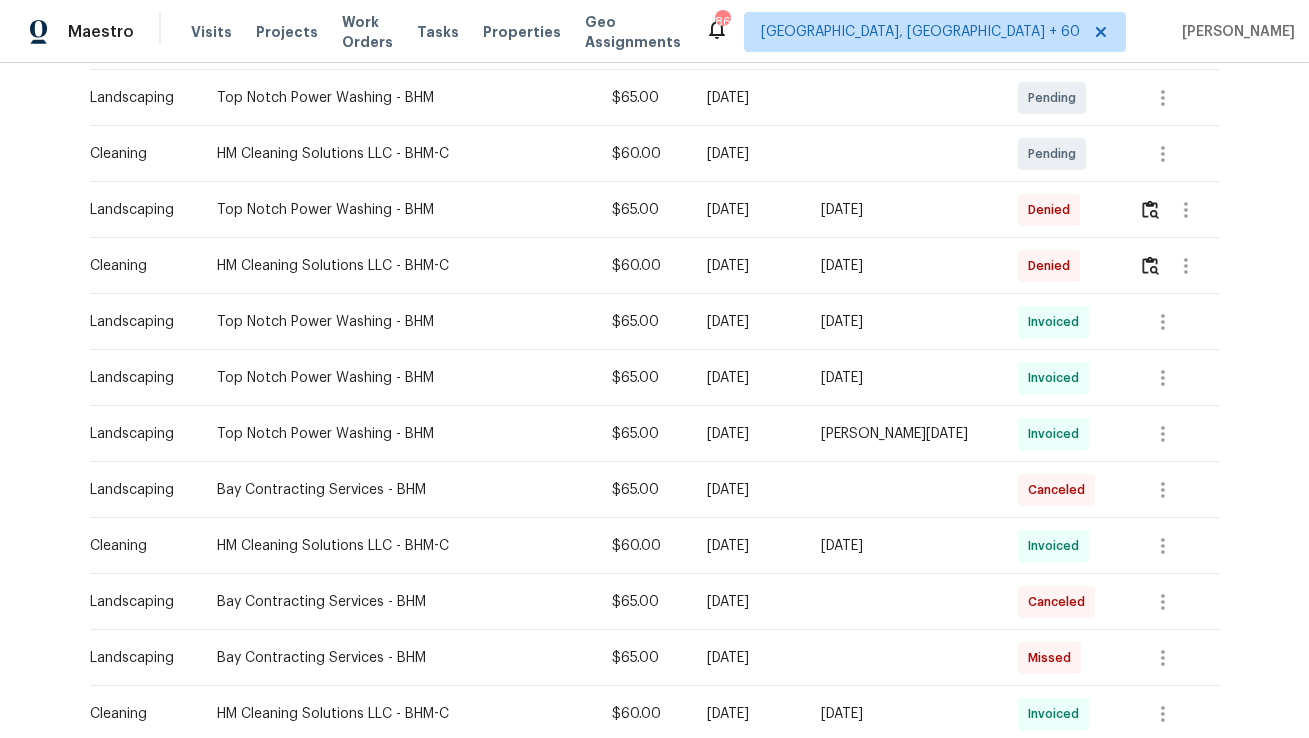 scroll, scrollTop: 525, scrollLeft: 0, axis: vertical 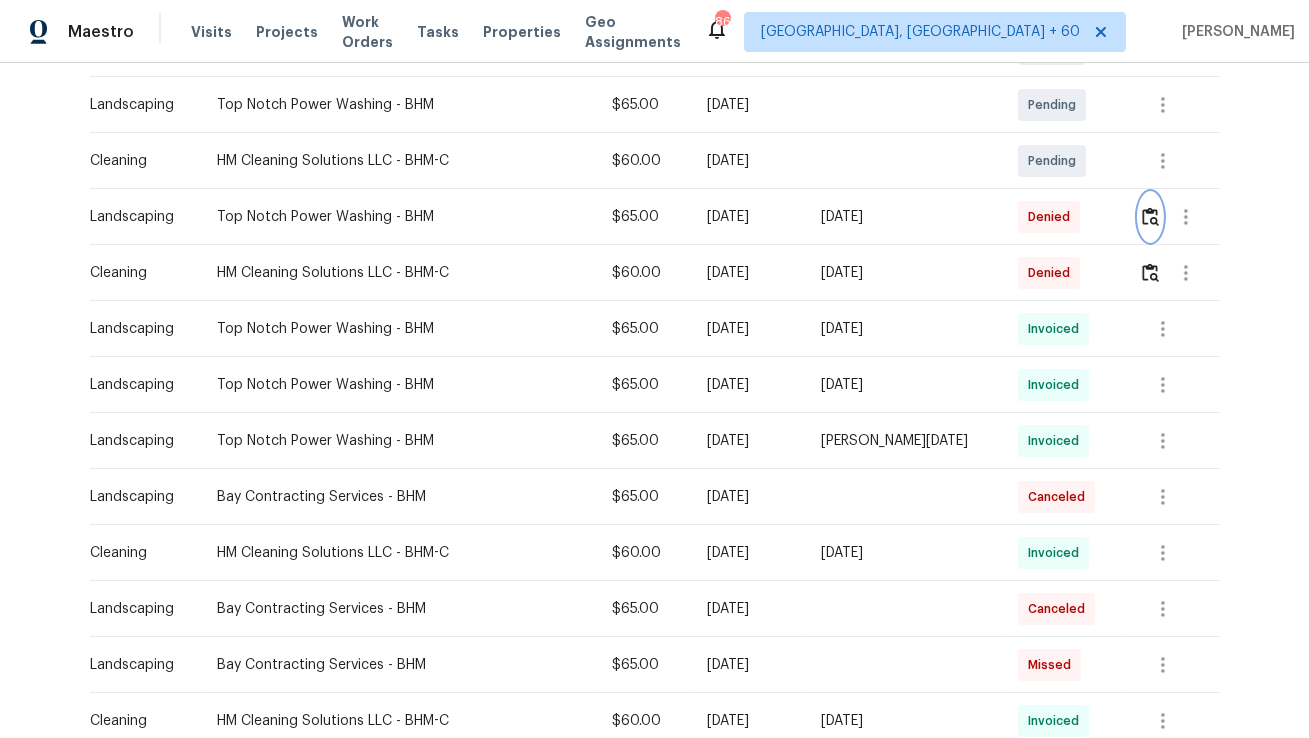 click at bounding box center [1150, 216] 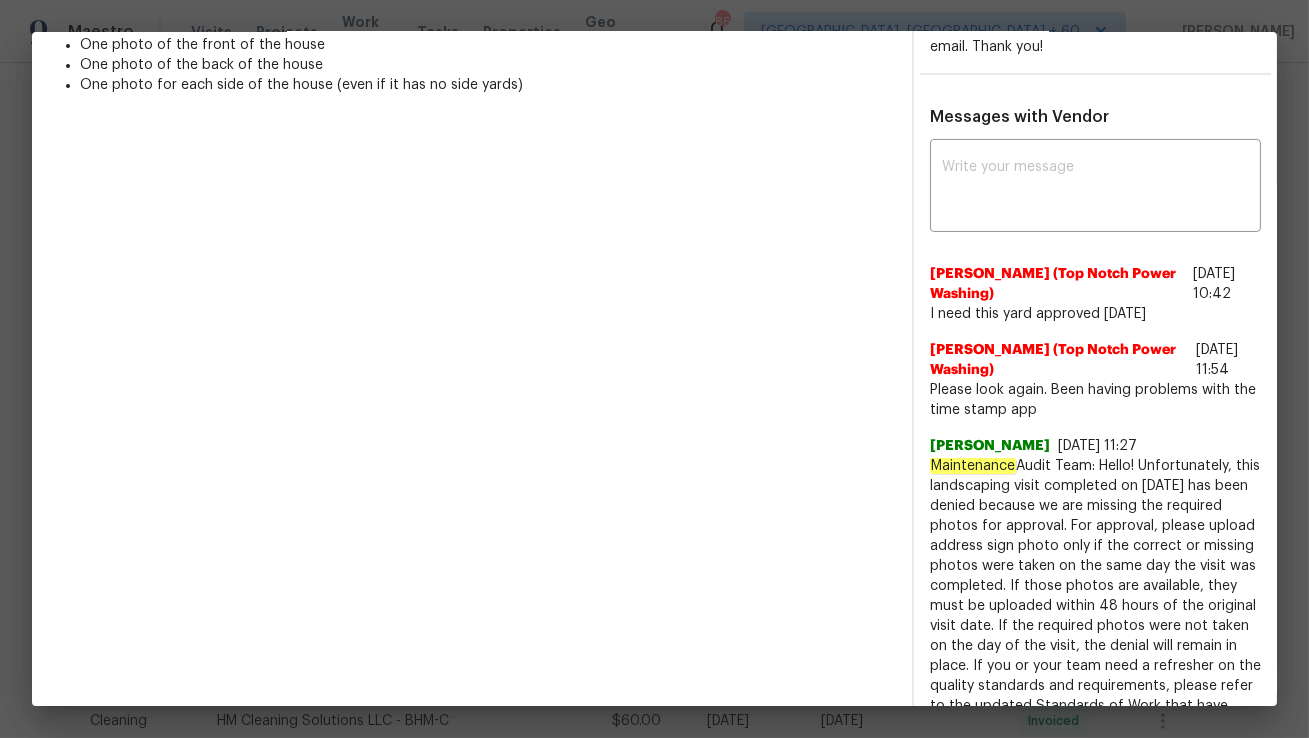 scroll, scrollTop: 612, scrollLeft: 0, axis: vertical 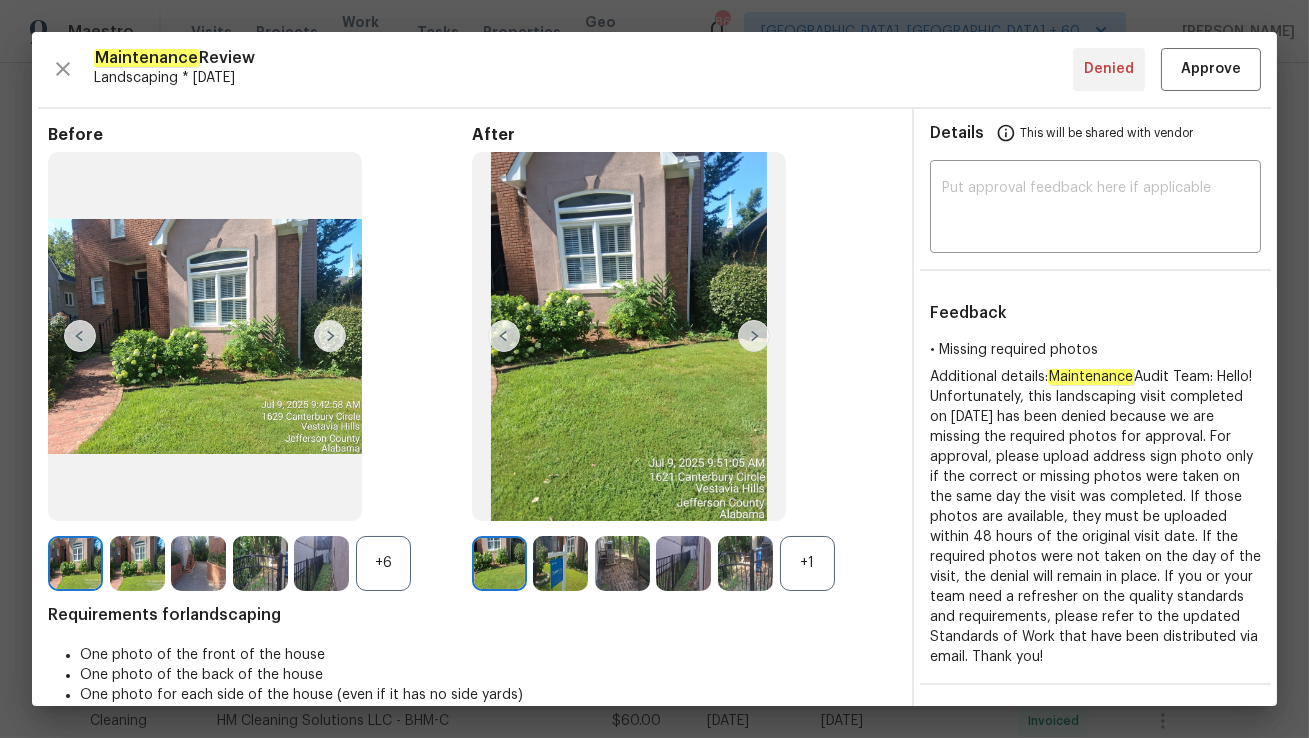 click at bounding box center (754, 336) 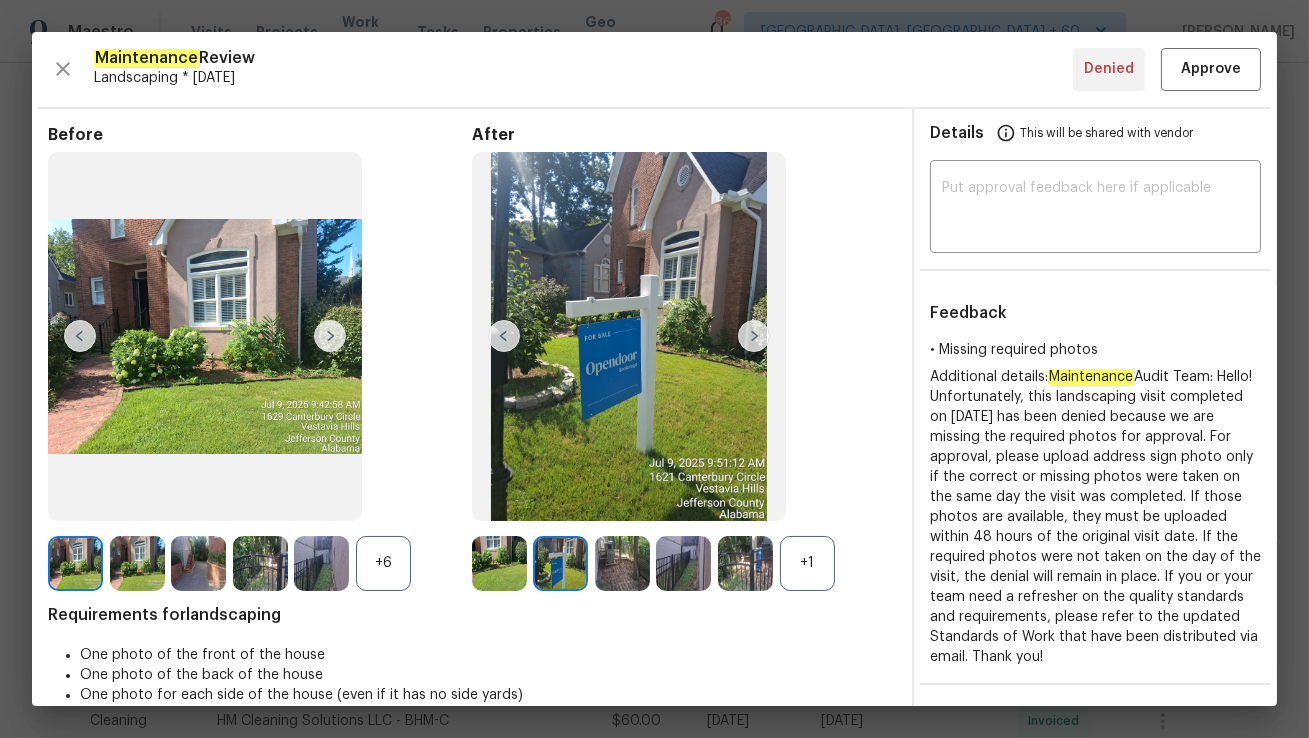 click at bounding box center [754, 336] 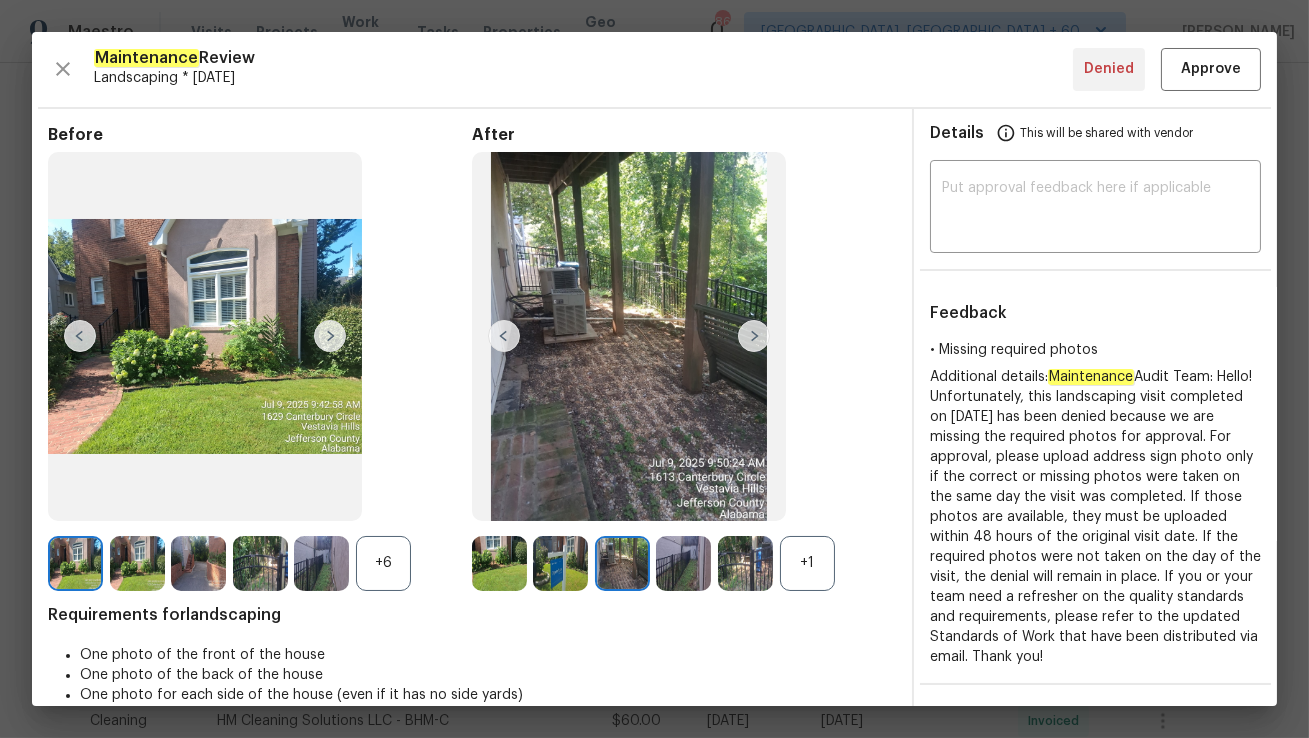 click on "+1" at bounding box center [807, 563] 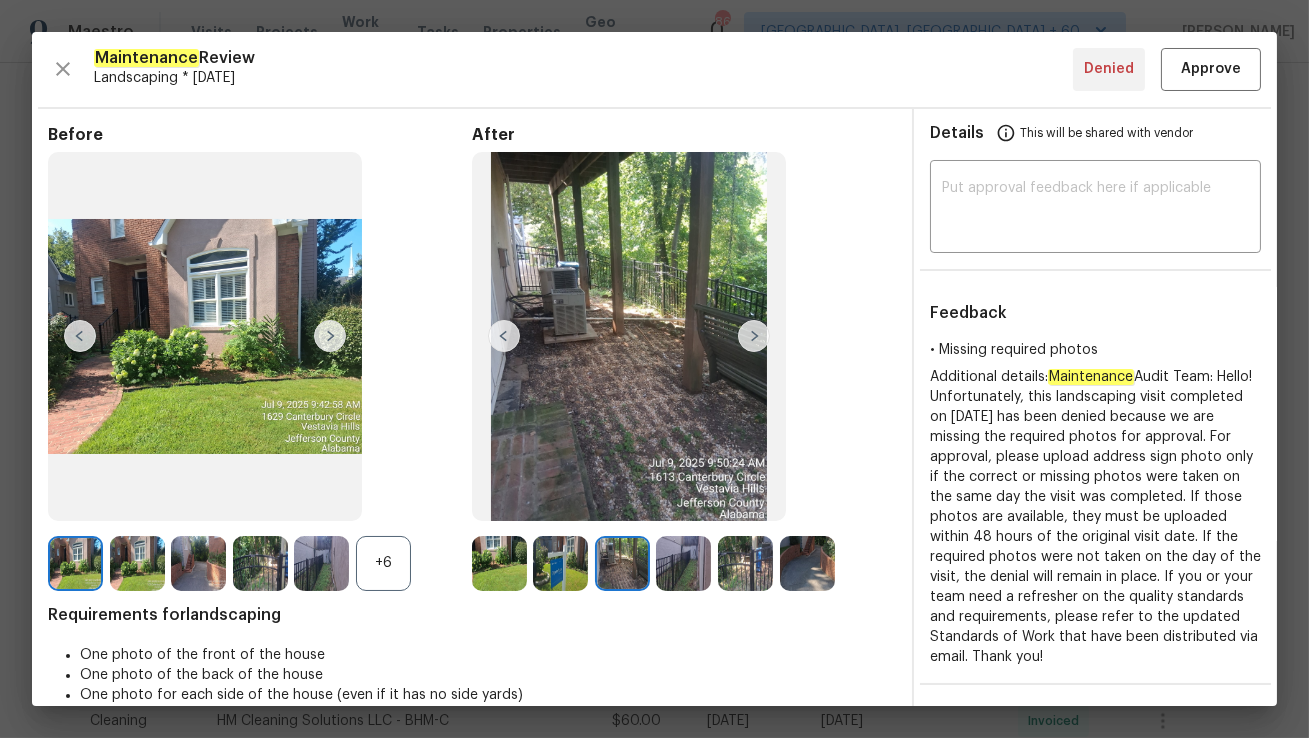 click at bounding box center (754, 336) 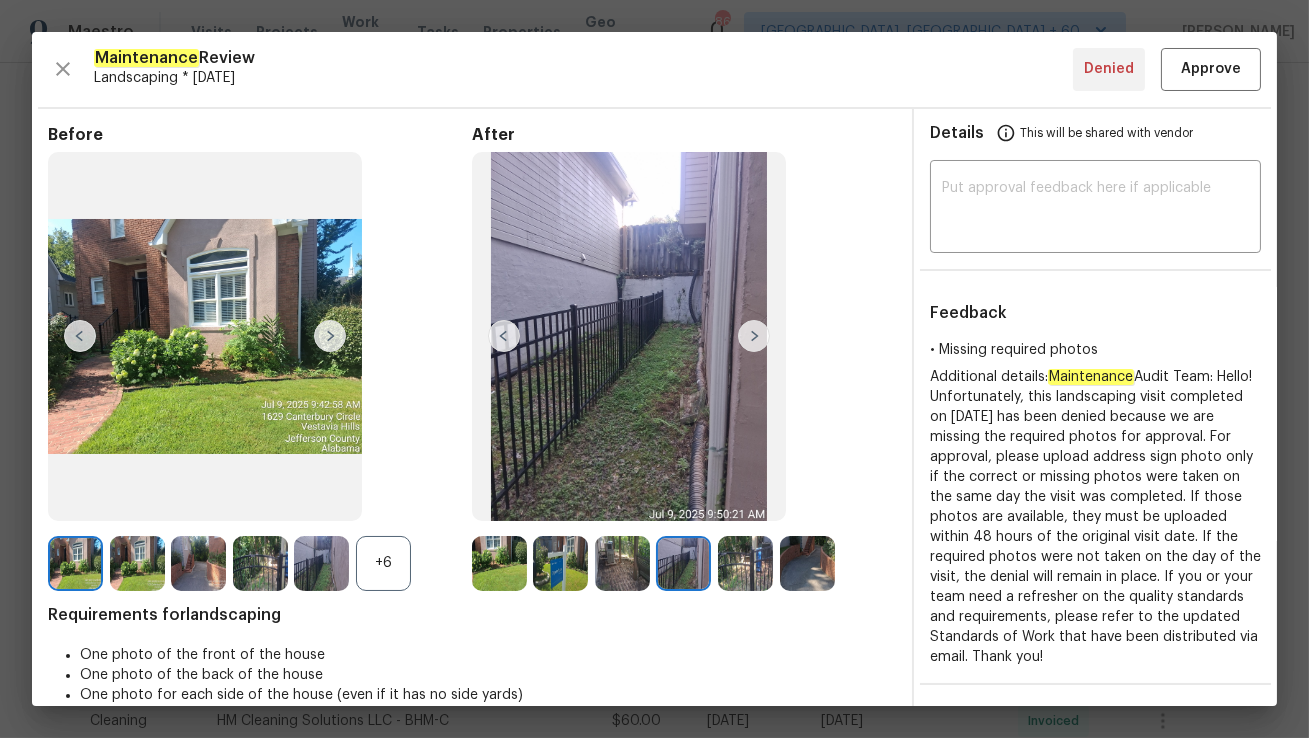 click at bounding box center (754, 336) 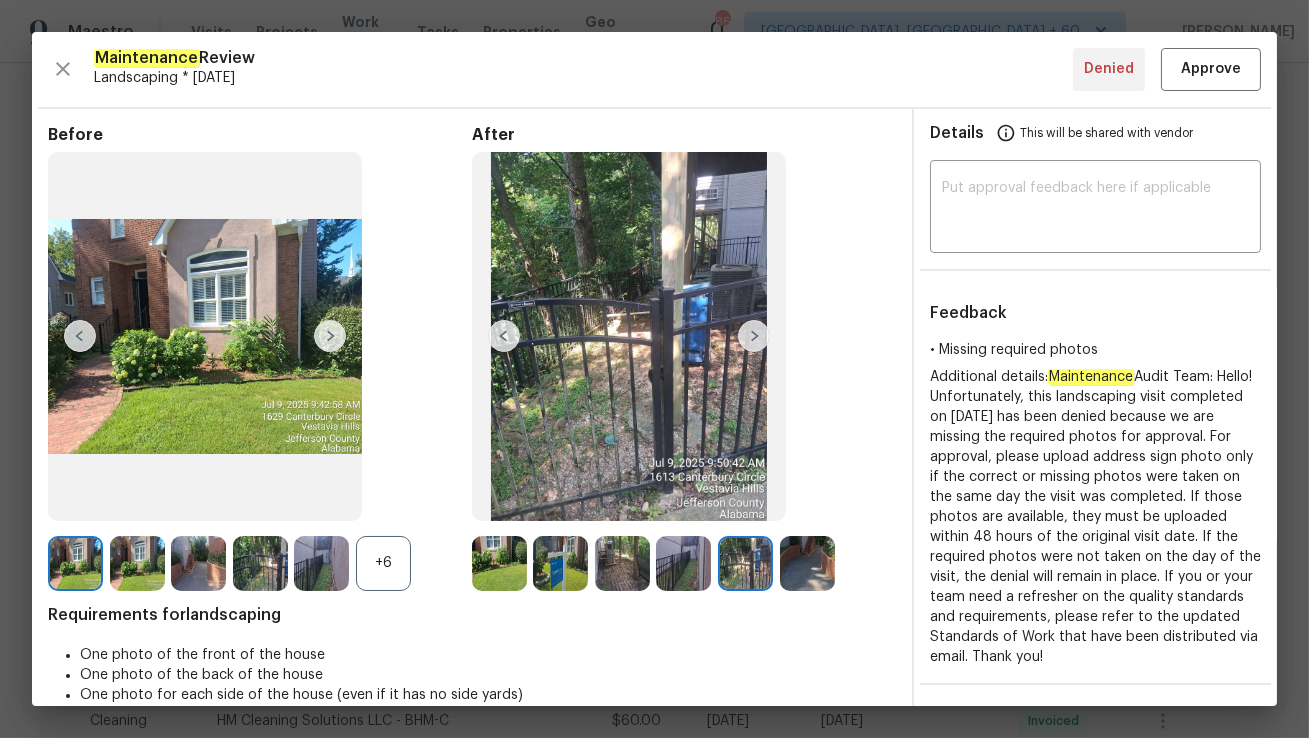 click at bounding box center (754, 336) 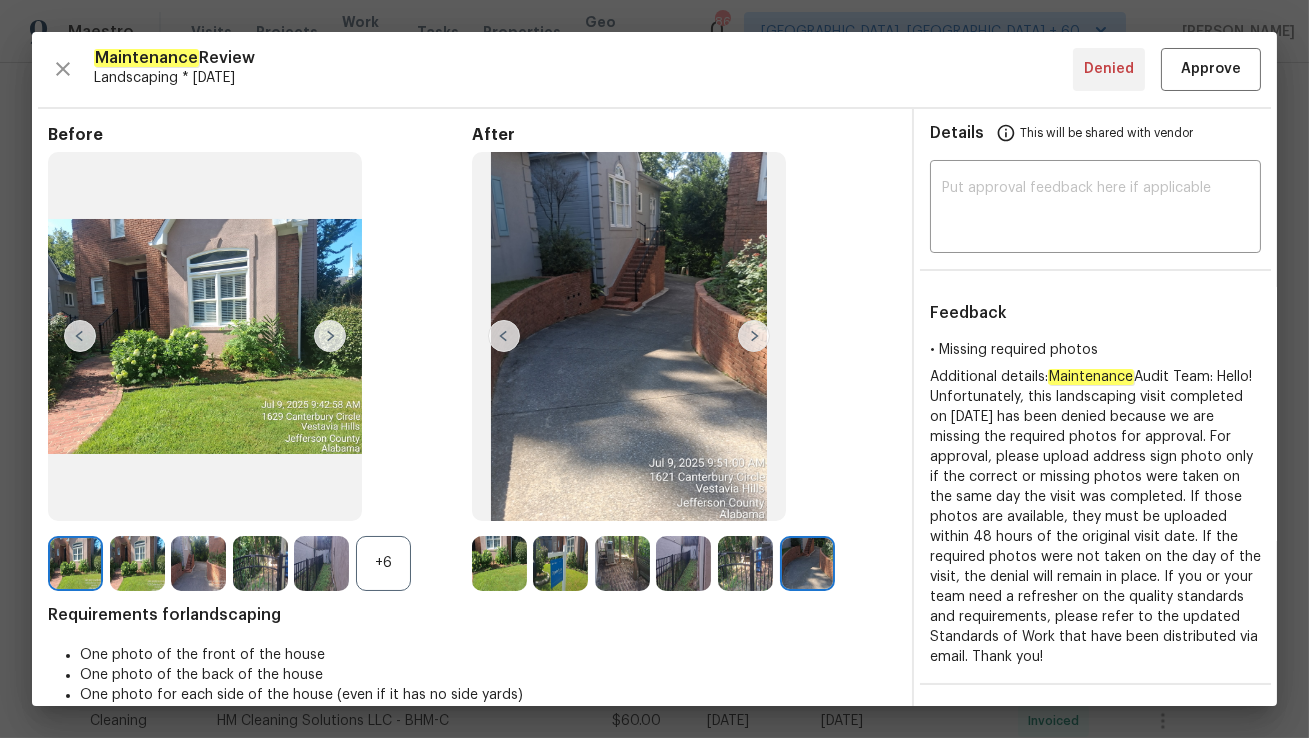 click at bounding box center [504, 336] 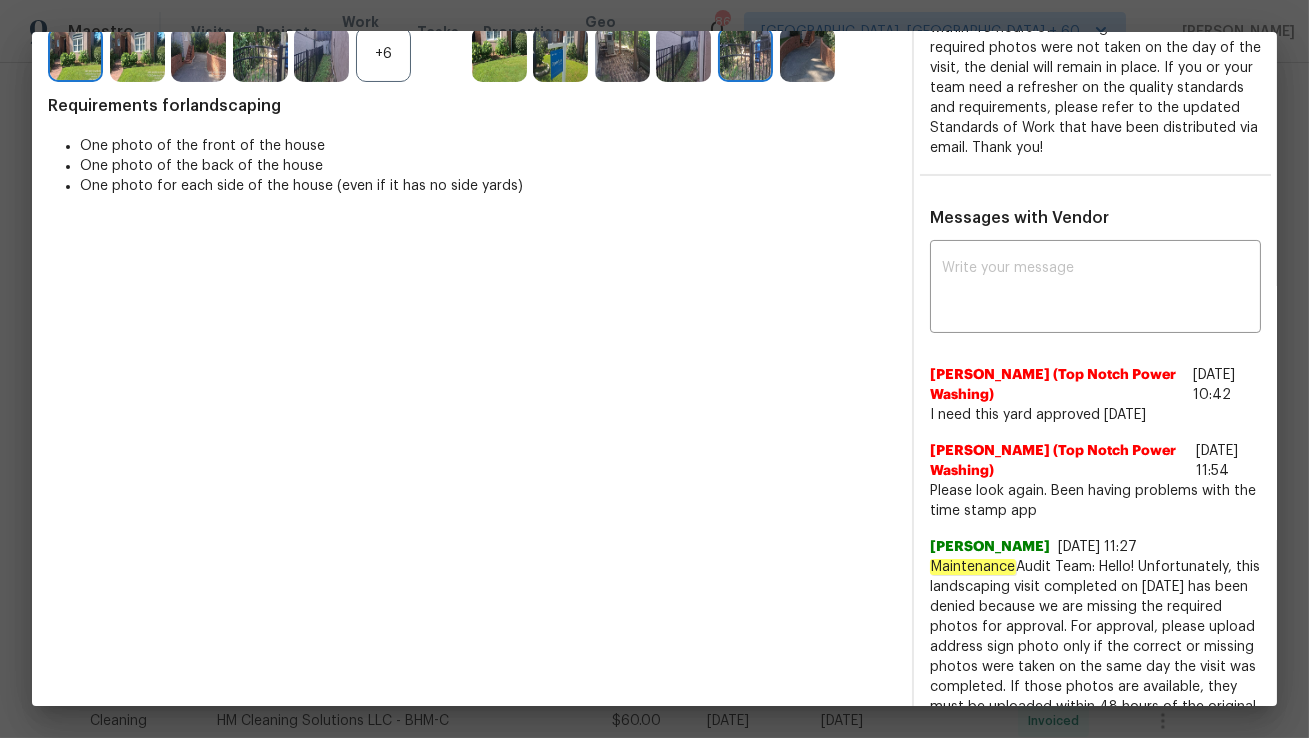 scroll, scrollTop: 655, scrollLeft: 0, axis: vertical 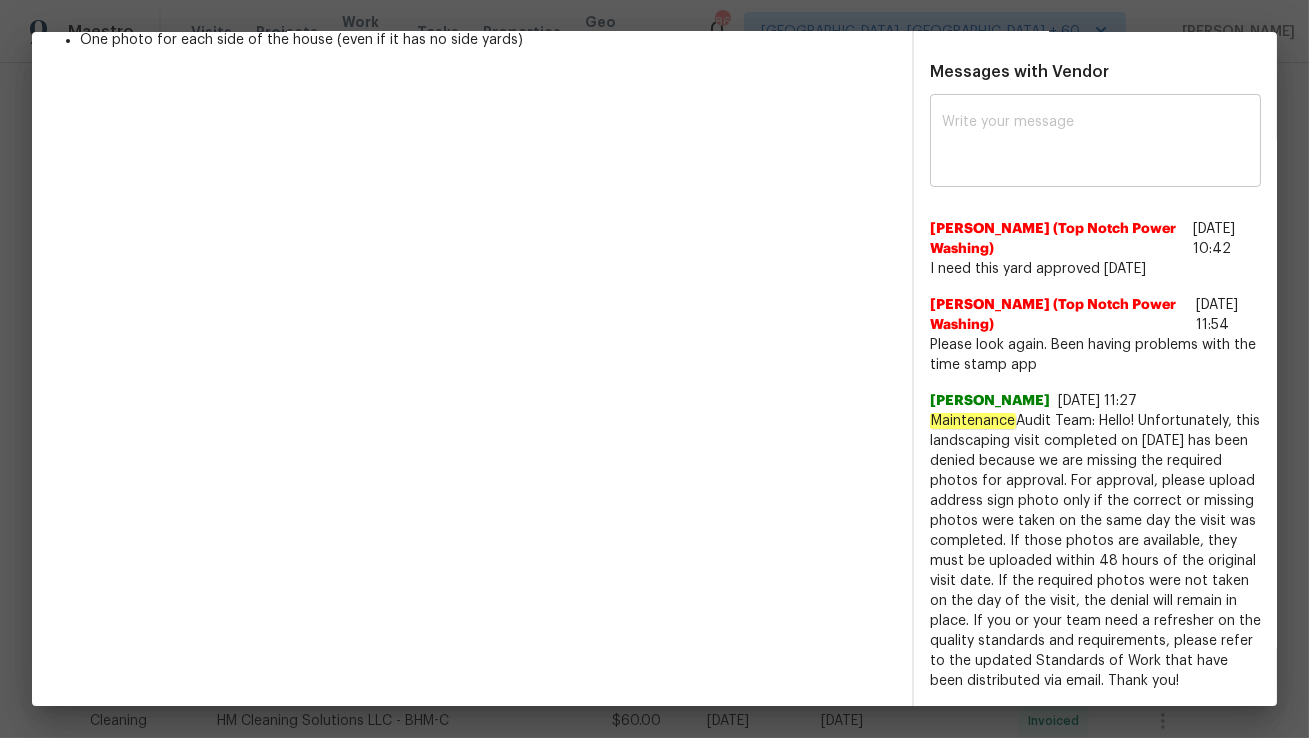 click at bounding box center (1095, 143) 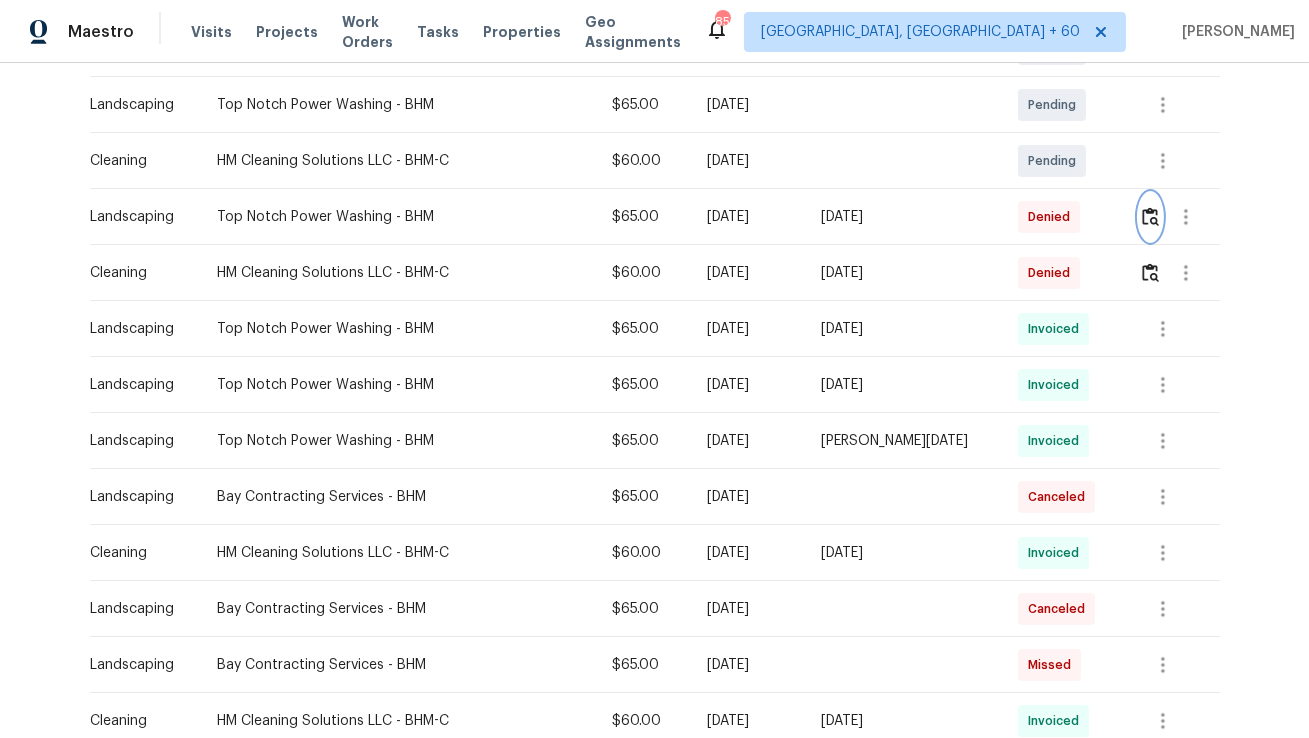 click at bounding box center (1150, 216) 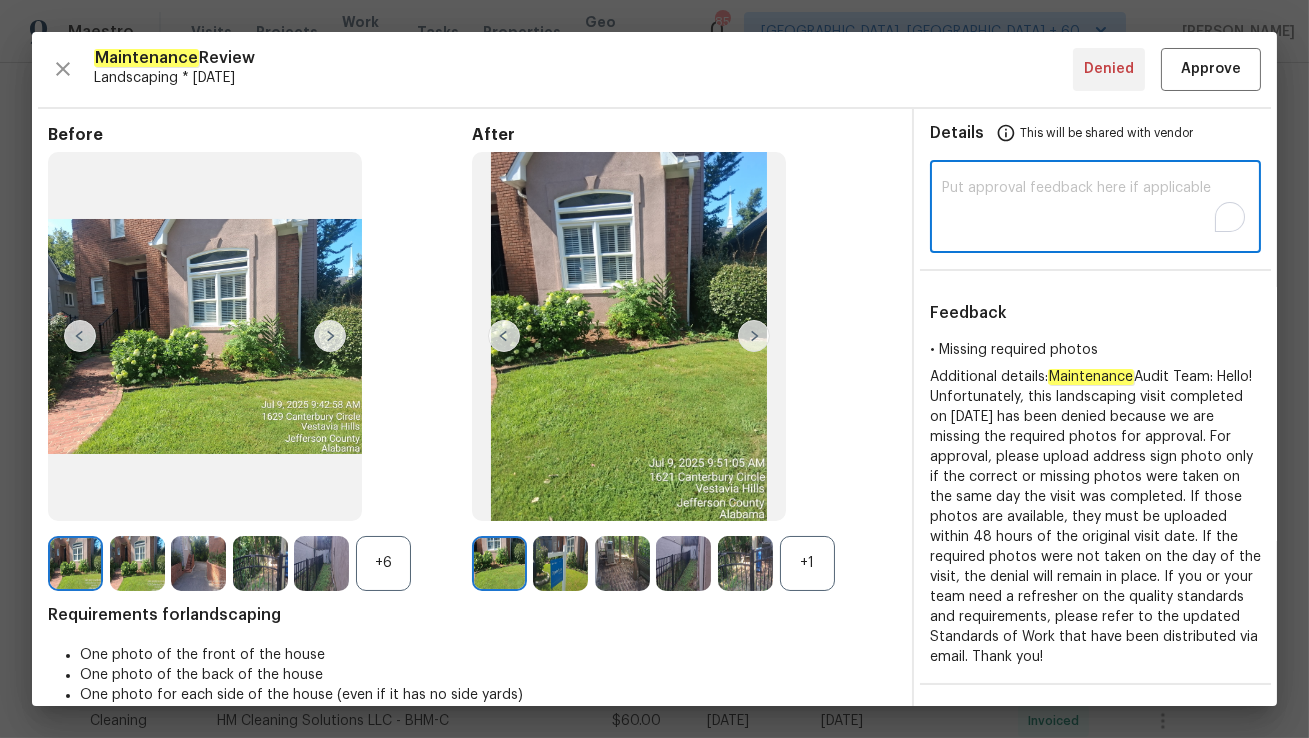 click at bounding box center [1095, 209] 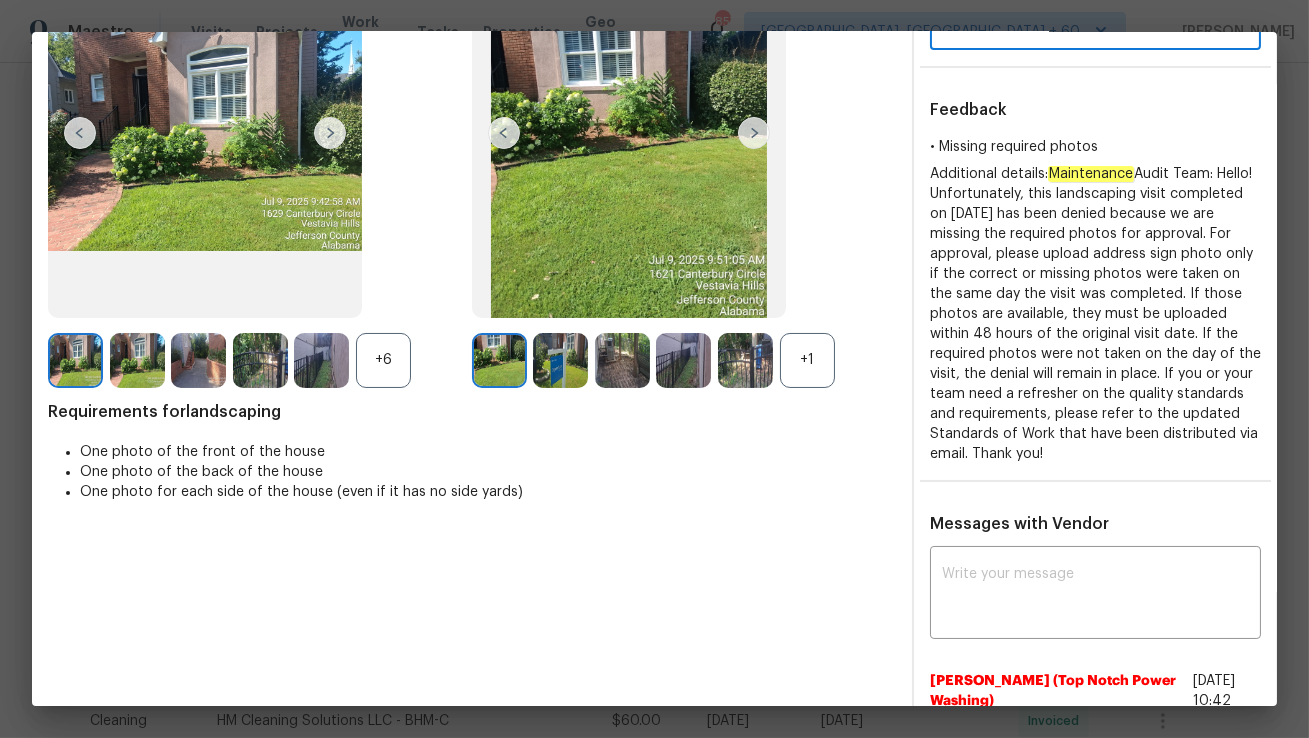 scroll, scrollTop: 323, scrollLeft: 0, axis: vertical 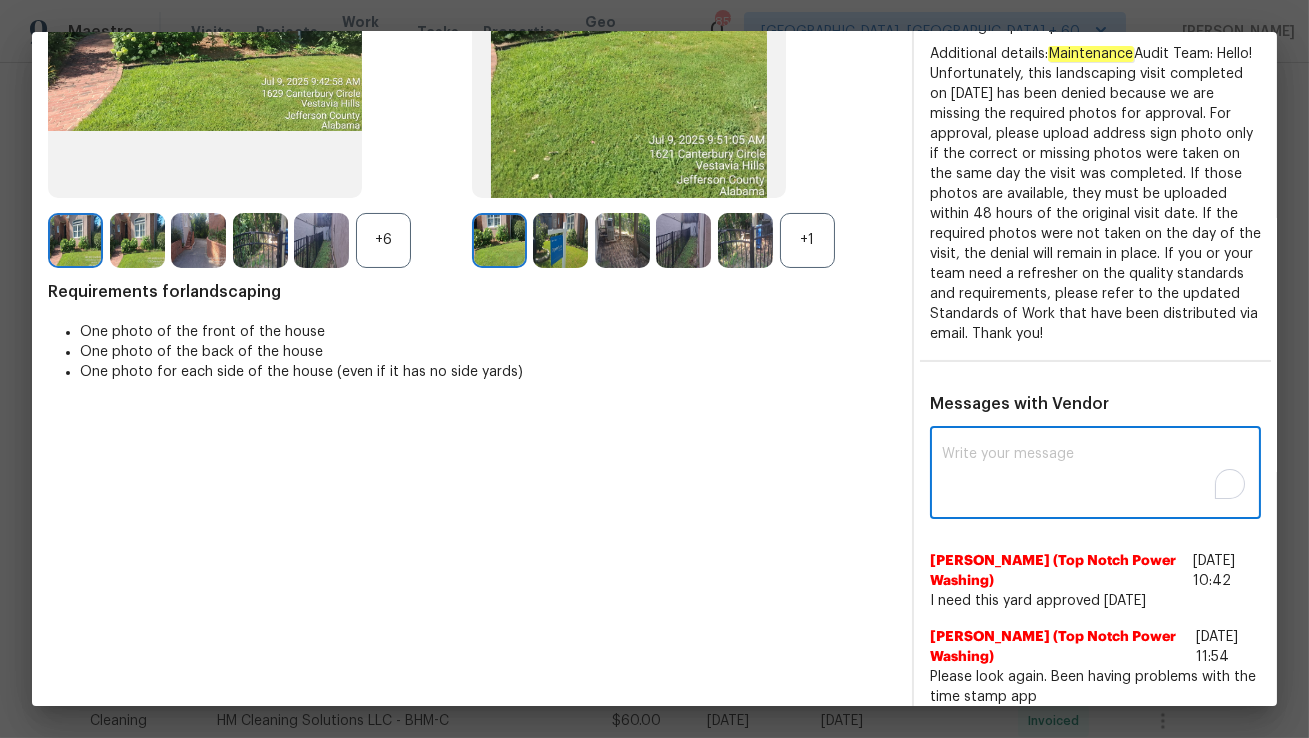 click at bounding box center (1095, 475) 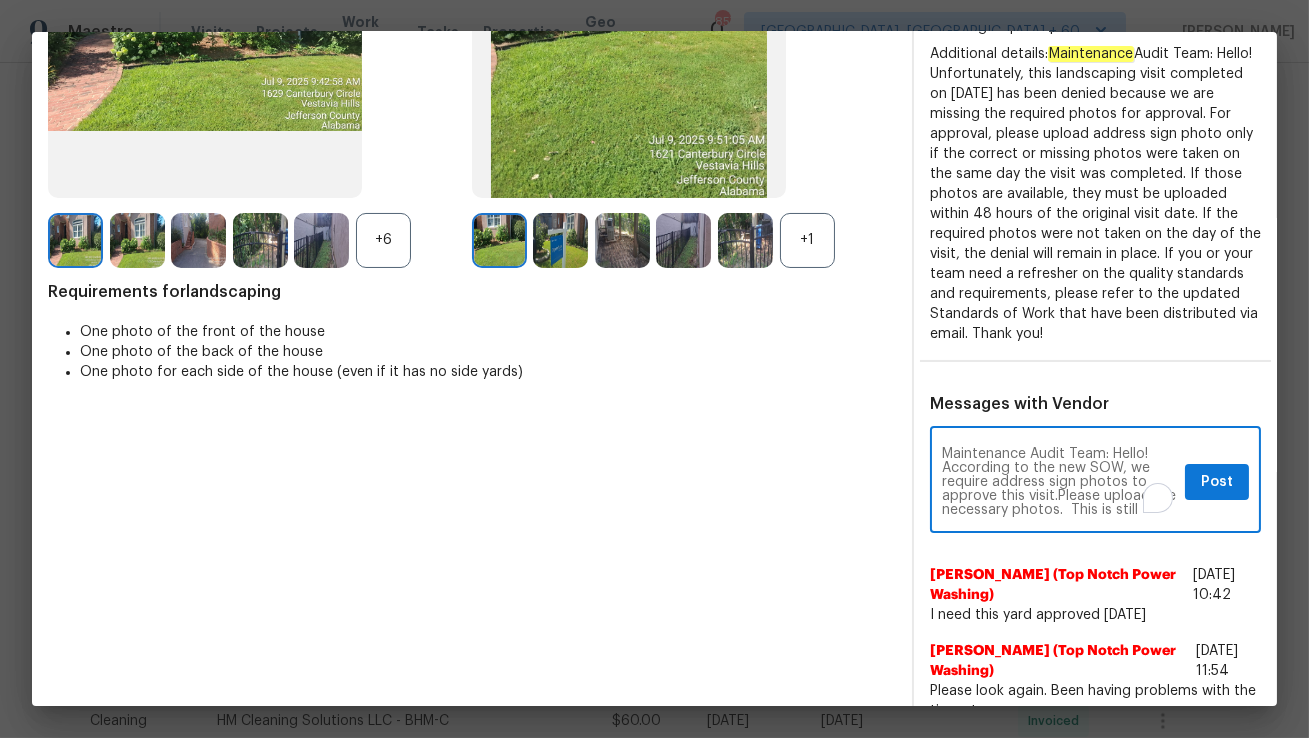 scroll, scrollTop: 13, scrollLeft: 0, axis: vertical 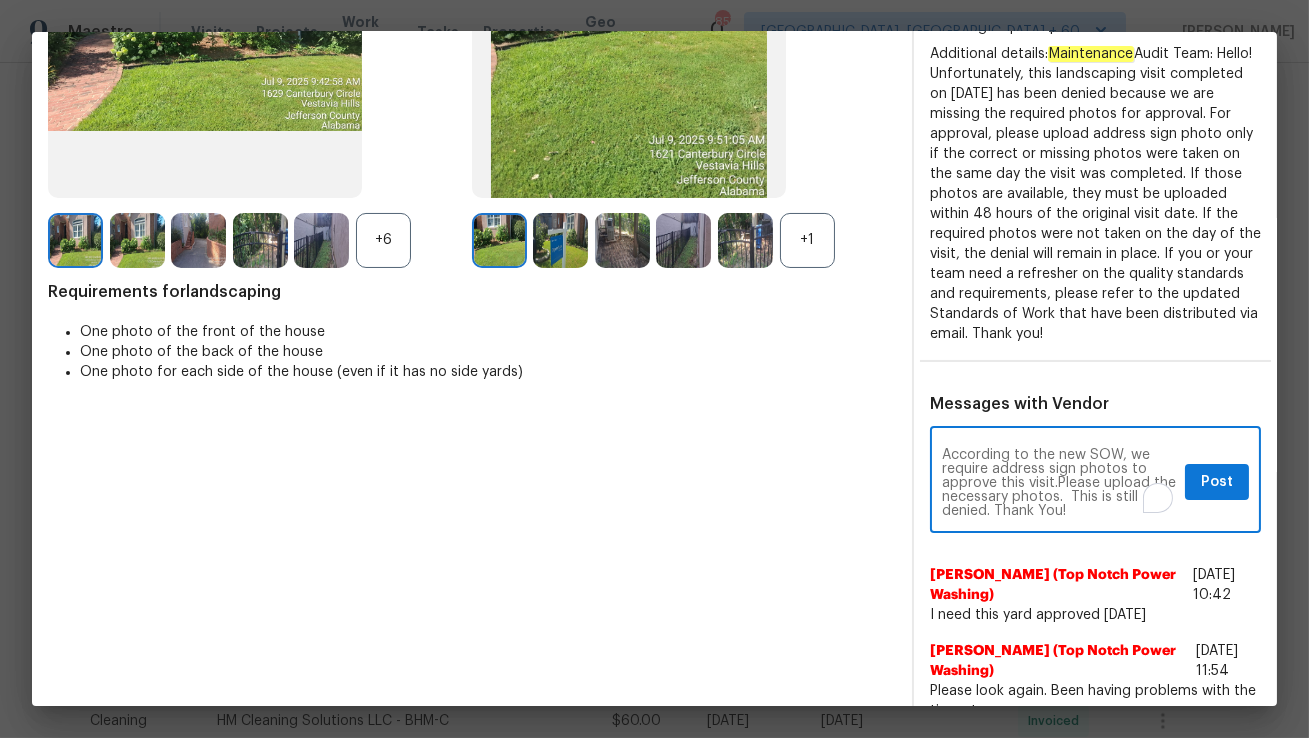 type on "Maintenance Audit Team: Hello! According to the new SOW, we require address sign photos to approve this visit.Please upload the necessary photos.  This is still denied. Thank You!" 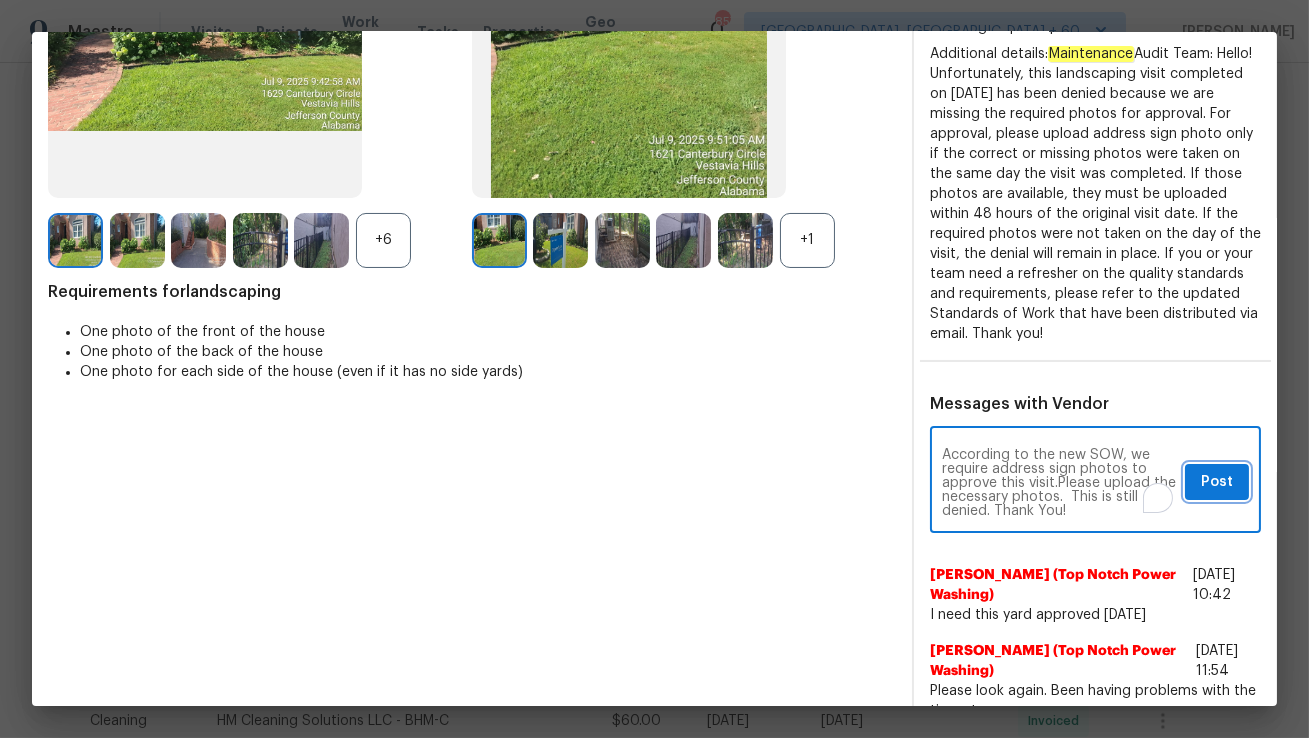 click on "Post" at bounding box center [1217, 482] 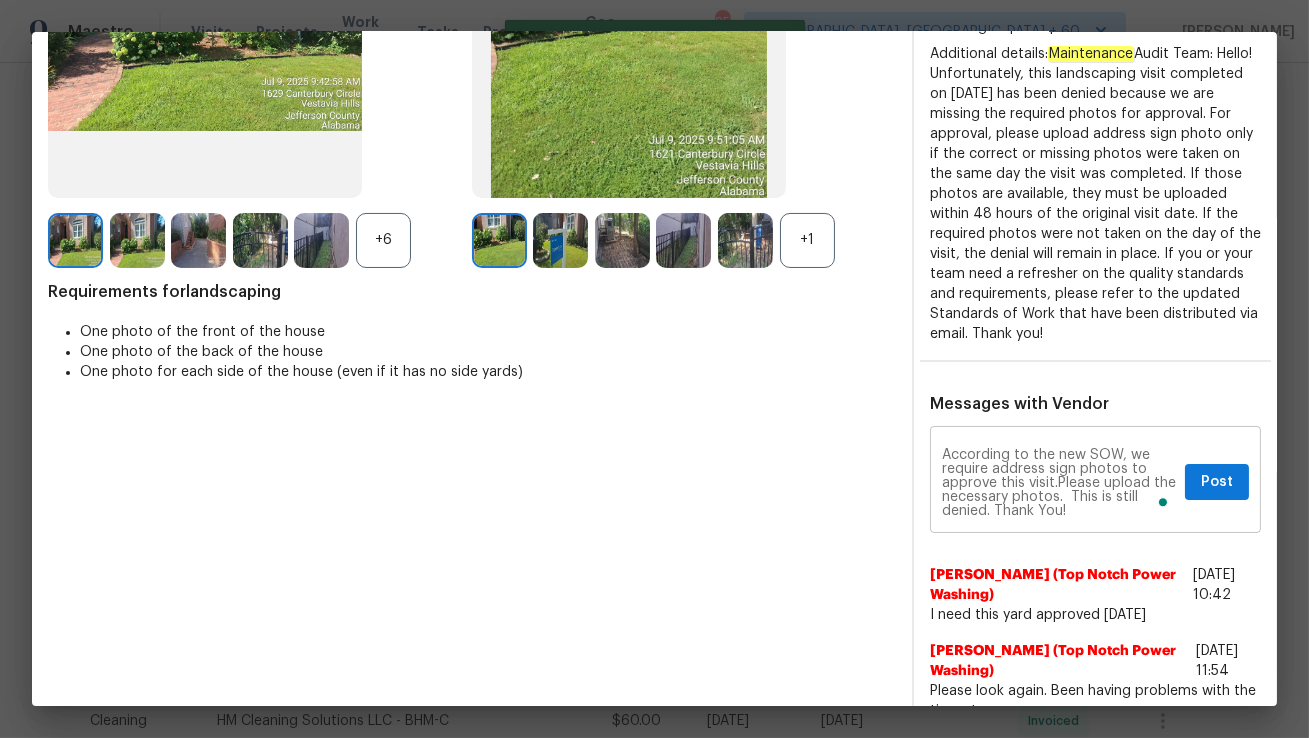 type 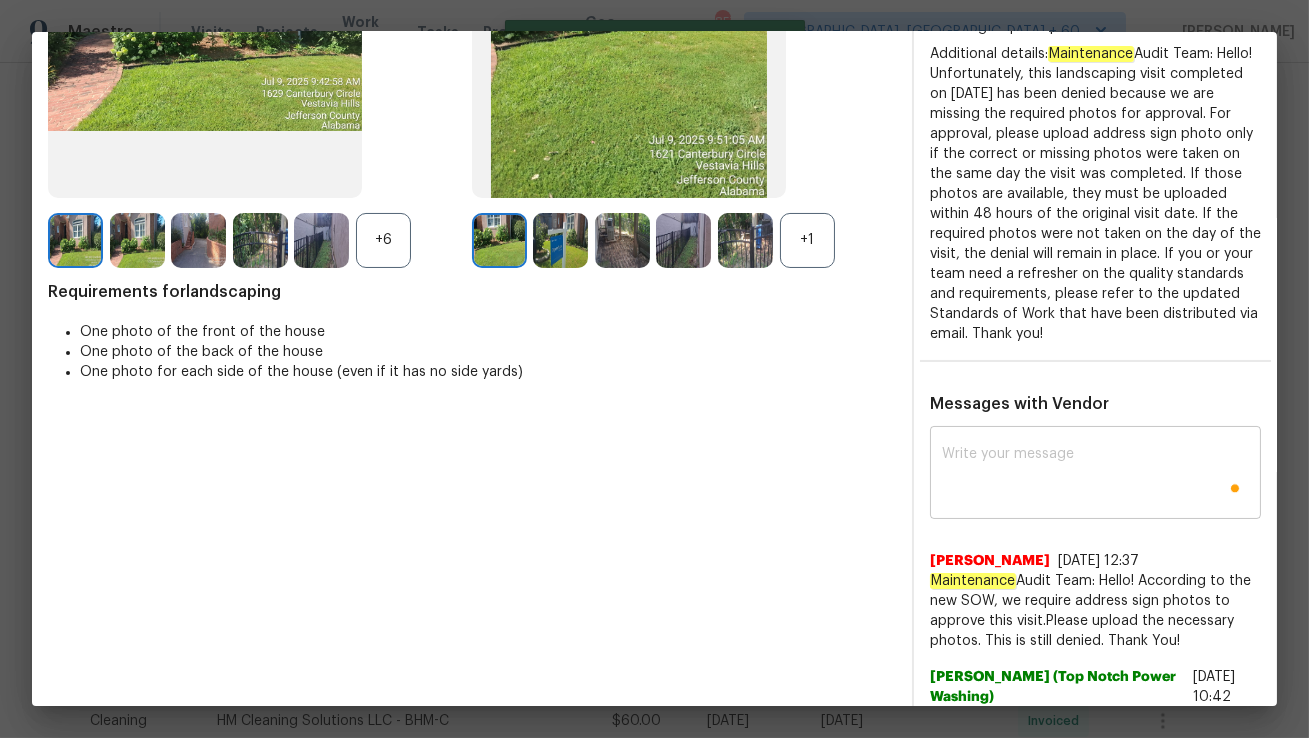 scroll, scrollTop: 0, scrollLeft: 0, axis: both 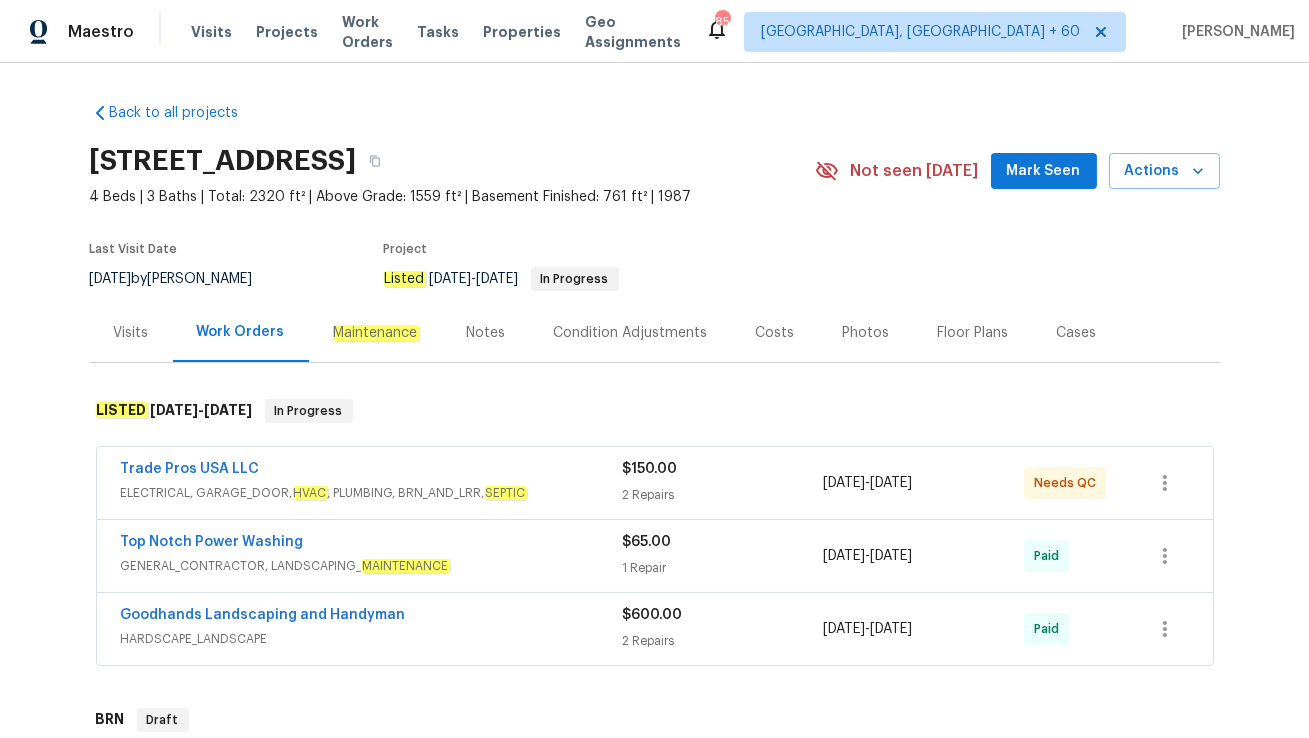 click on "Maintenance" at bounding box center [376, 332] 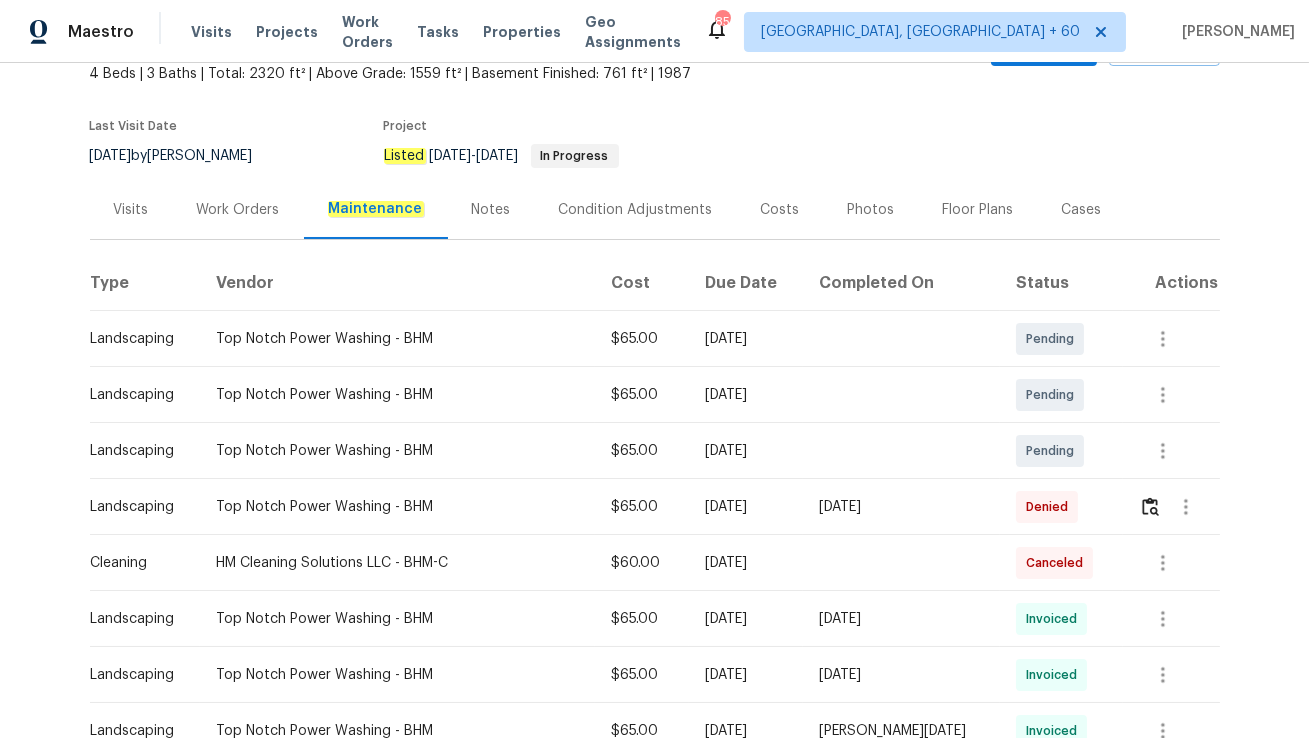 scroll, scrollTop: 195, scrollLeft: 0, axis: vertical 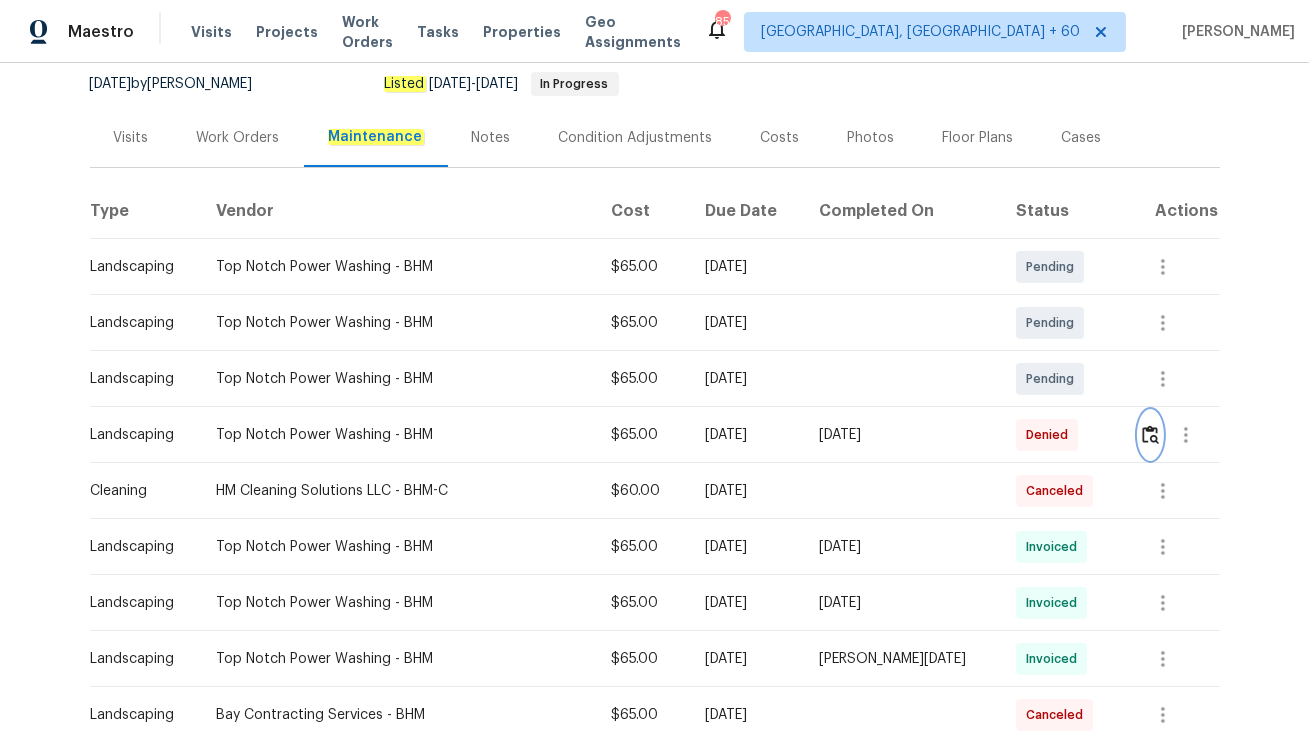 click at bounding box center (1150, 434) 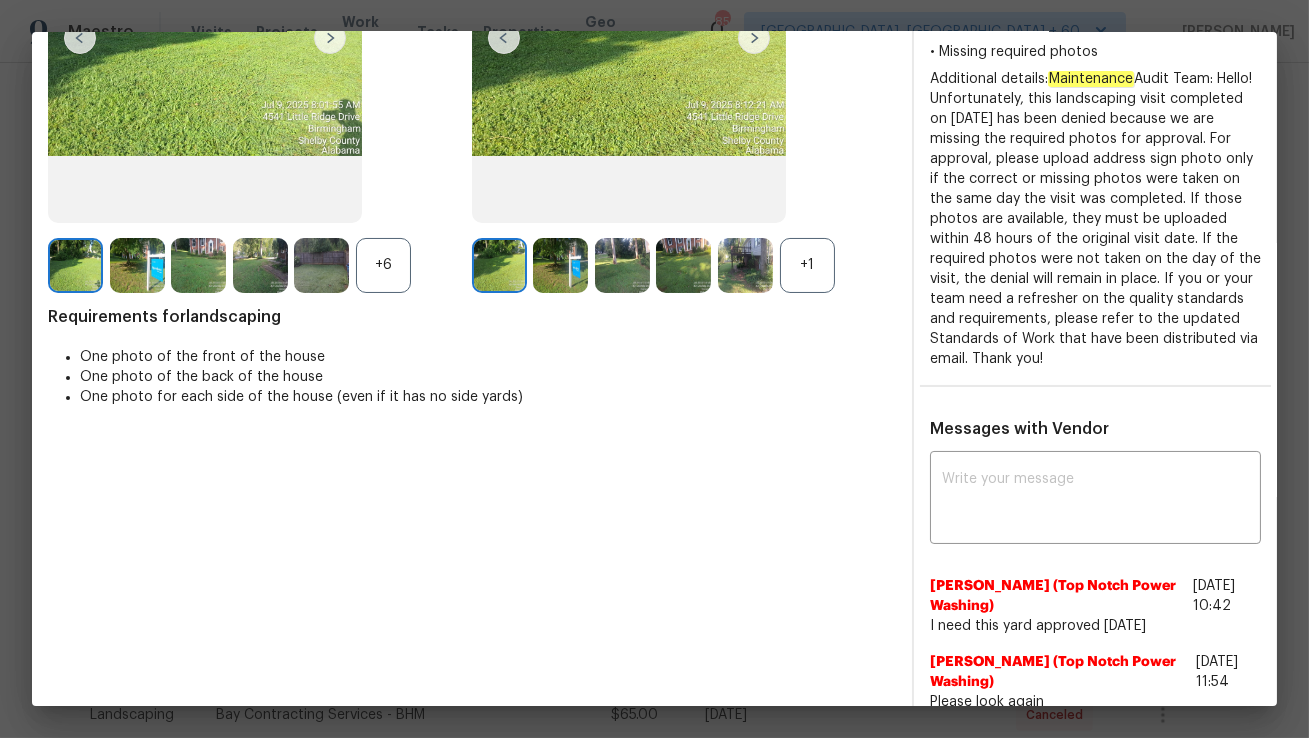 scroll, scrollTop: 405, scrollLeft: 0, axis: vertical 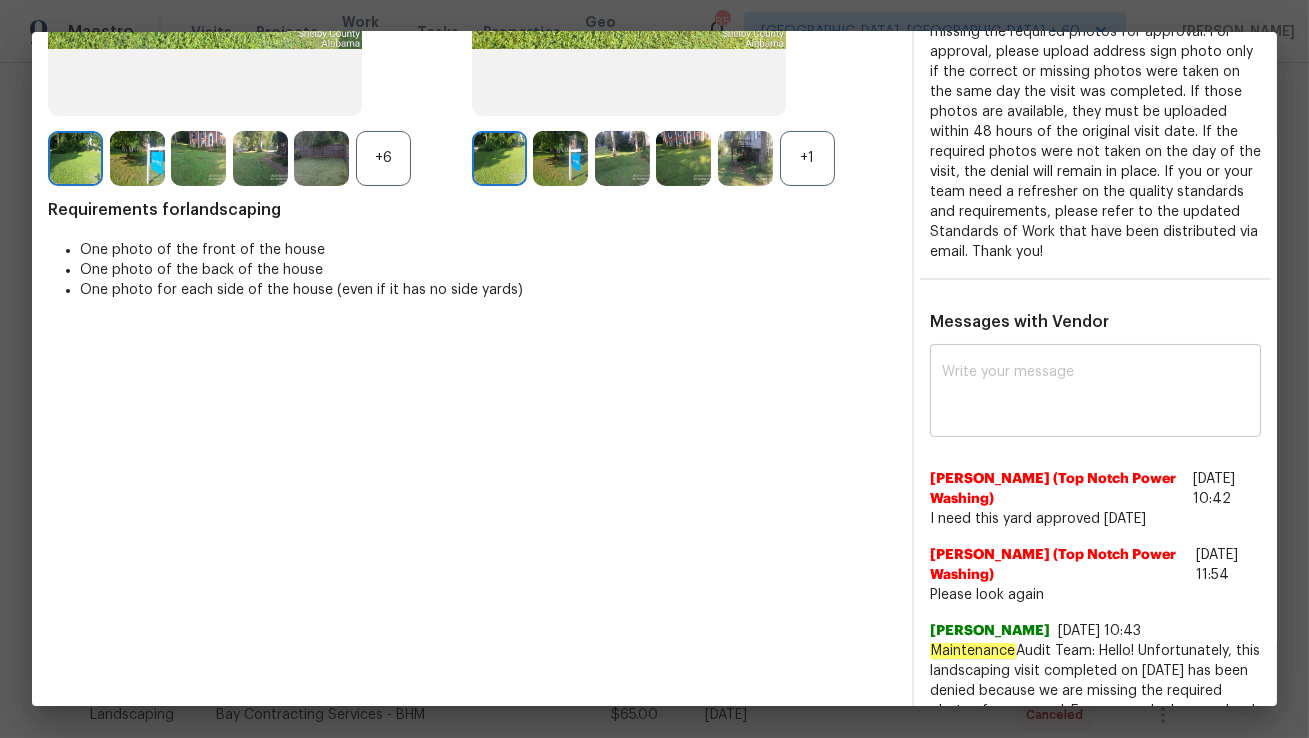 click at bounding box center (1095, 393) 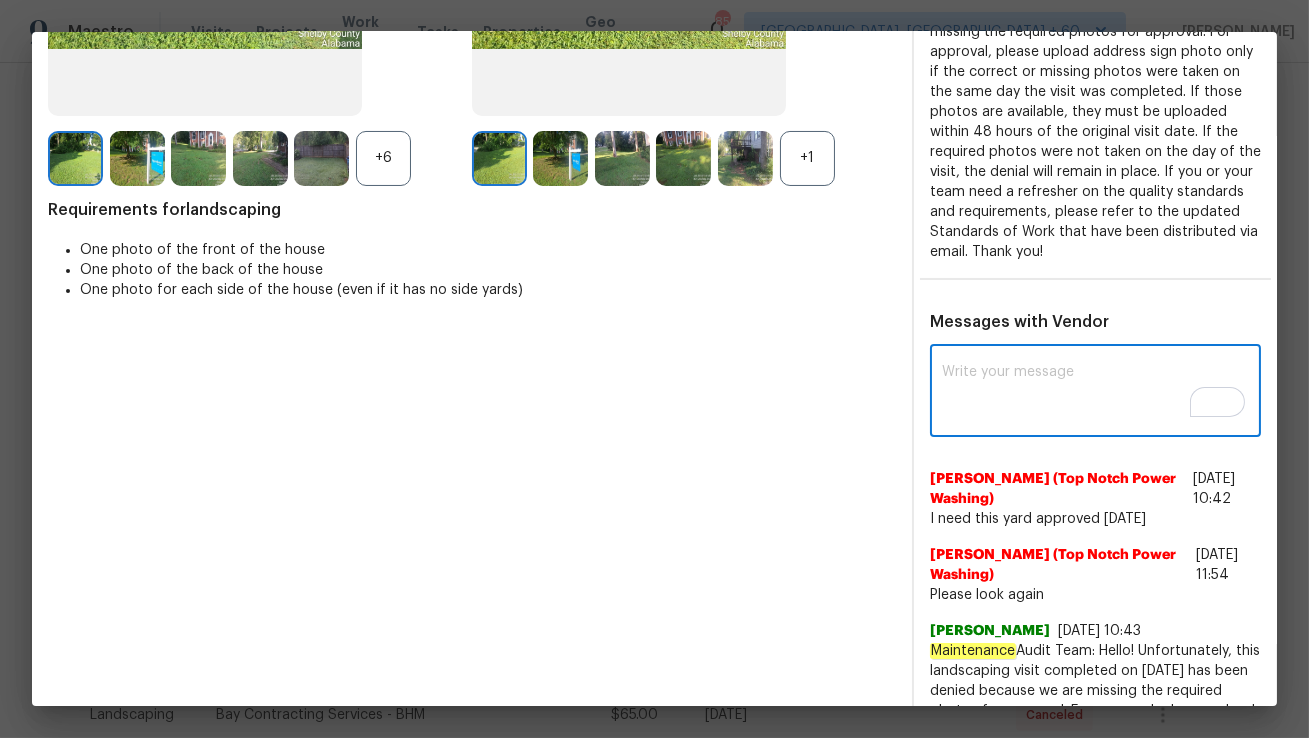 paste on "Maintenance Audit Team: Hello! According to the new SOW, we require address sign photos to approve this visit.Please upload the necessary photos.  This is still denied. Thank You!" 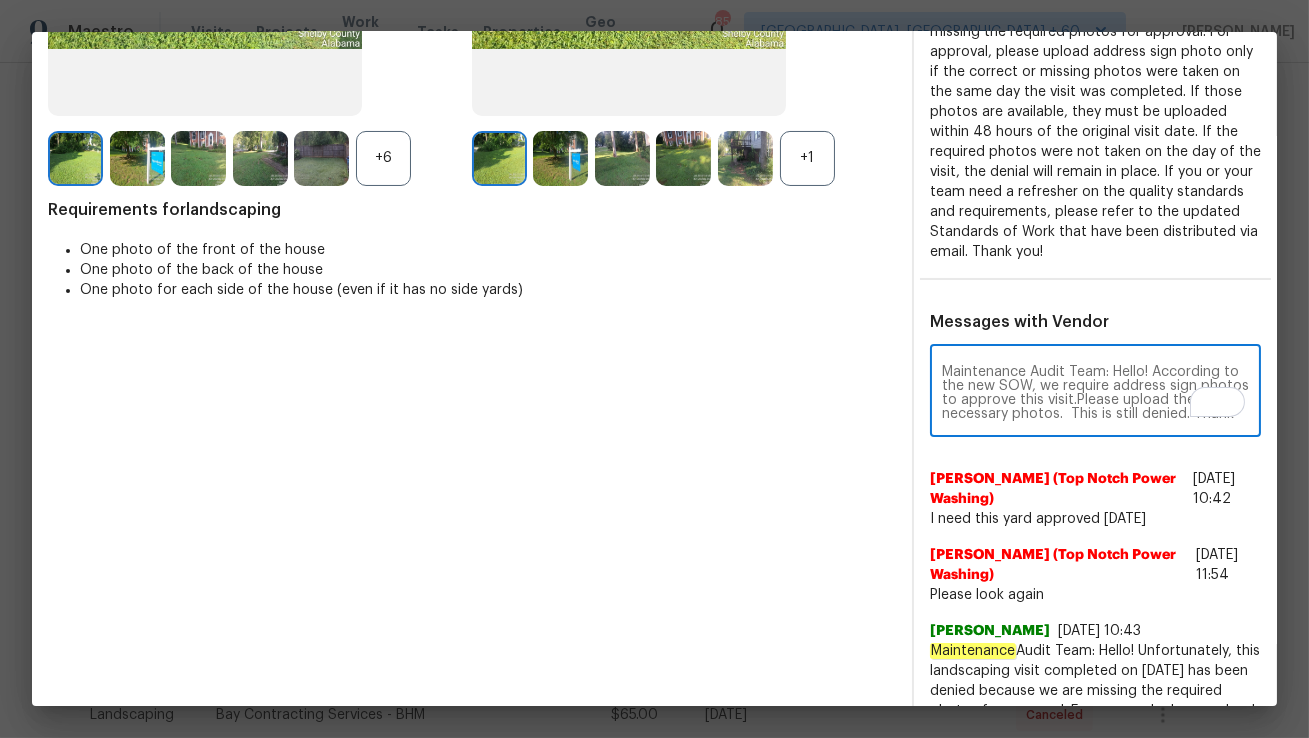 scroll, scrollTop: 13, scrollLeft: 0, axis: vertical 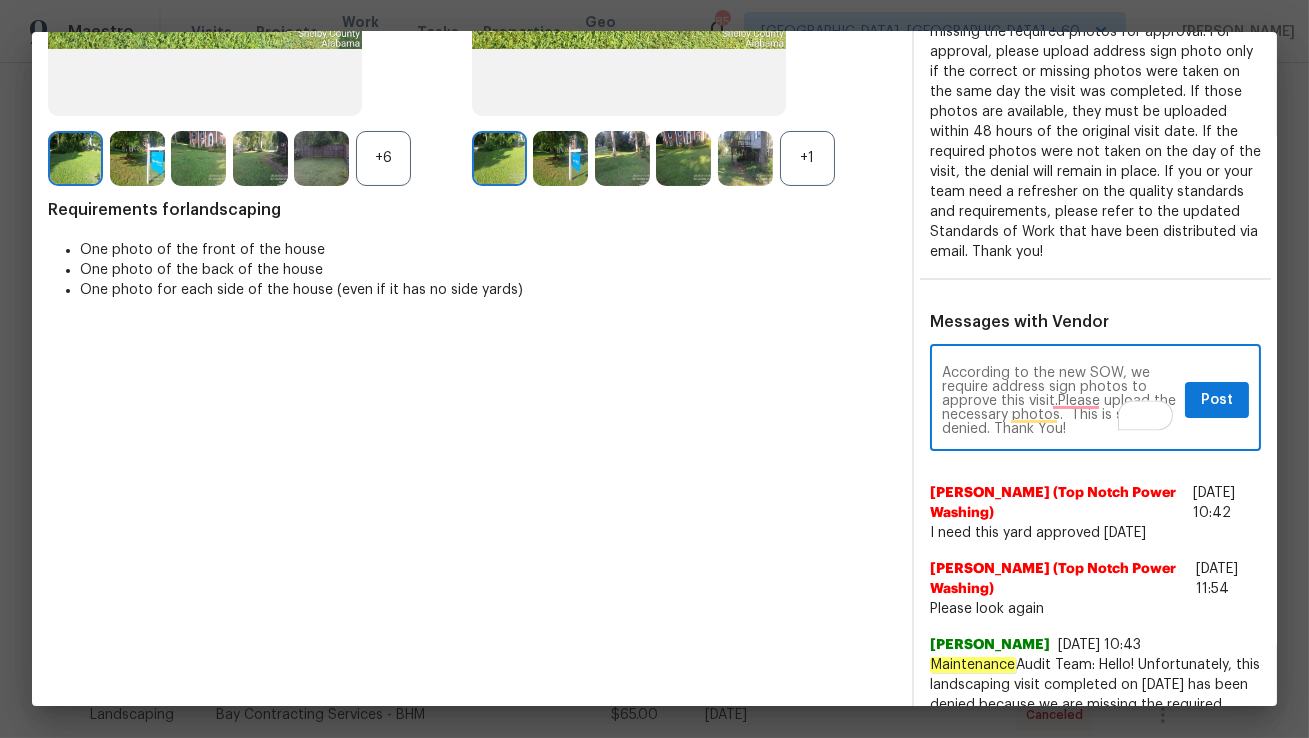 type on "Maintenance Audit Team: Hello! According to the new SOW, we require address sign photos to approve this visit.Please upload the necessary photos.  This is still denied. Thank You!" 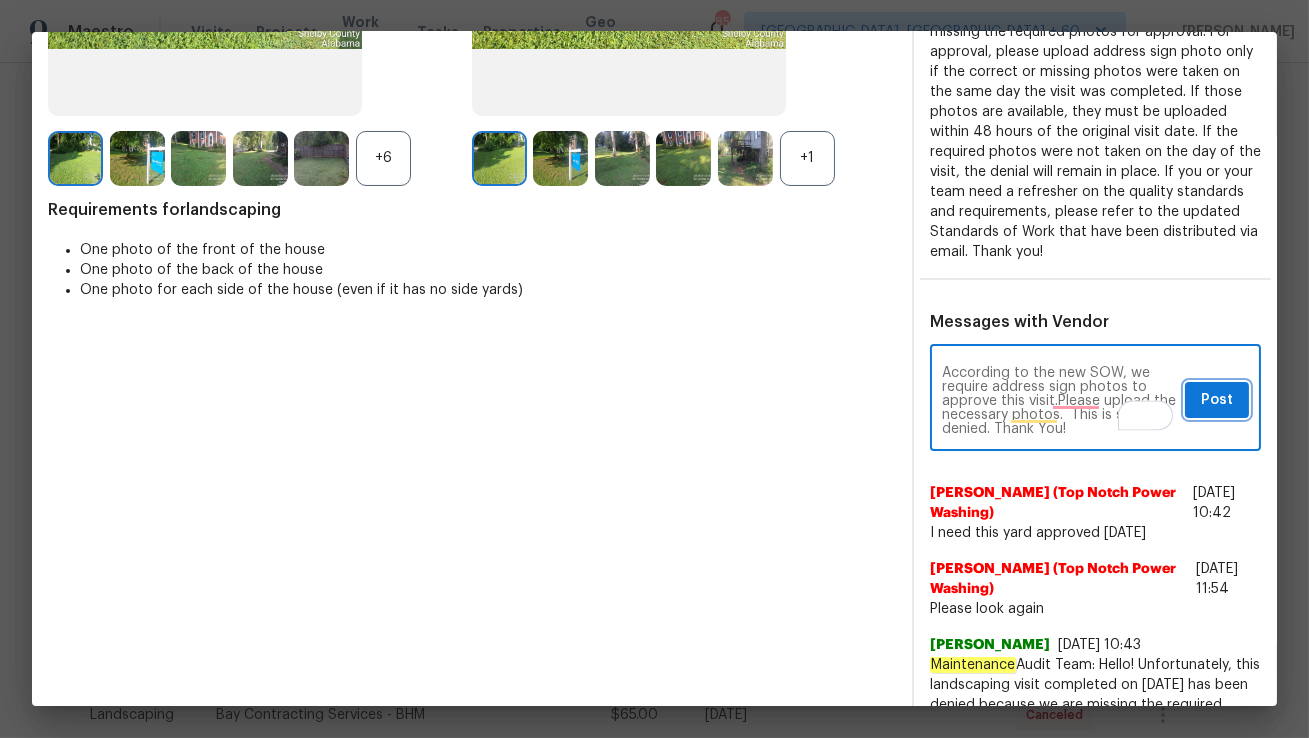 click on "Post" at bounding box center [1217, 400] 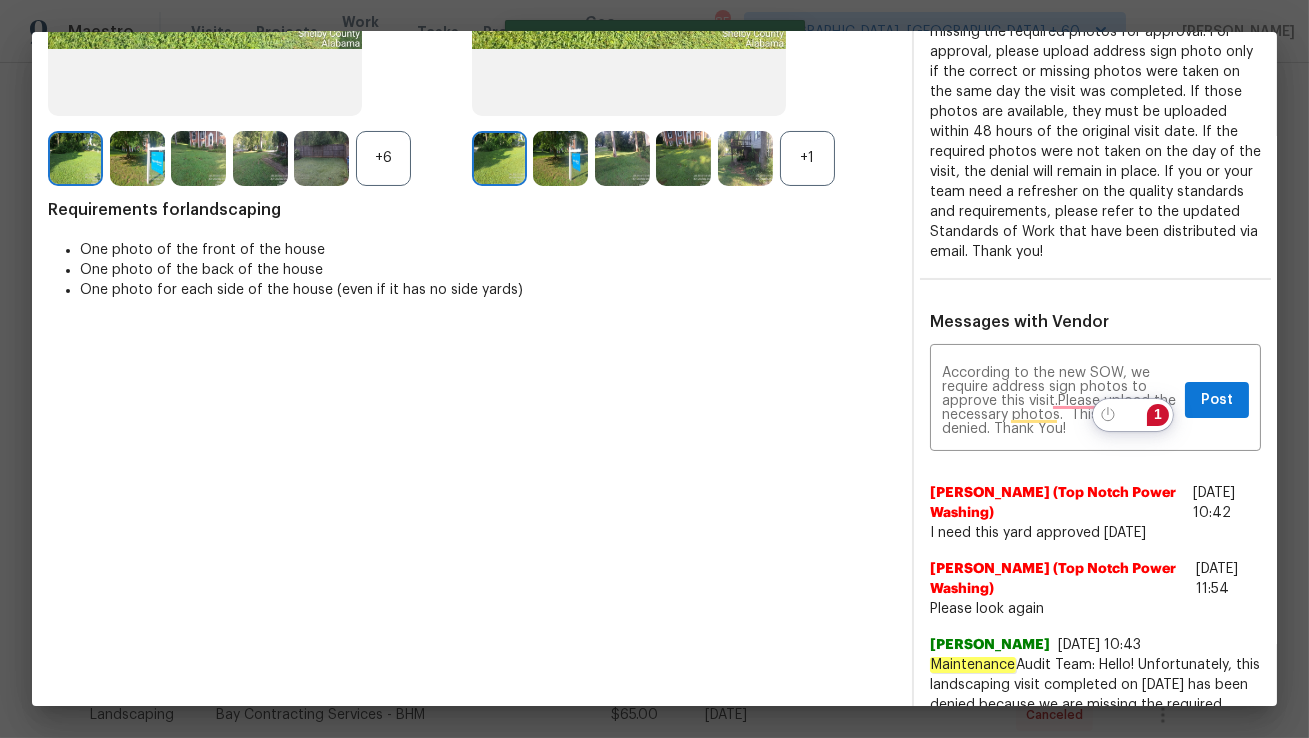 type 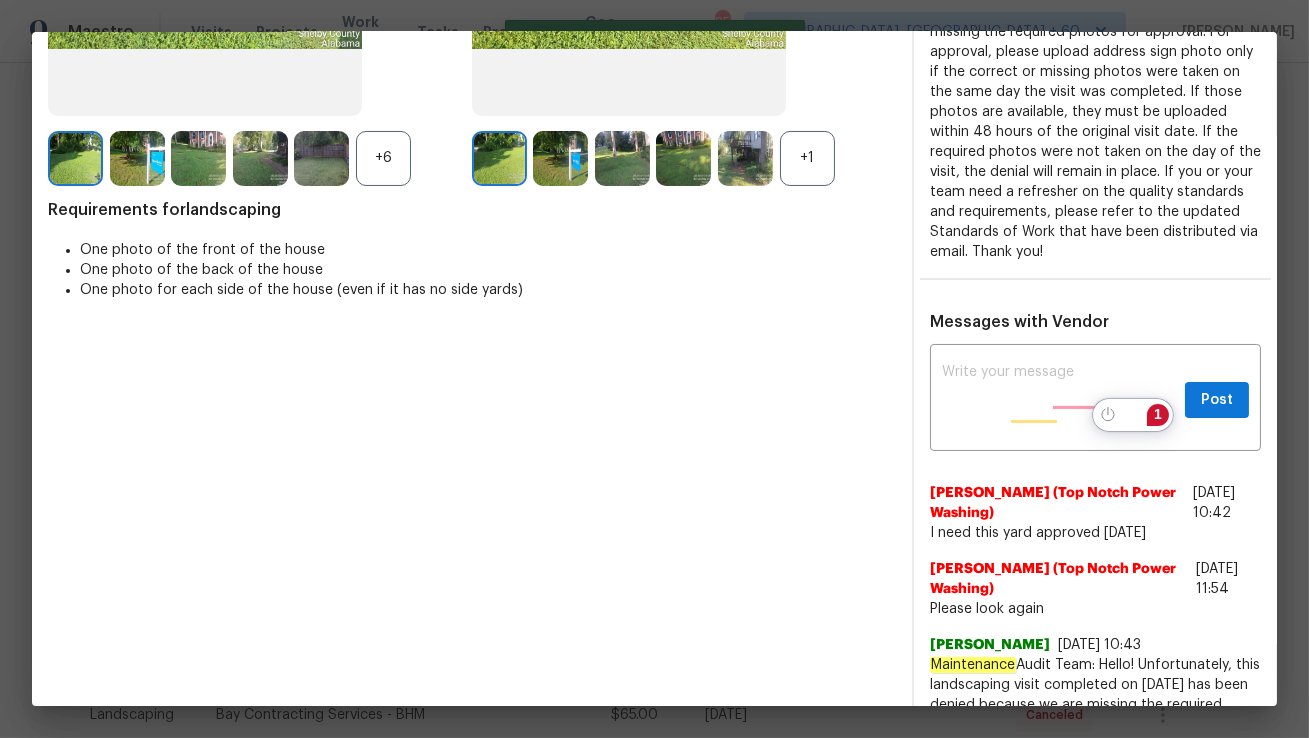 scroll, scrollTop: 0, scrollLeft: 0, axis: both 